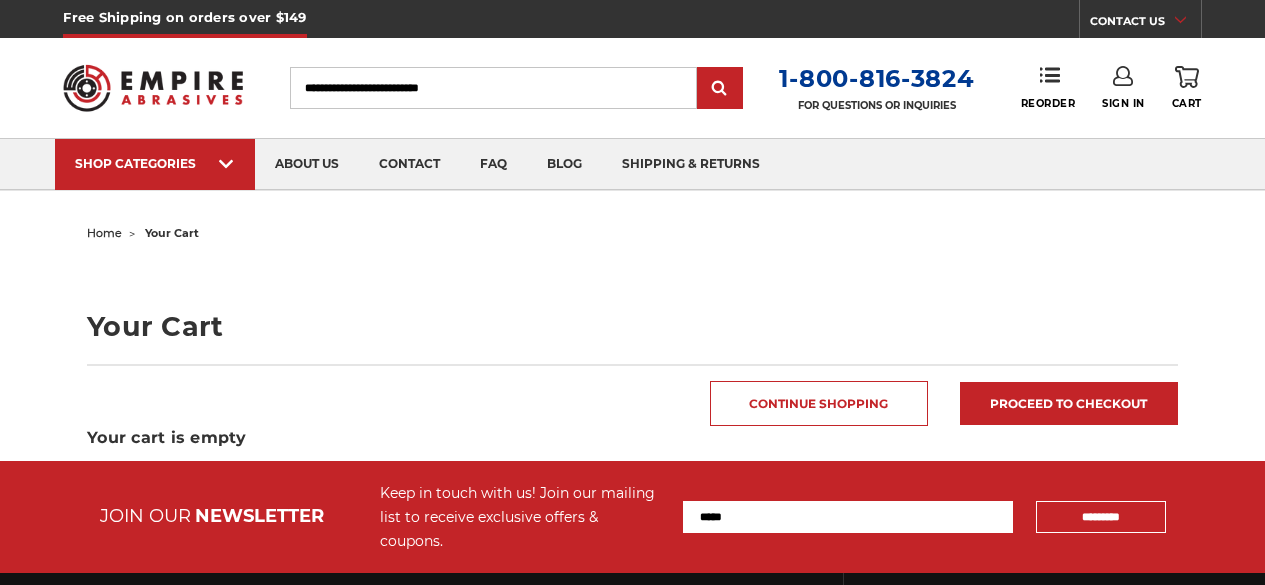 scroll, scrollTop: 0, scrollLeft: 0, axis: both 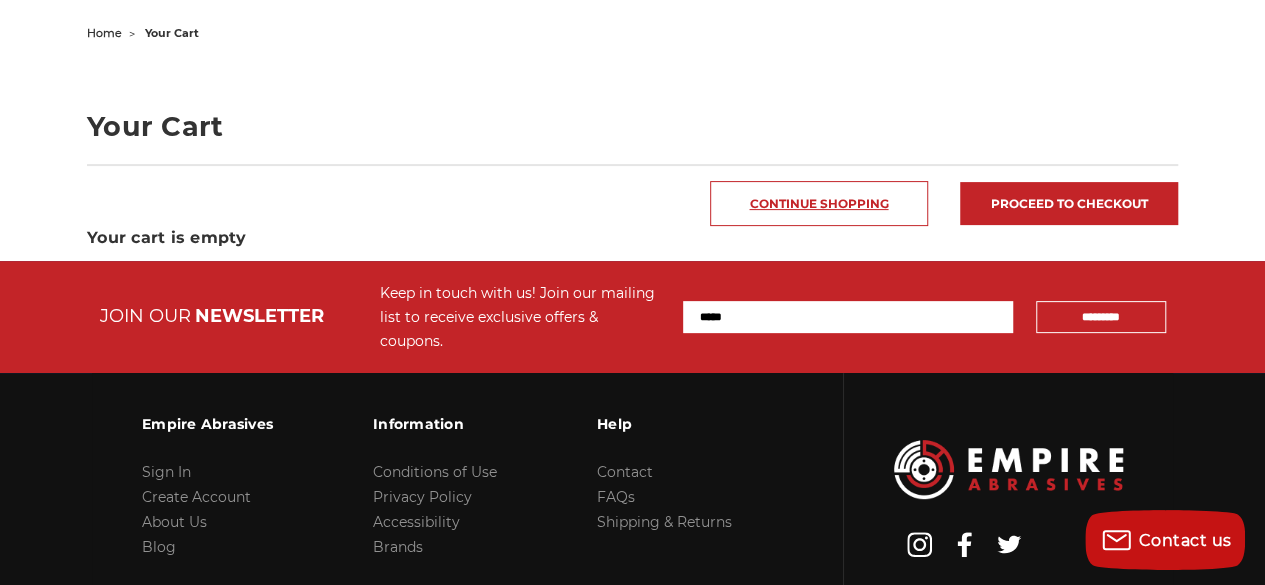 click on "Continue Shopping" at bounding box center (819, 203) 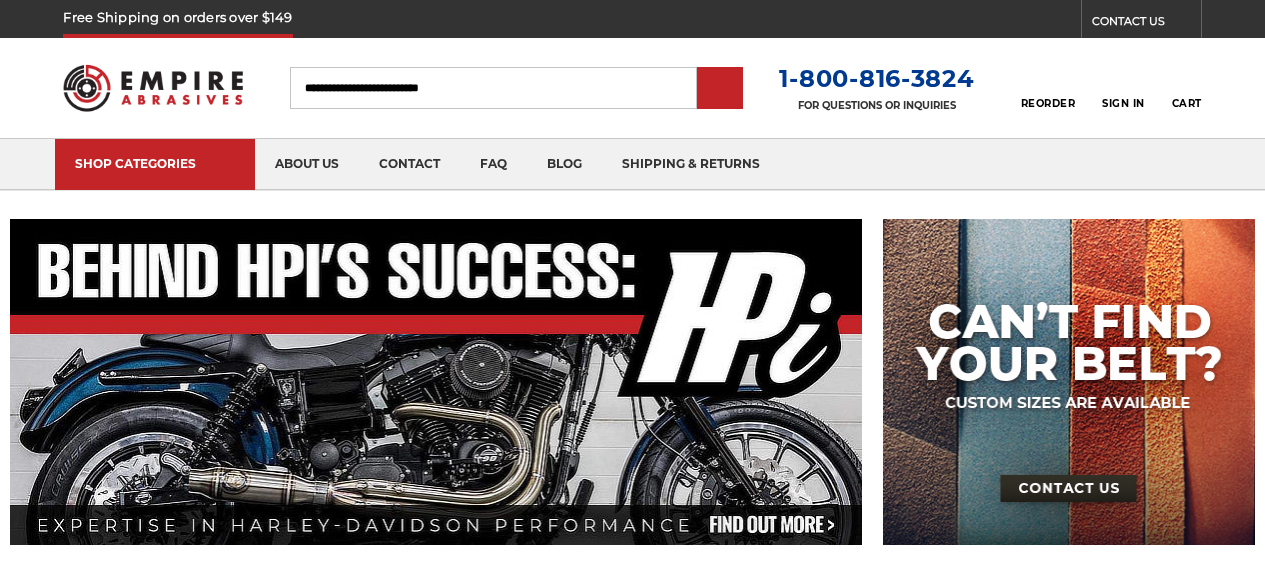 scroll, scrollTop: 0, scrollLeft: 0, axis: both 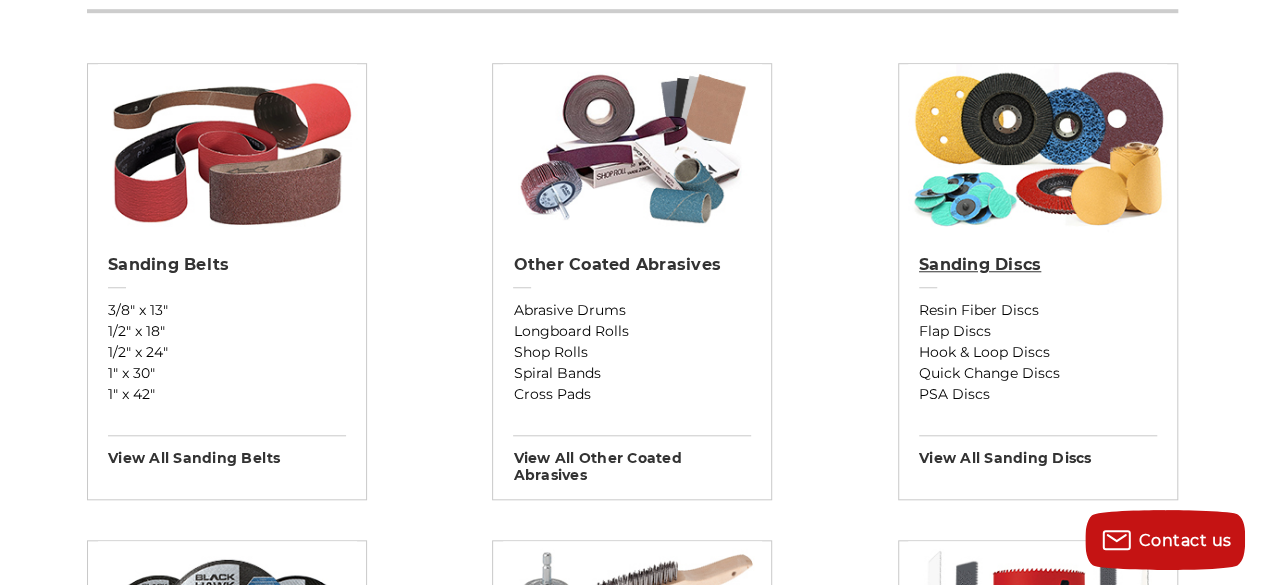 click on "Sanding Discs" at bounding box center [1038, 265] 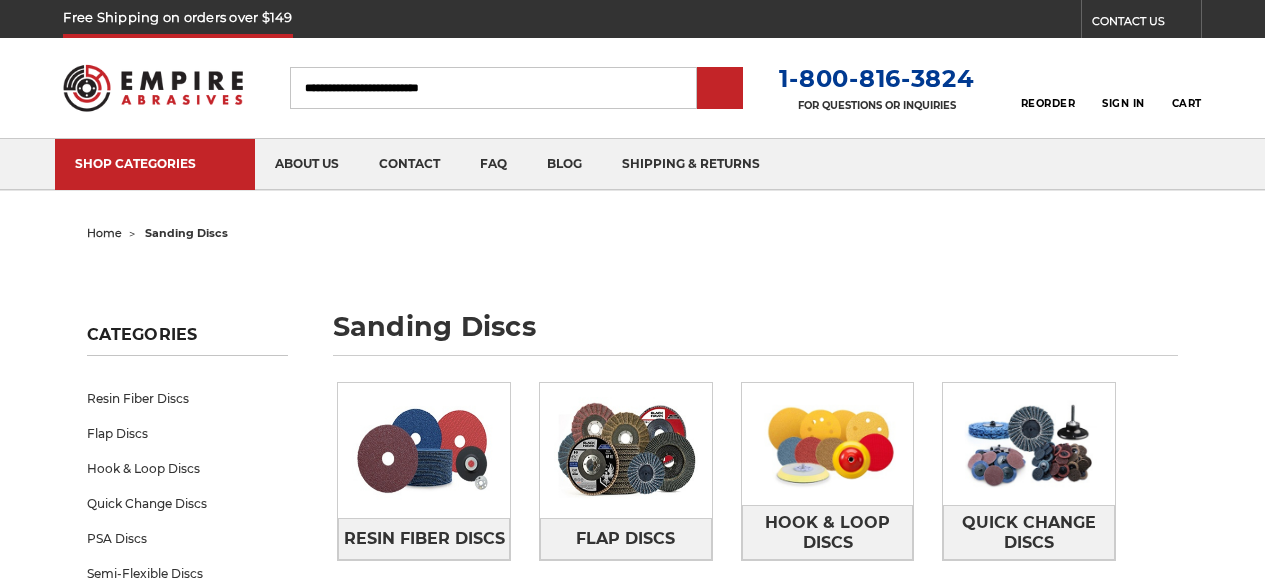 scroll, scrollTop: 0, scrollLeft: 0, axis: both 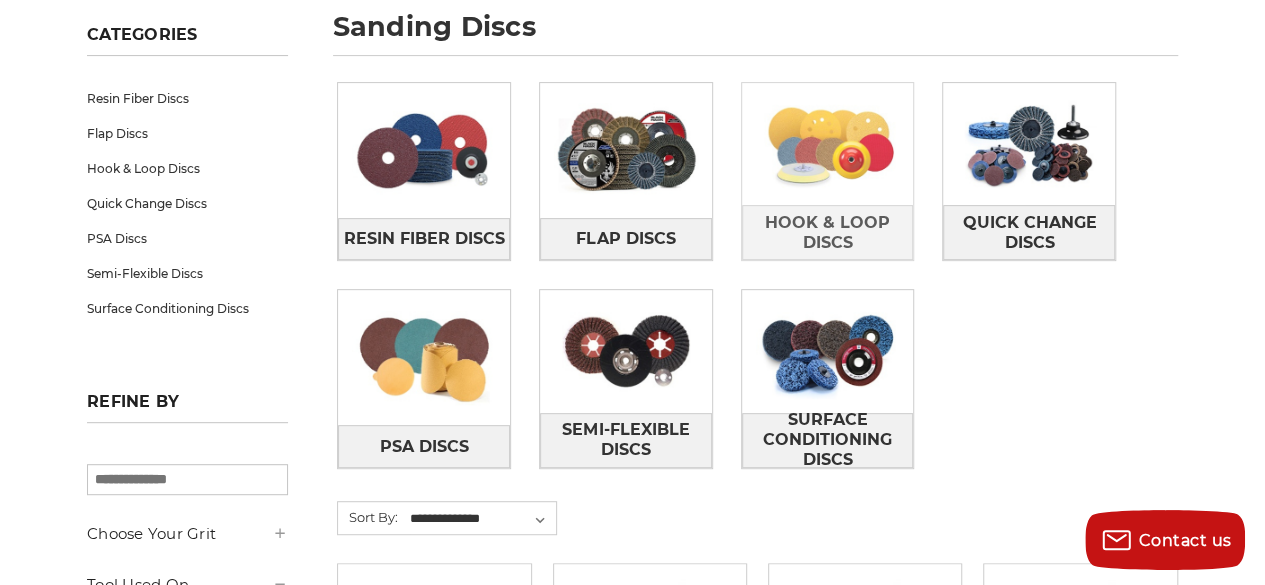 click at bounding box center [828, 144] 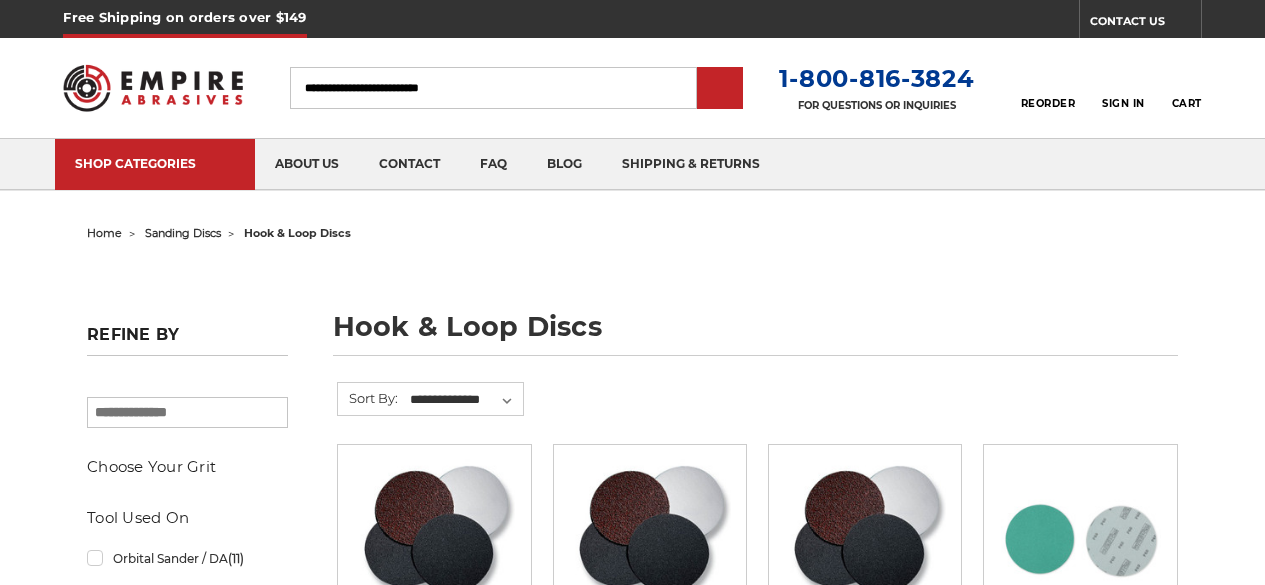 scroll, scrollTop: 0, scrollLeft: 0, axis: both 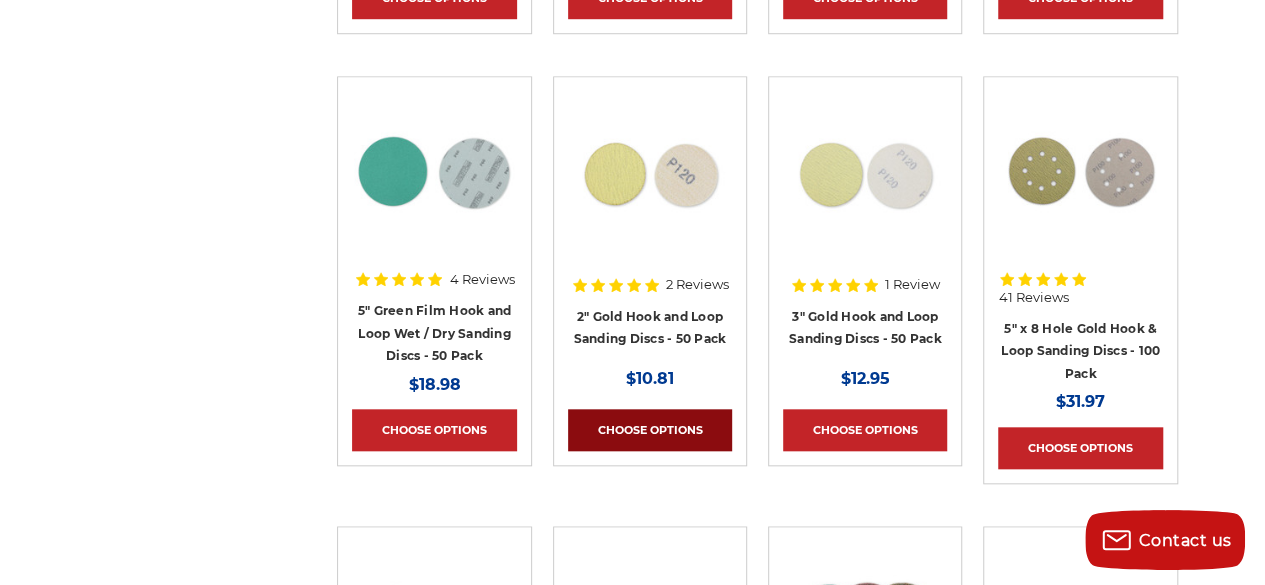 click on "Choose Options" at bounding box center [650, 430] 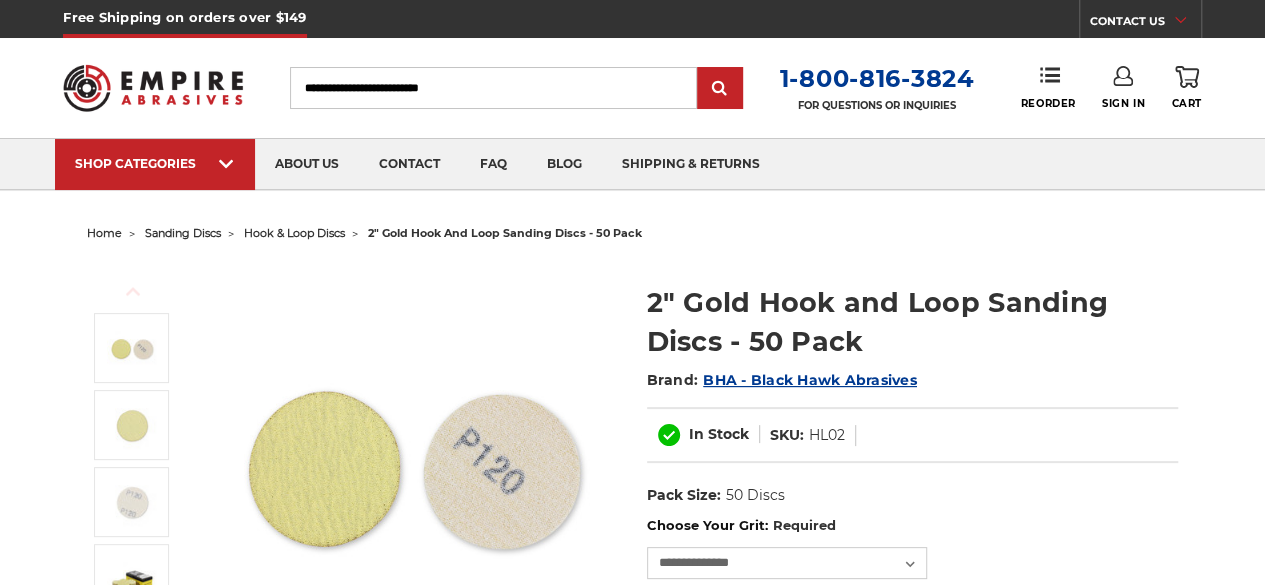 scroll, scrollTop: 0, scrollLeft: 0, axis: both 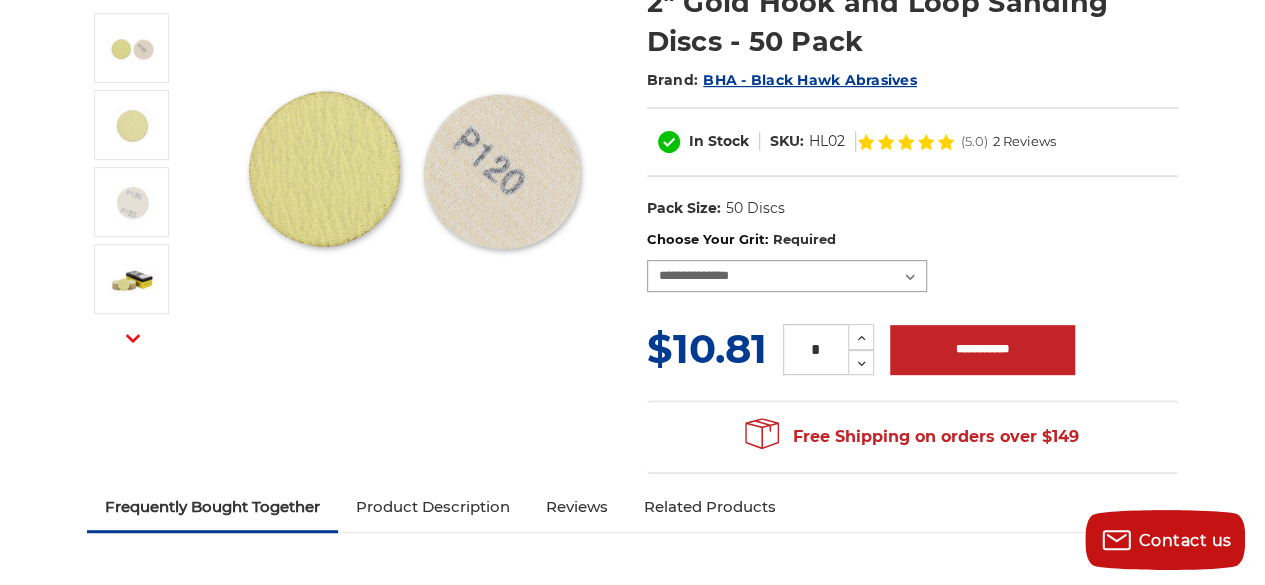 click on "**********" at bounding box center [787, 276] 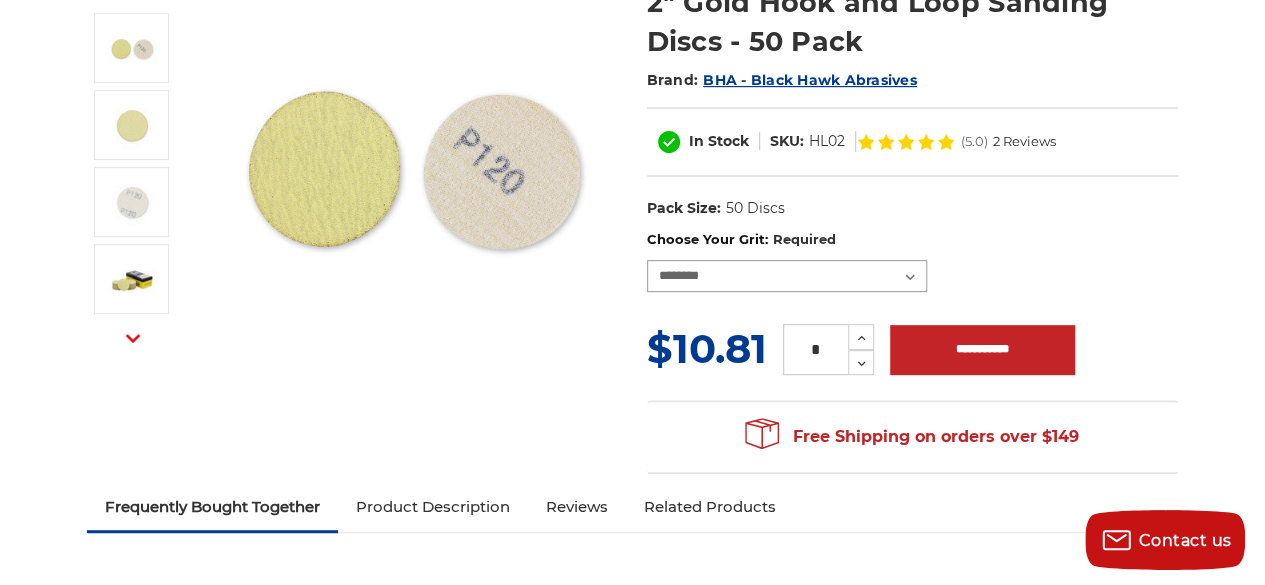 click on "**********" at bounding box center [787, 276] 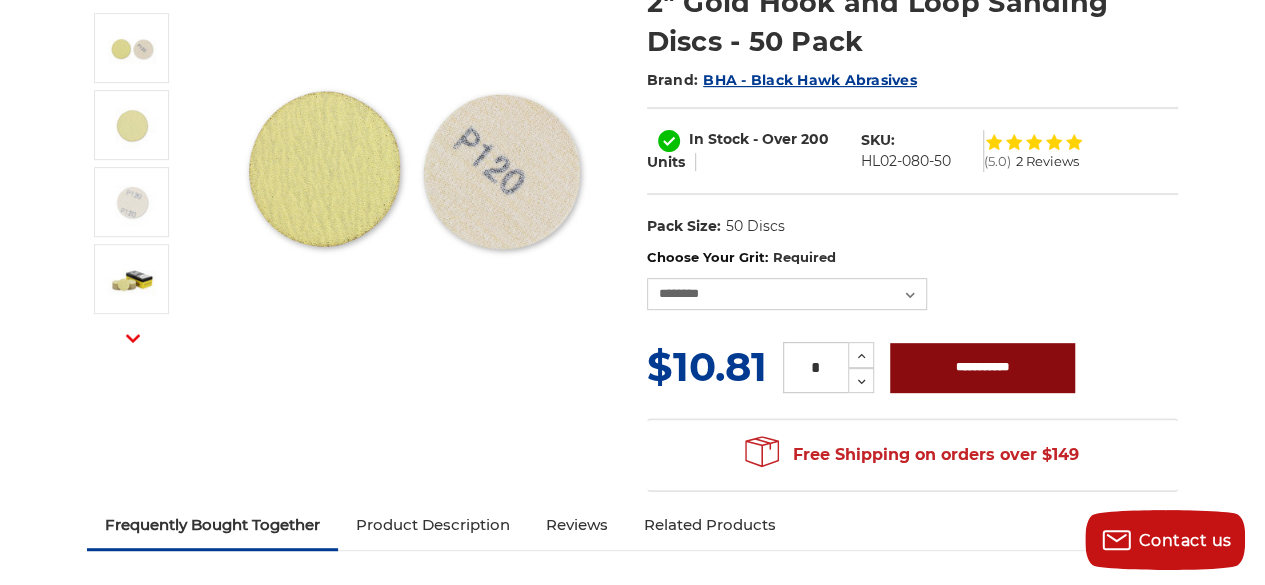 click on "**********" at bounding box center [982, 368] 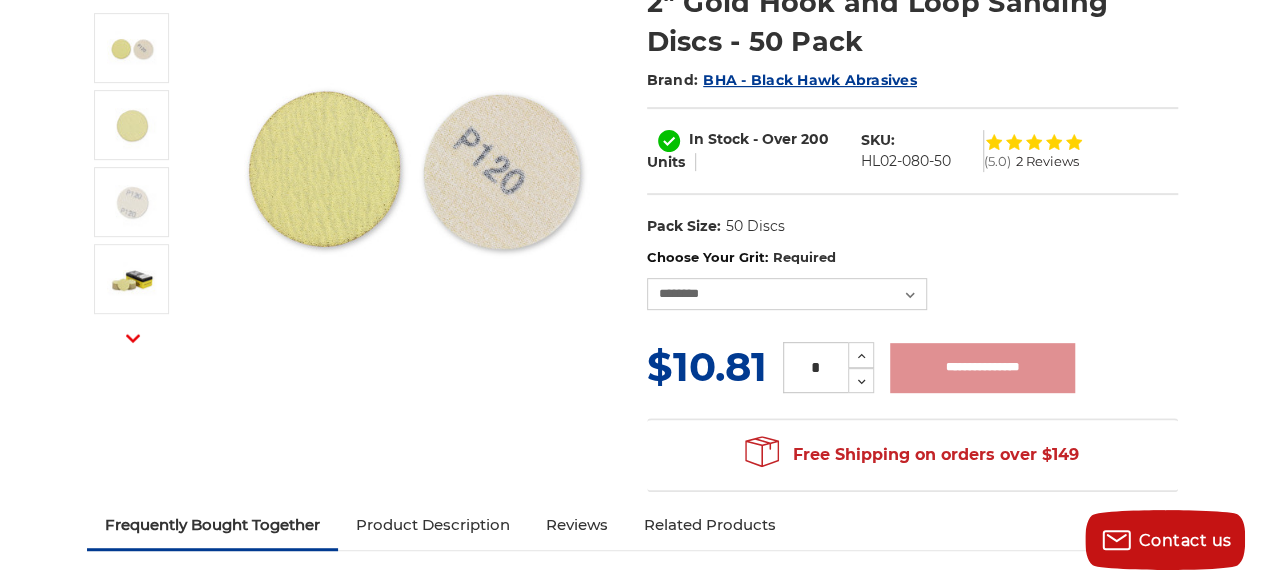 type on "**********" 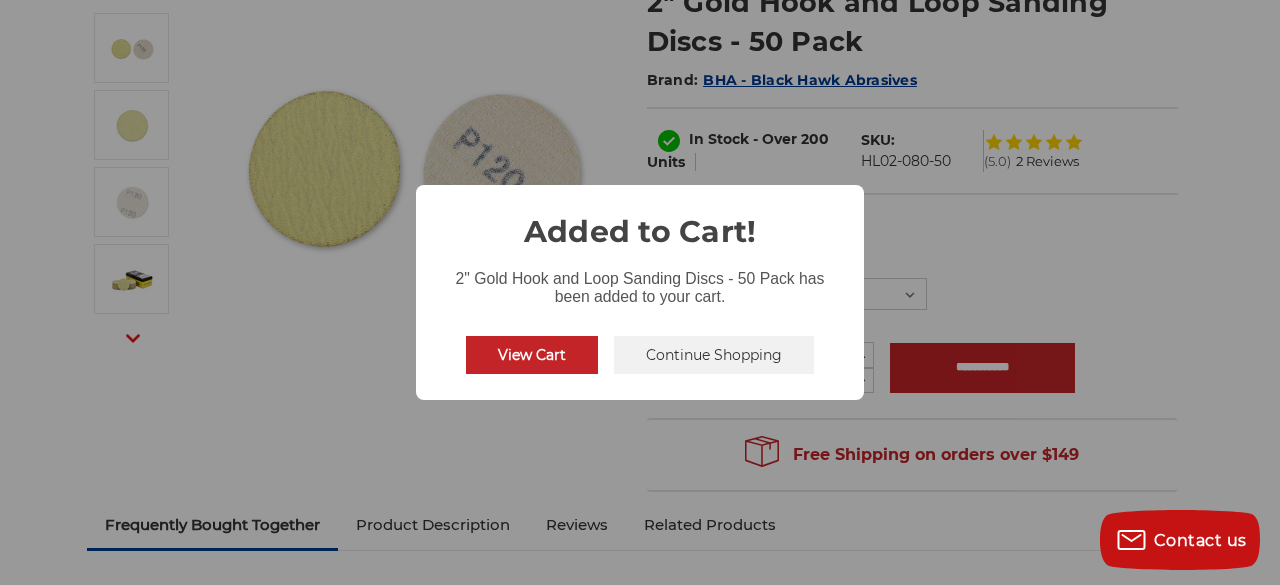 click on "Continue Shopping" at bounding box center (714, 355) 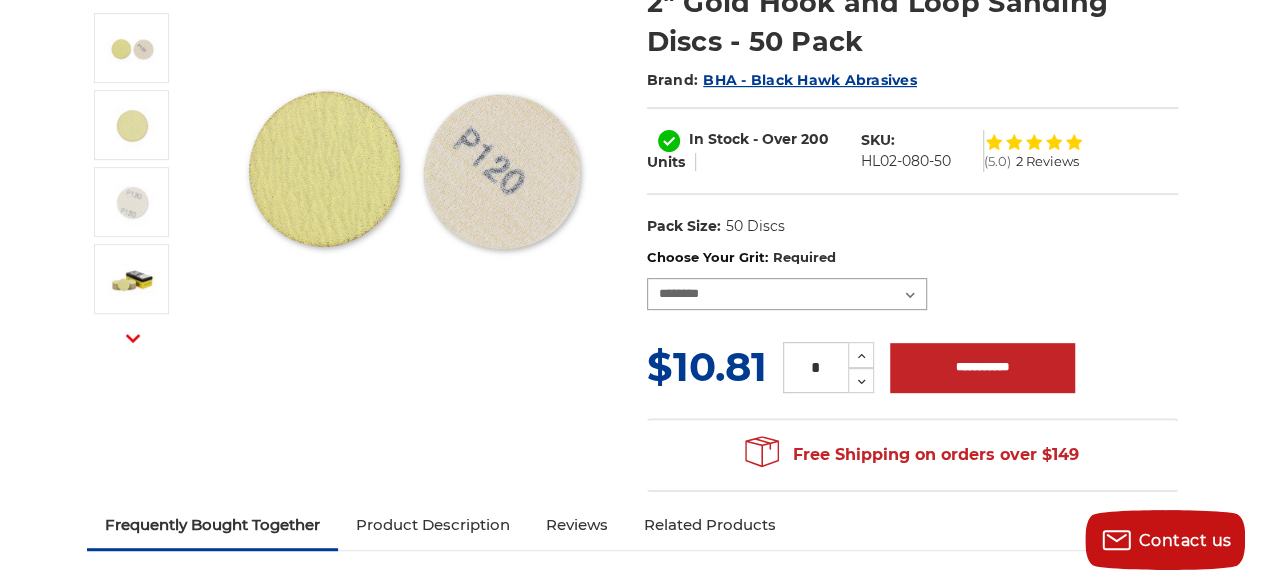 click on "**********" at bounding box center [787, 294] 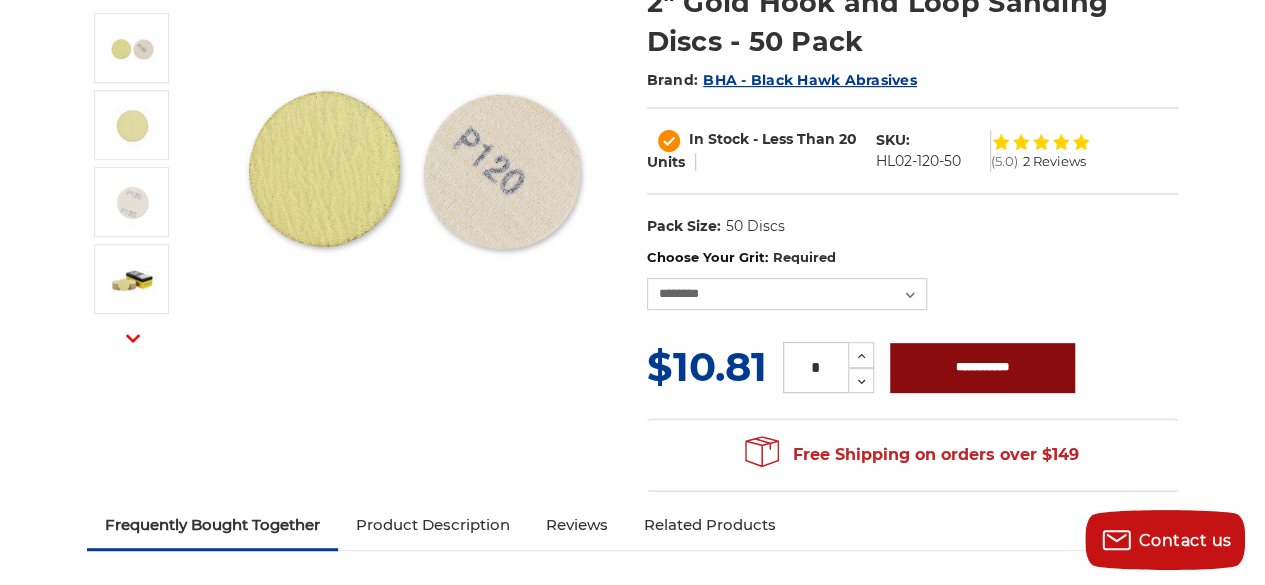 click on "**********" at bounding box center [982, 368] 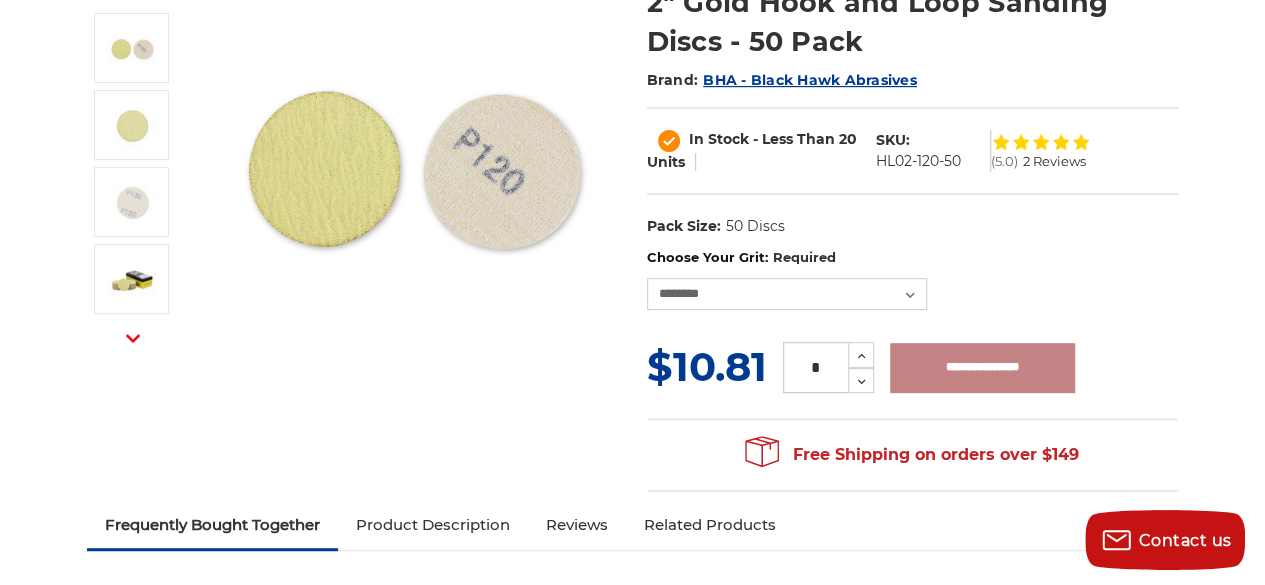 type on "**********" 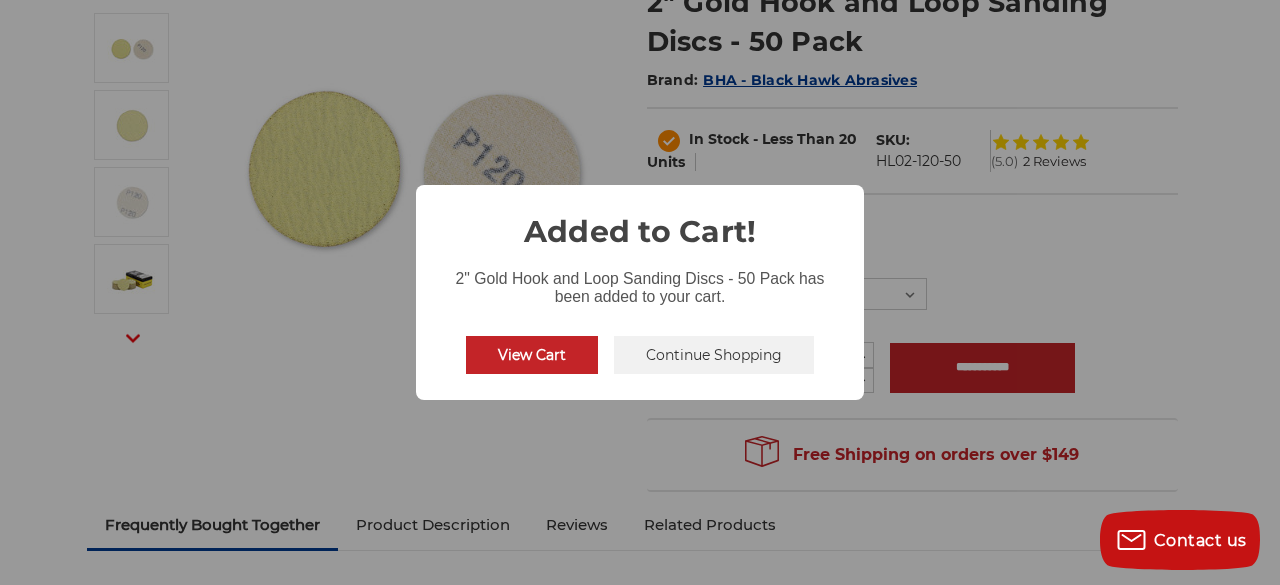 click on "Continue Shopping" at bounding box center [714, 355] 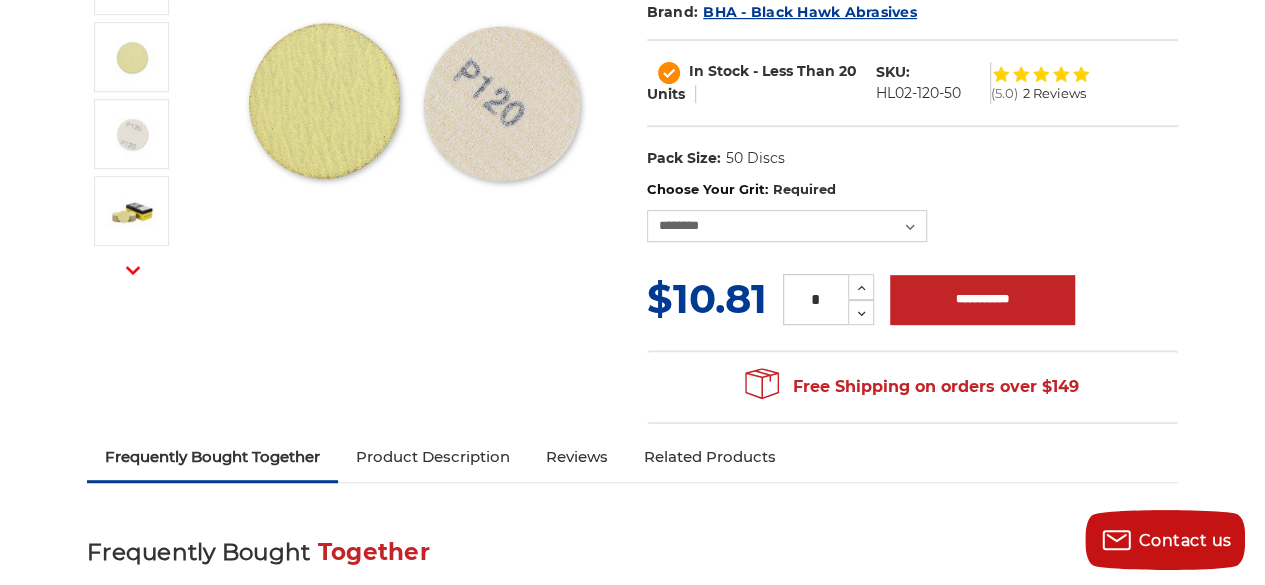 scroll, scrollTop: 400, scrollLeft: 0, axis: vertical 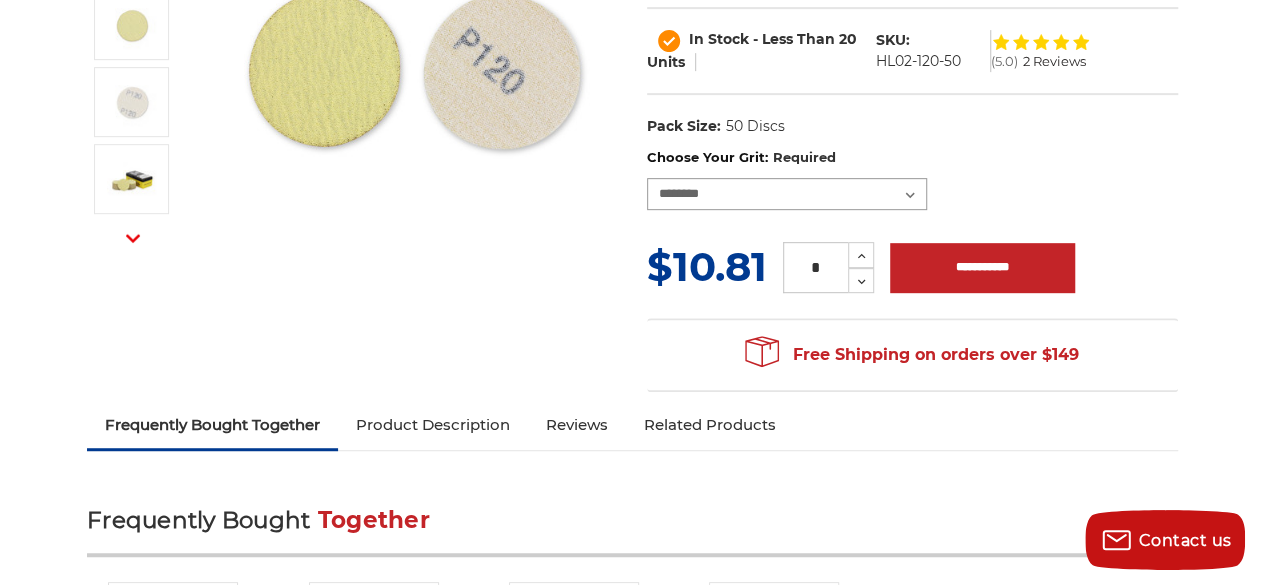 click on "**********" at bounding box center (787, 194) 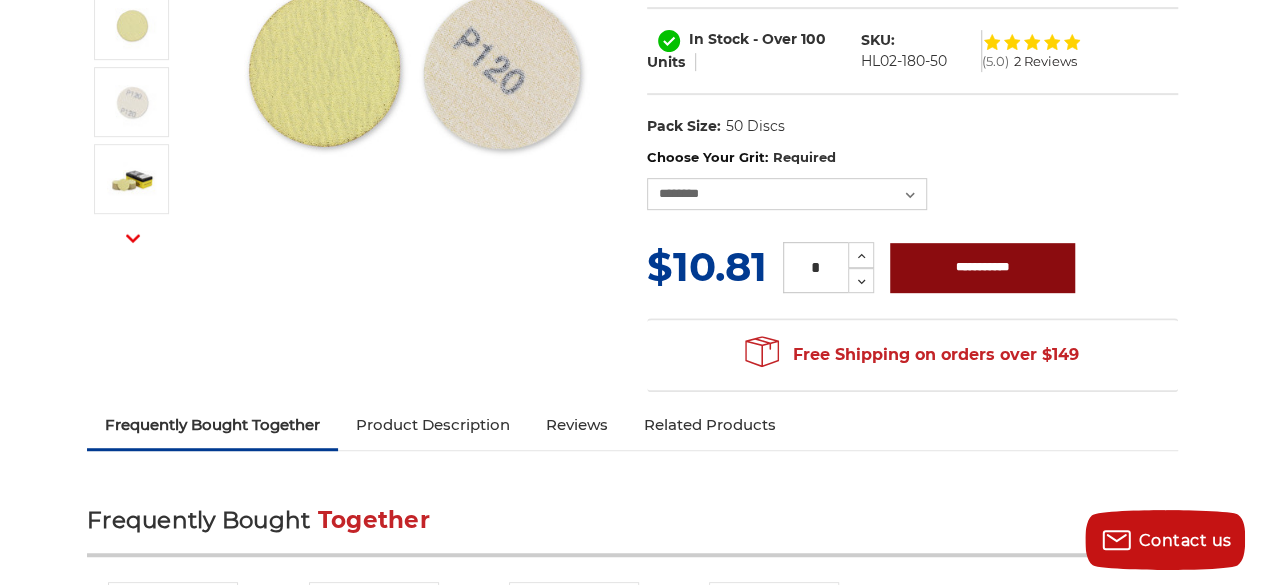 click on "**********" at bounding box center (982, 268) 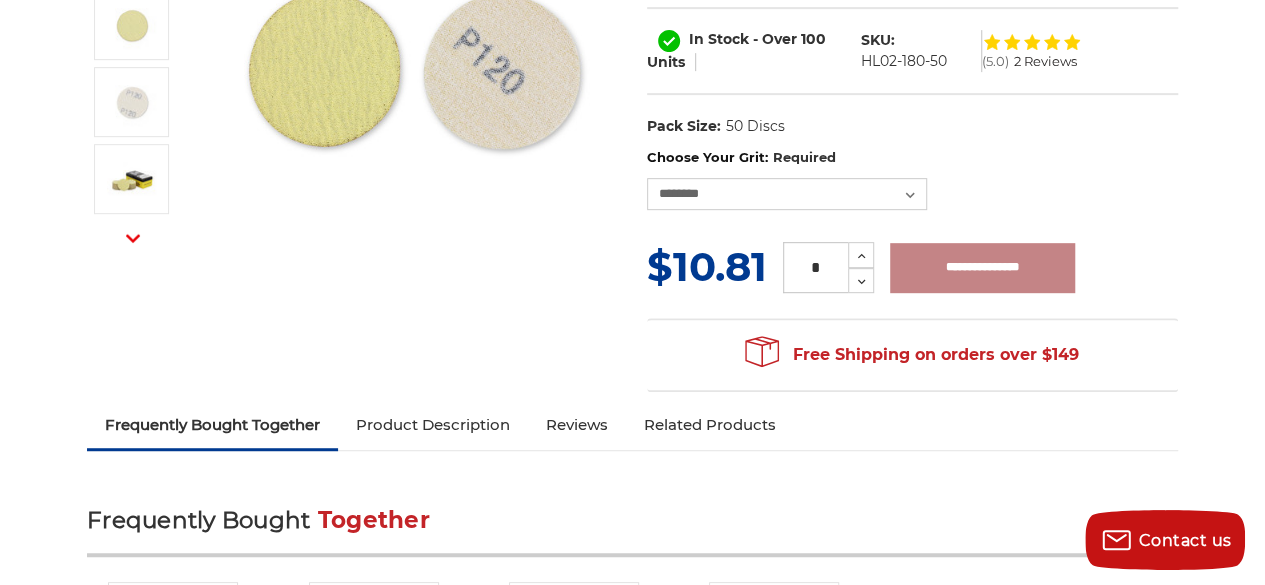 type on "**********" 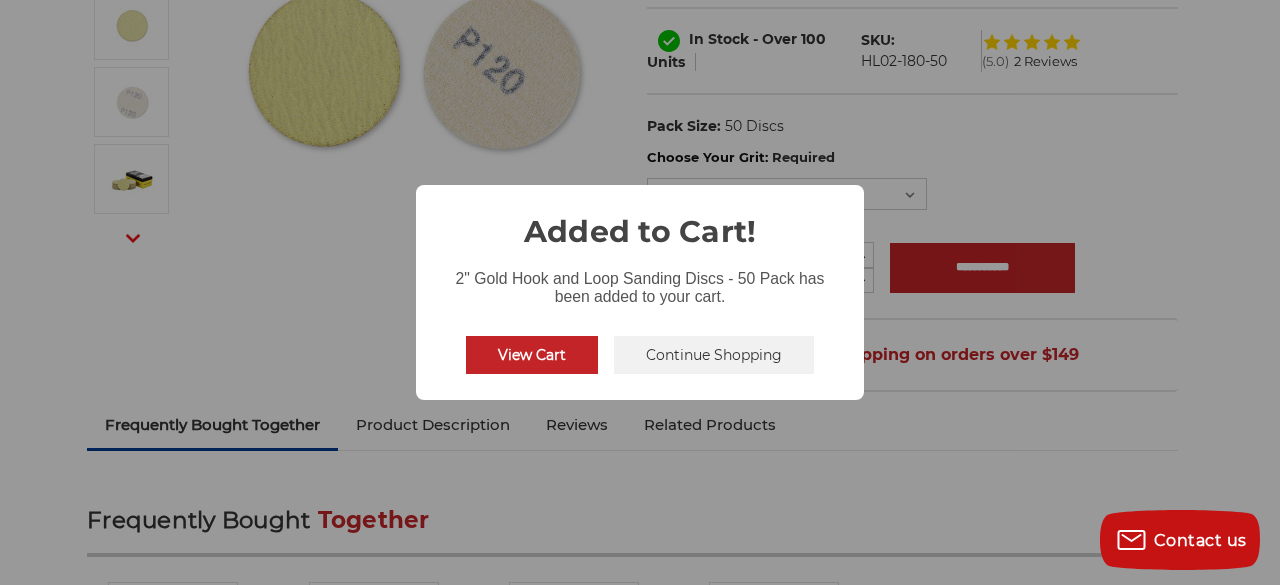 click on "Continue Shopping" at bounding box center [714, 355] 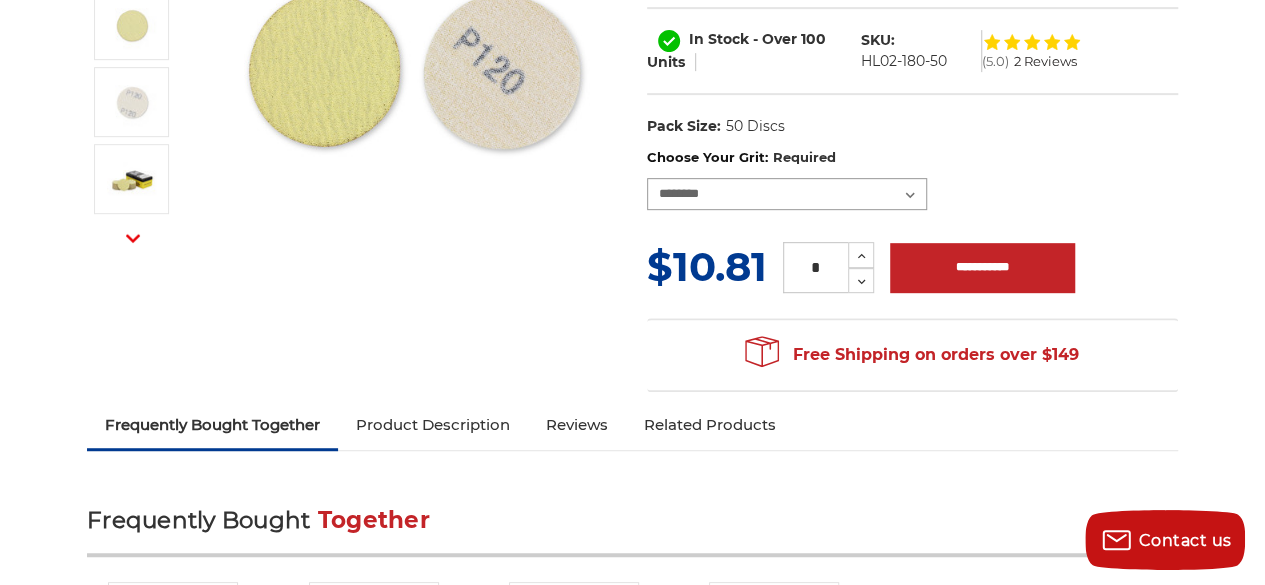 click on "**********" at bounding box center (787, 194) 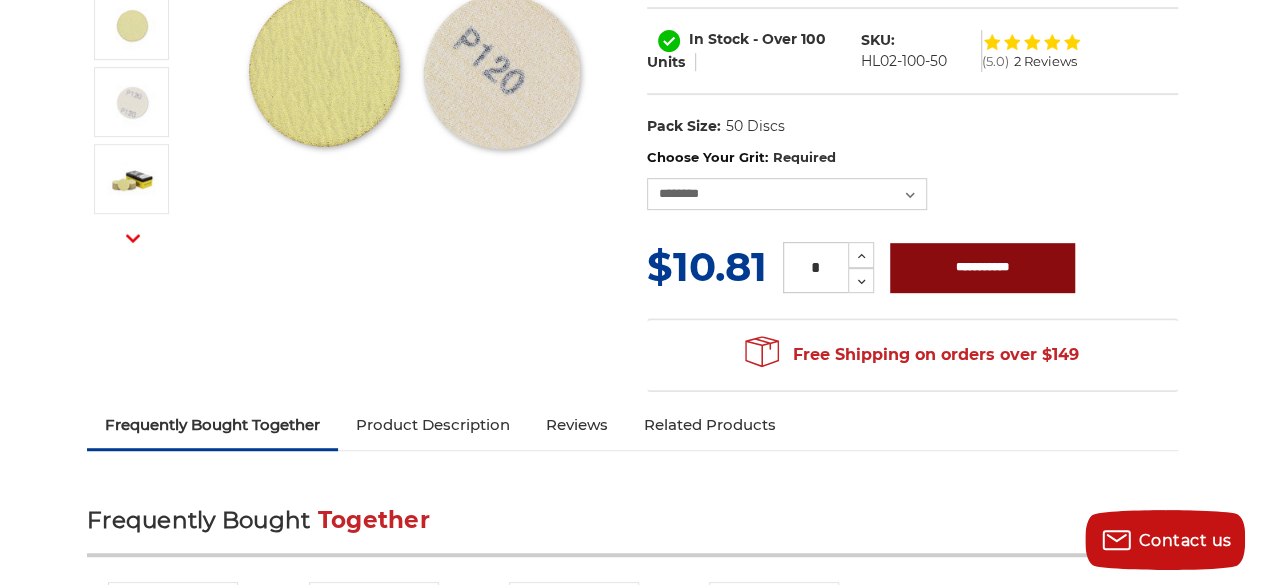 click on "**********" at bounding box center (982, 268) 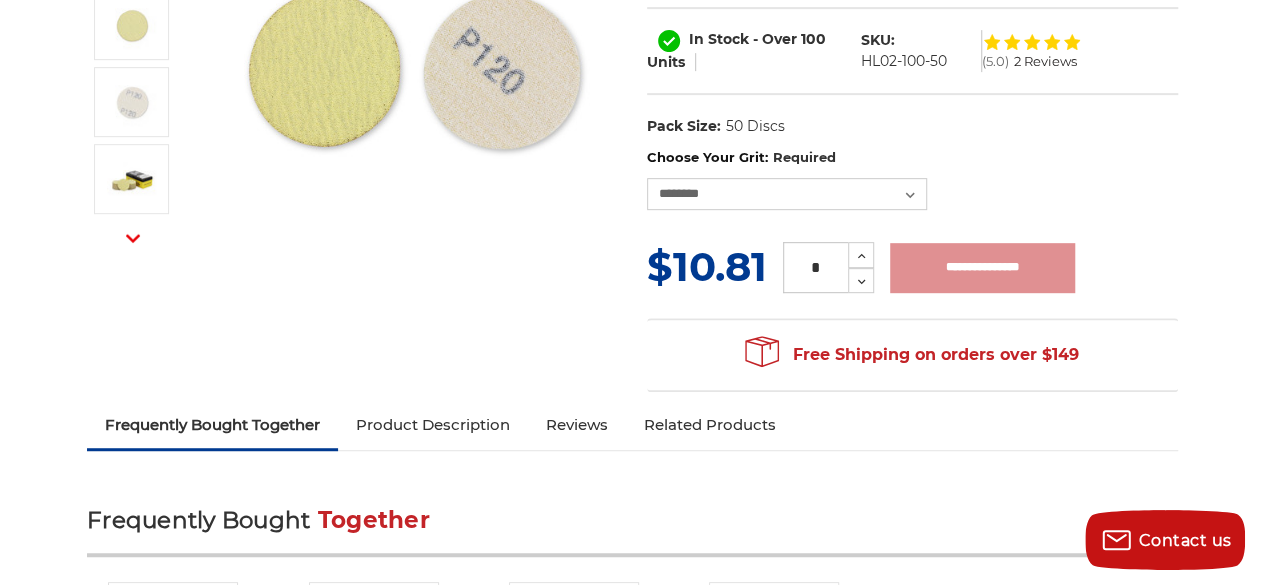type on "**********" 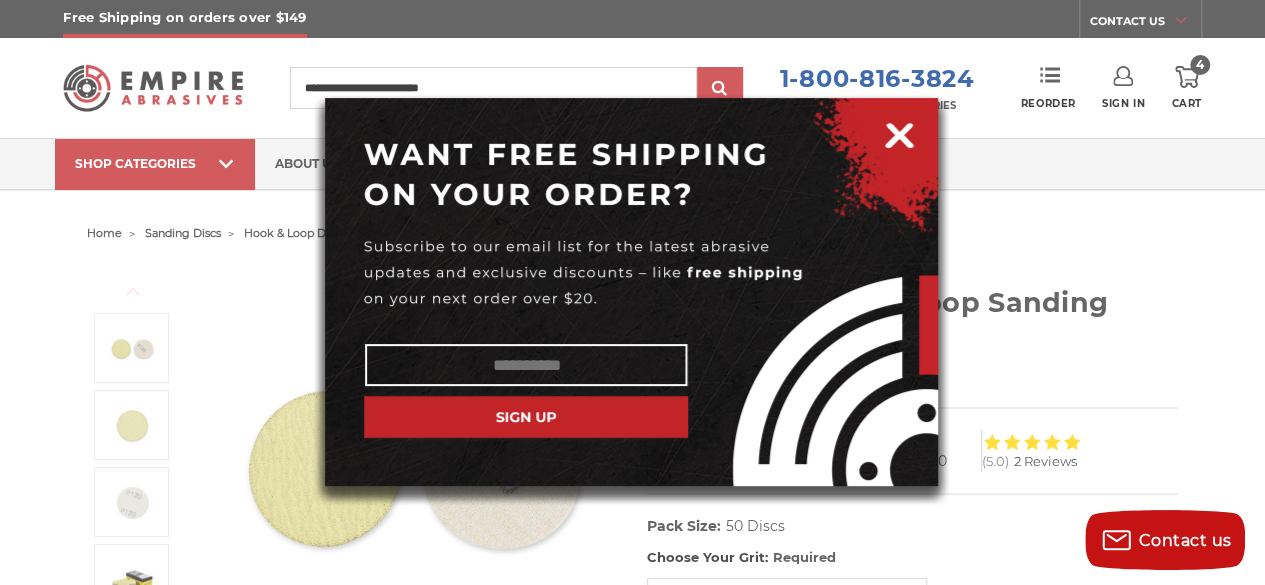 scroll, scrollTop: 0, scrollLeft: 0, axis: both 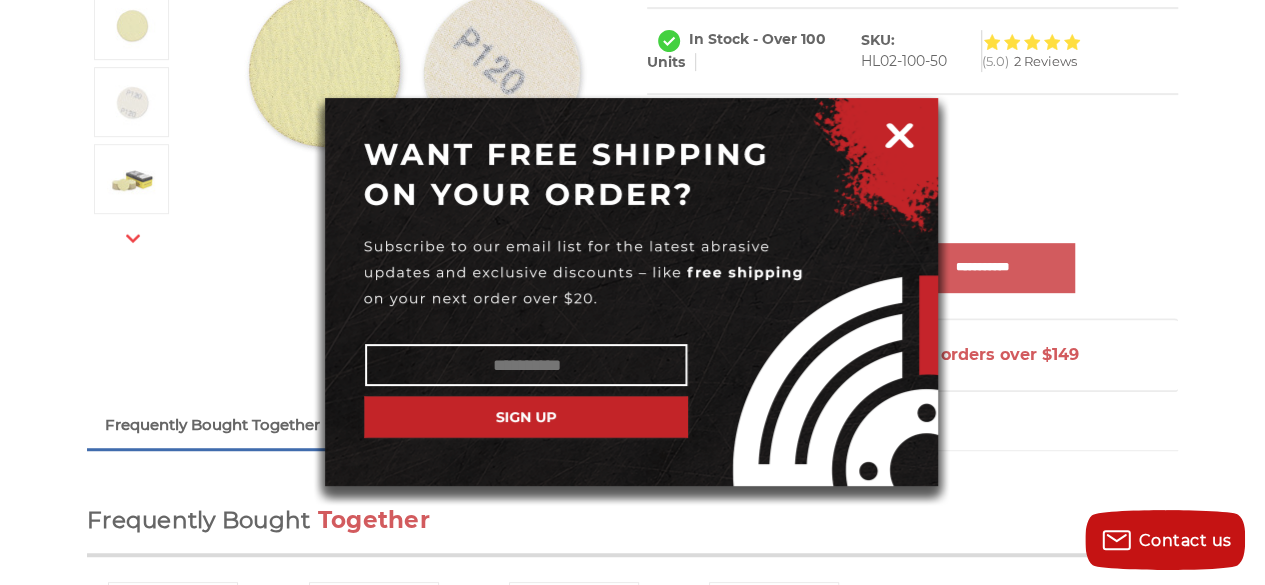 click on "✕" at bounding box center [632, 0] 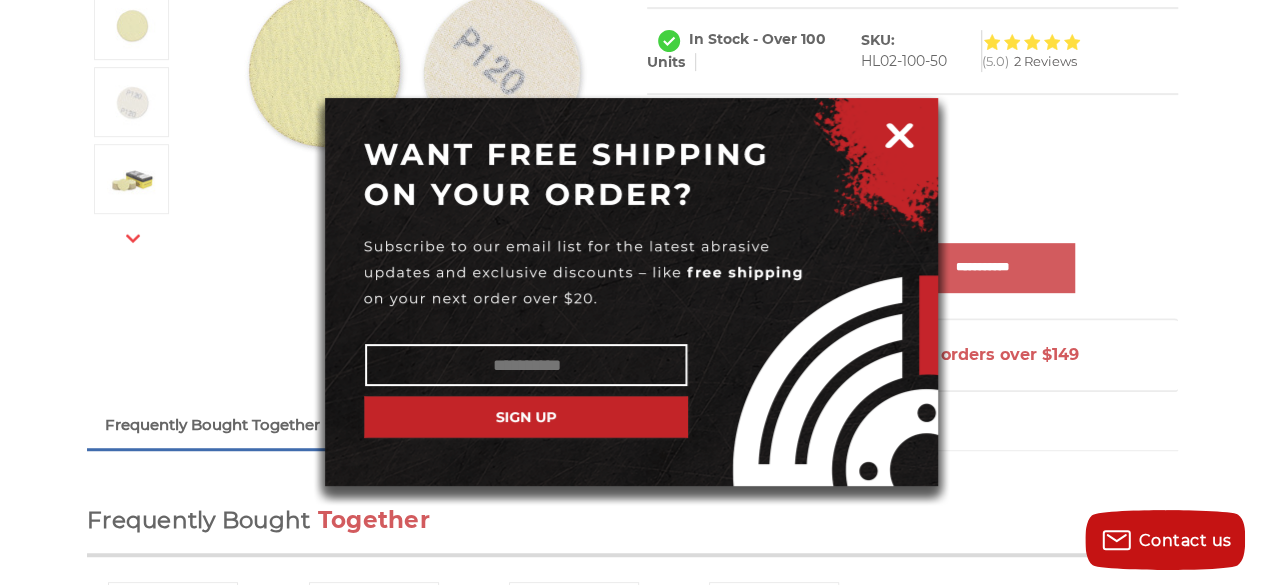 click at bounding box center [899, 132] 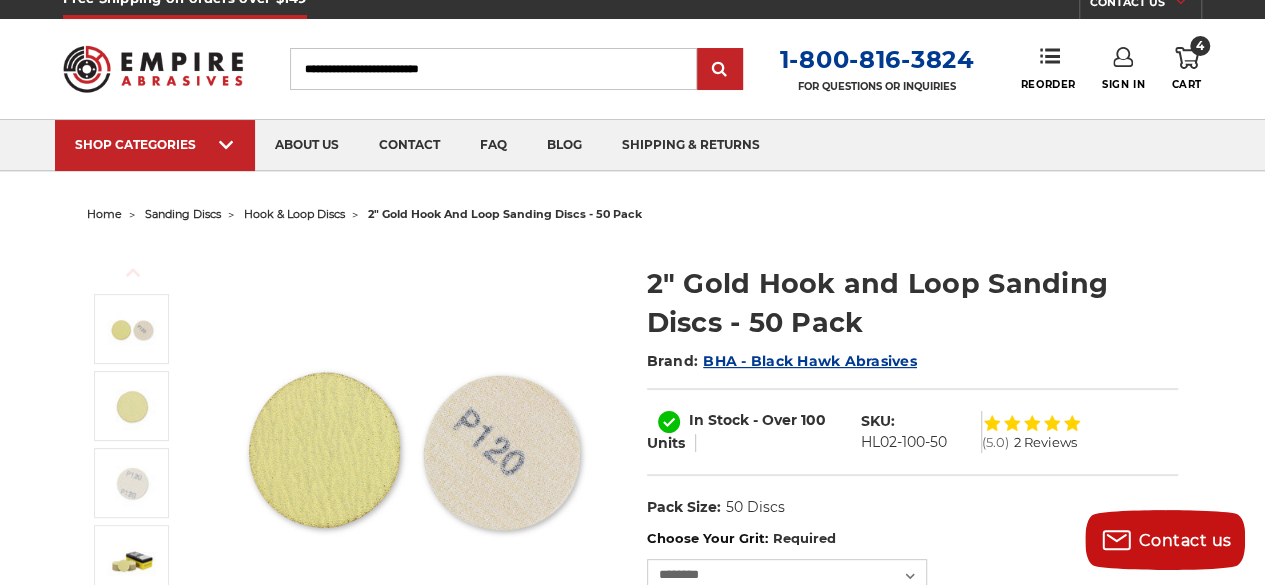 scroll, scrollTop: 0, scrollLeft: 0, axis: both 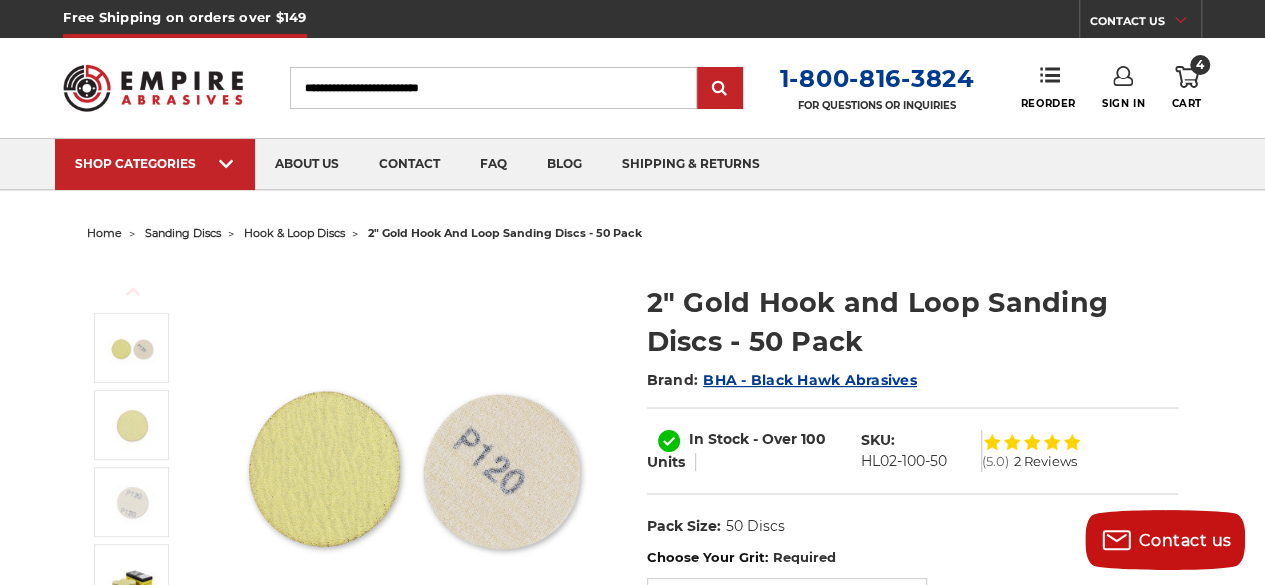 click 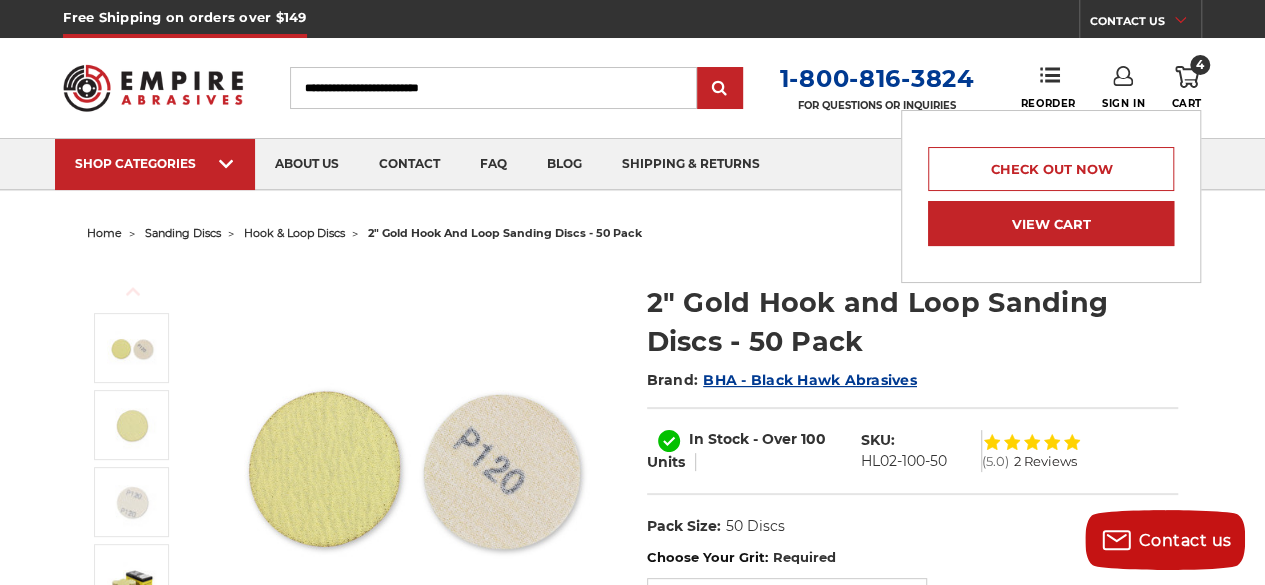 click on "View Cart" at bounding box center (1051, 223) 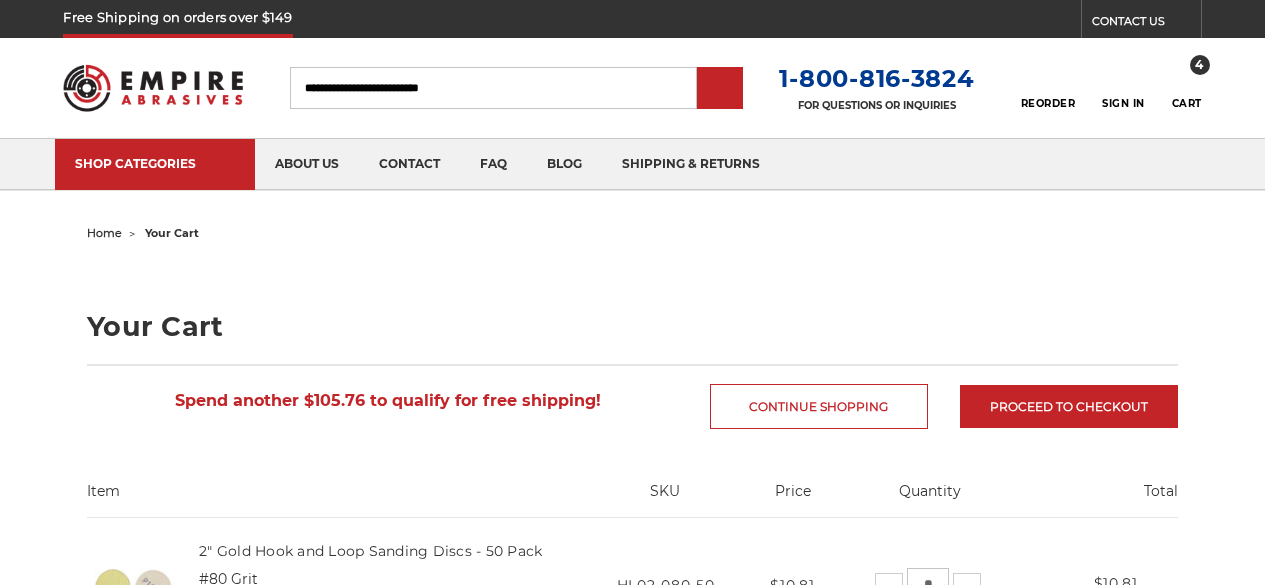 scroll, scrollTop: 0, scrollLeft: 0, axis: both 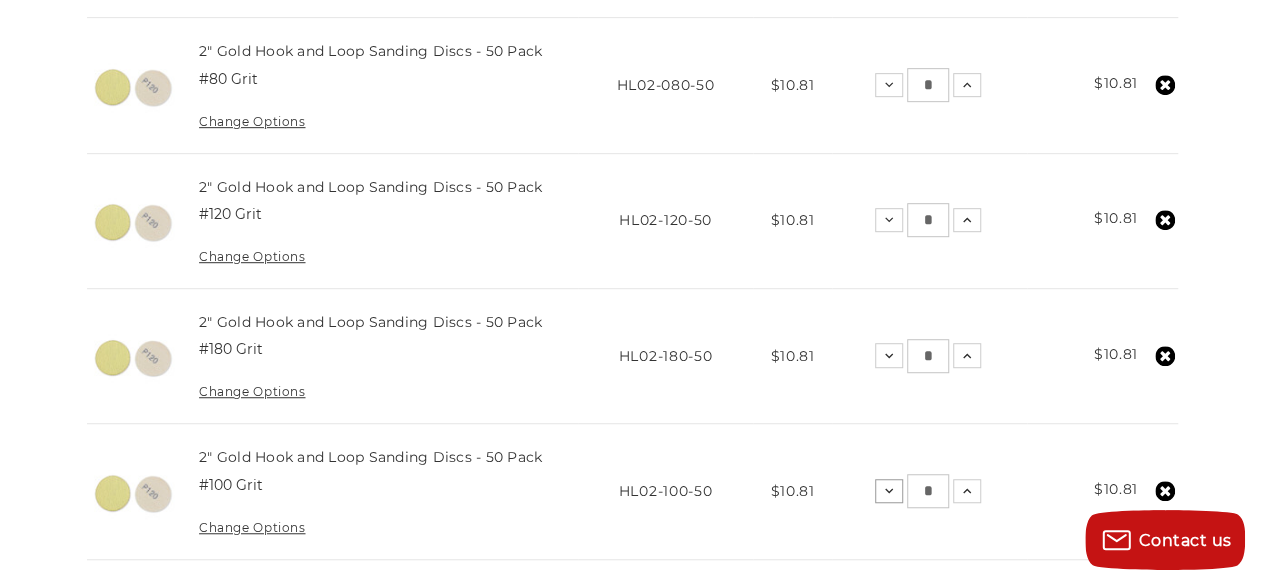 click 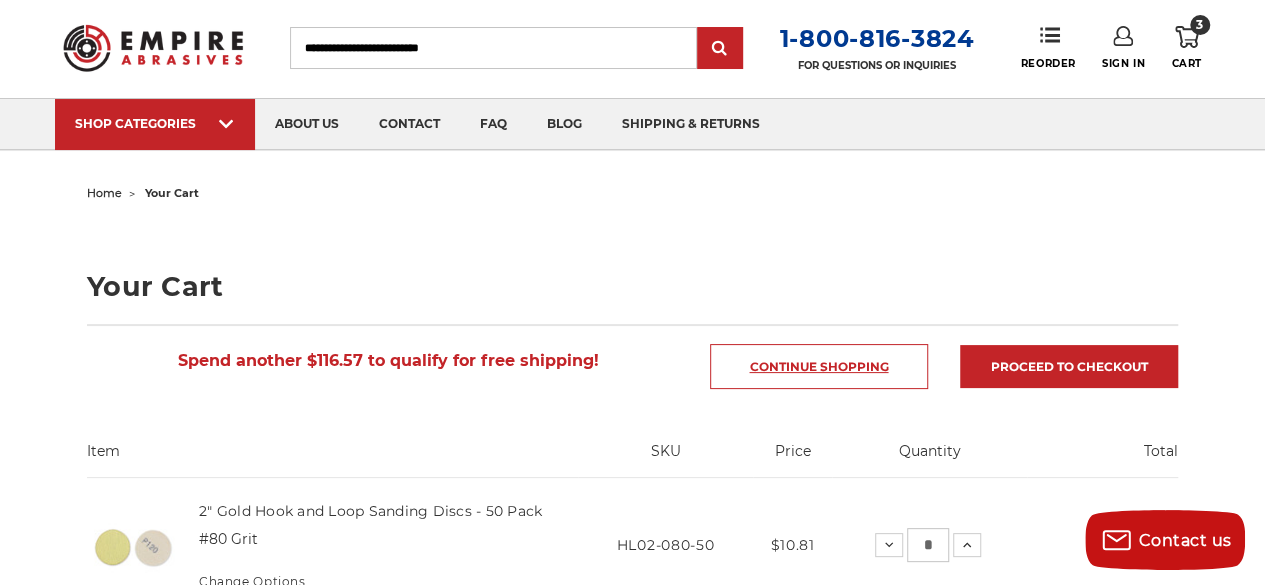 scroll, scrollTop: 0, scrollLeft: 0, axis: both 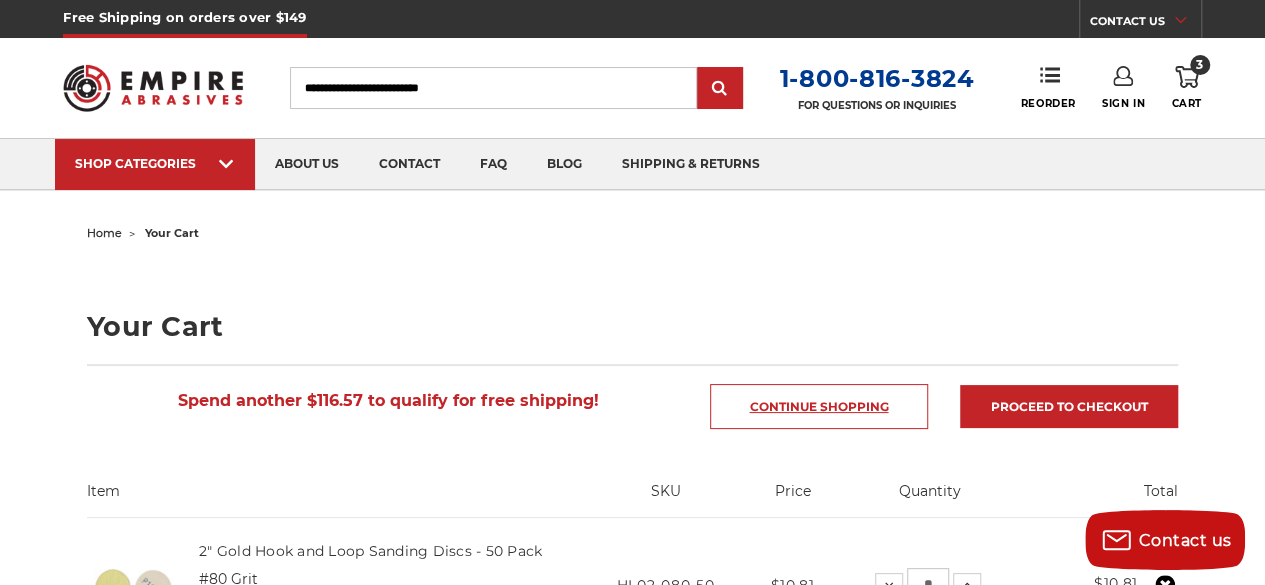 click on "Continue Shopping" at bounding box center [819, 406] 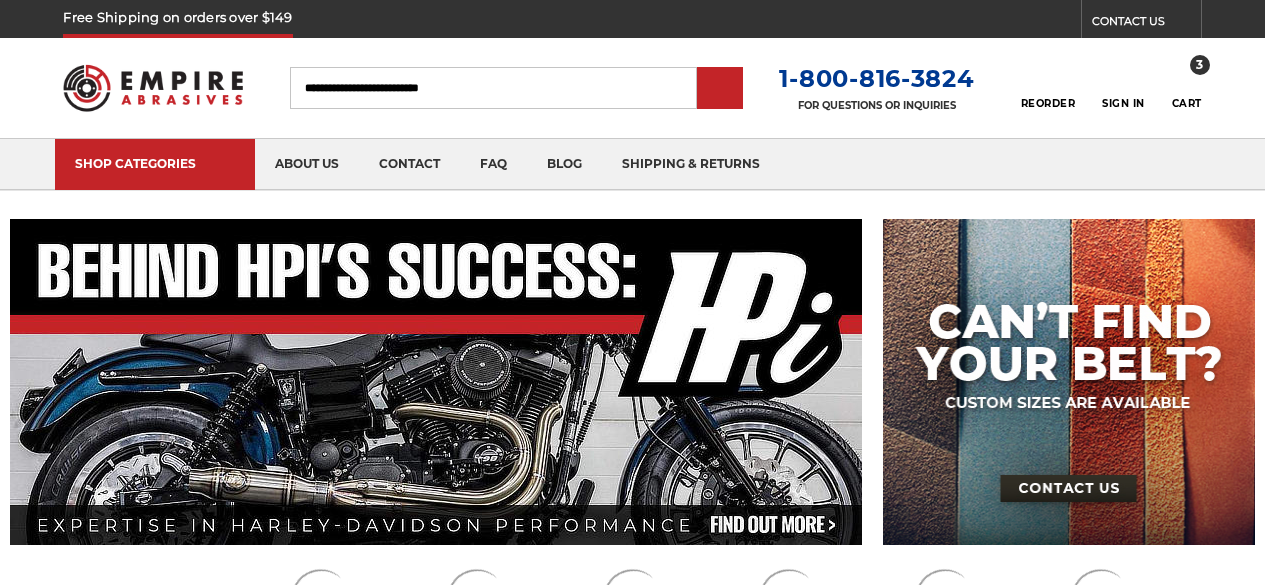 scroll, scrollTop: 0, scrollLeft: 0, axis: both 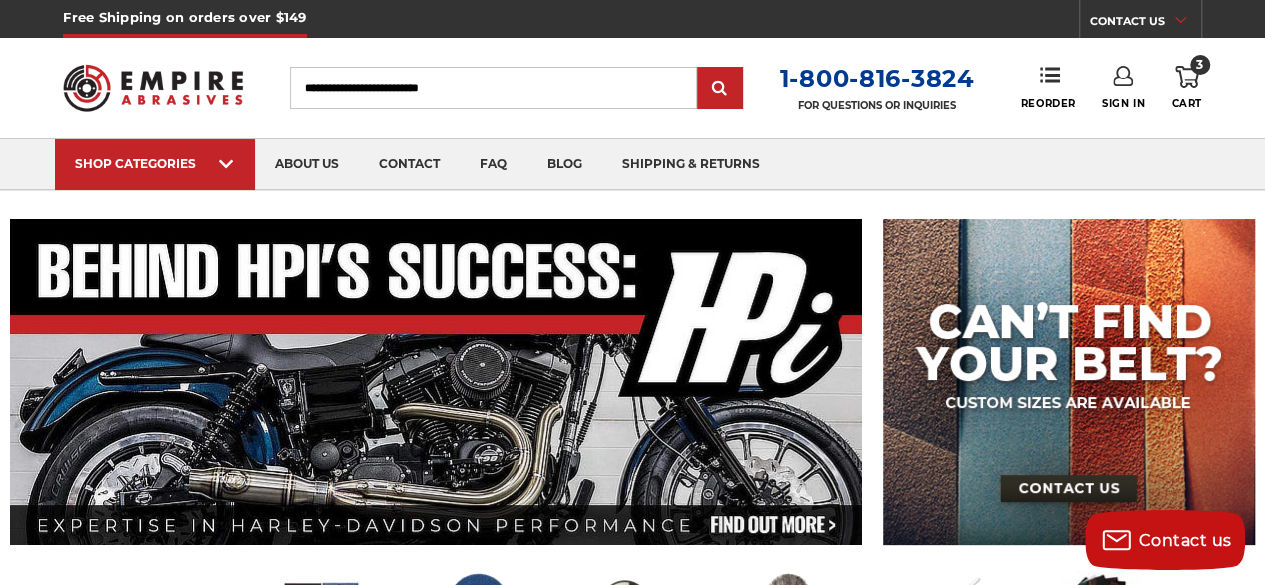click 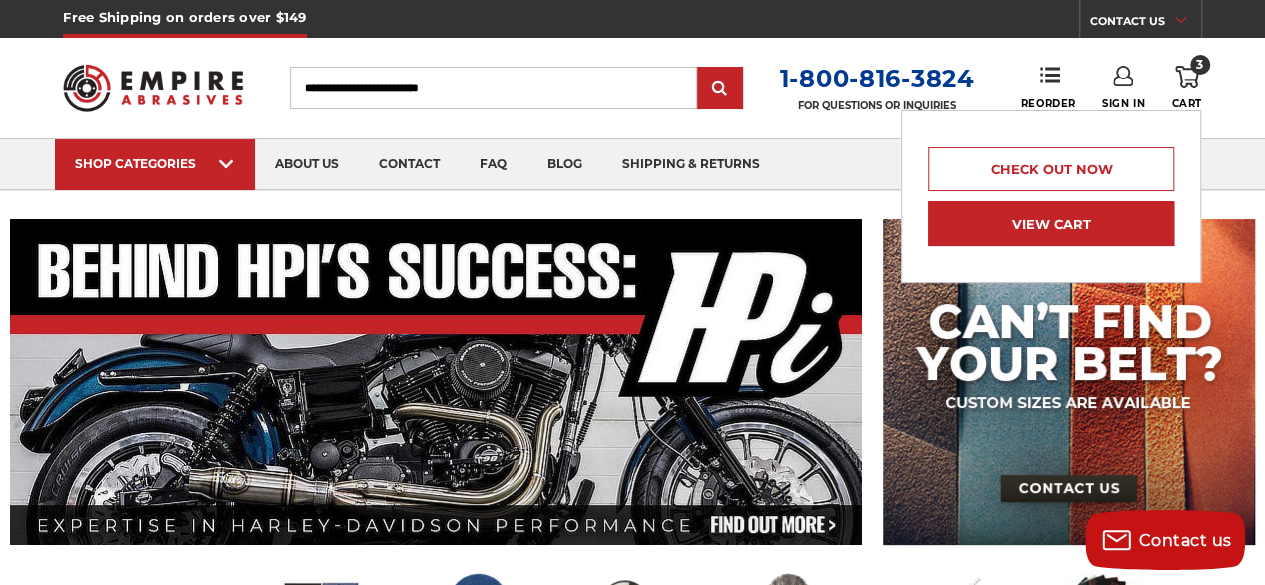 click on "View Cart" at bounding box center [1051, 223] 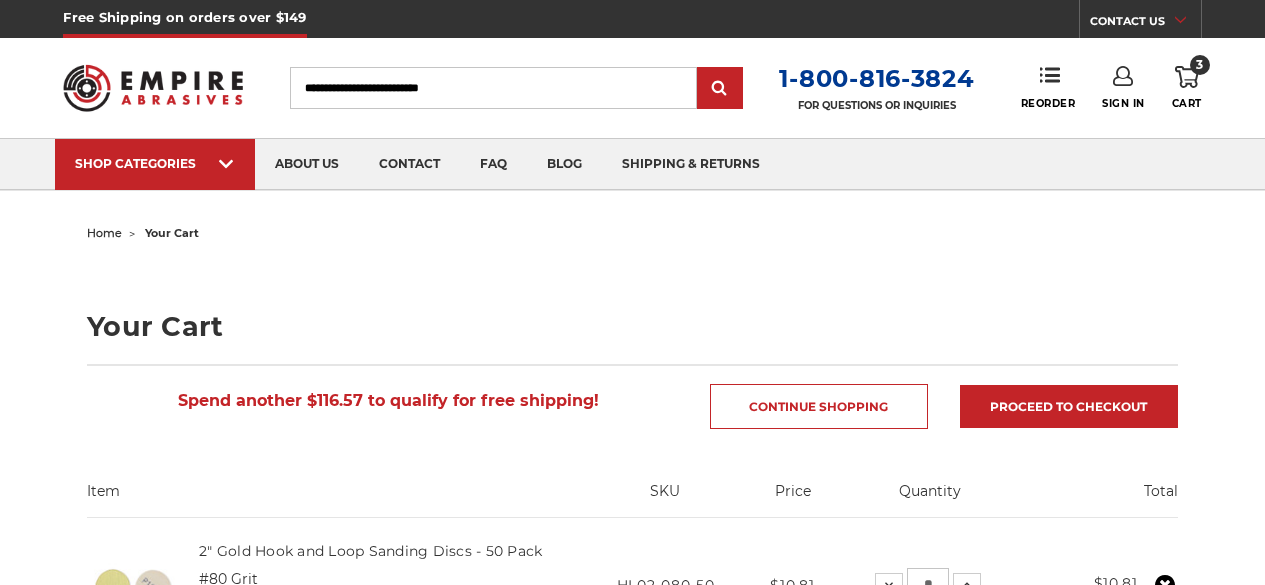 scroll, scrollTop: 0, scrollLeft: 0, axis: both 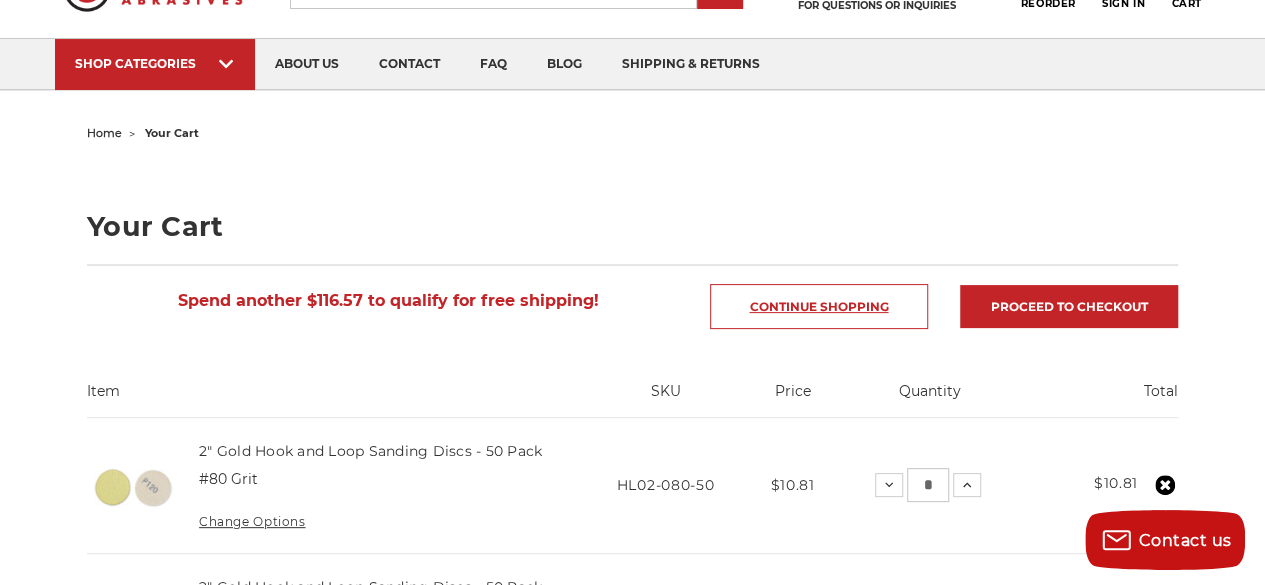 click on "Continue Shopping" at bounding box center (819, 306) 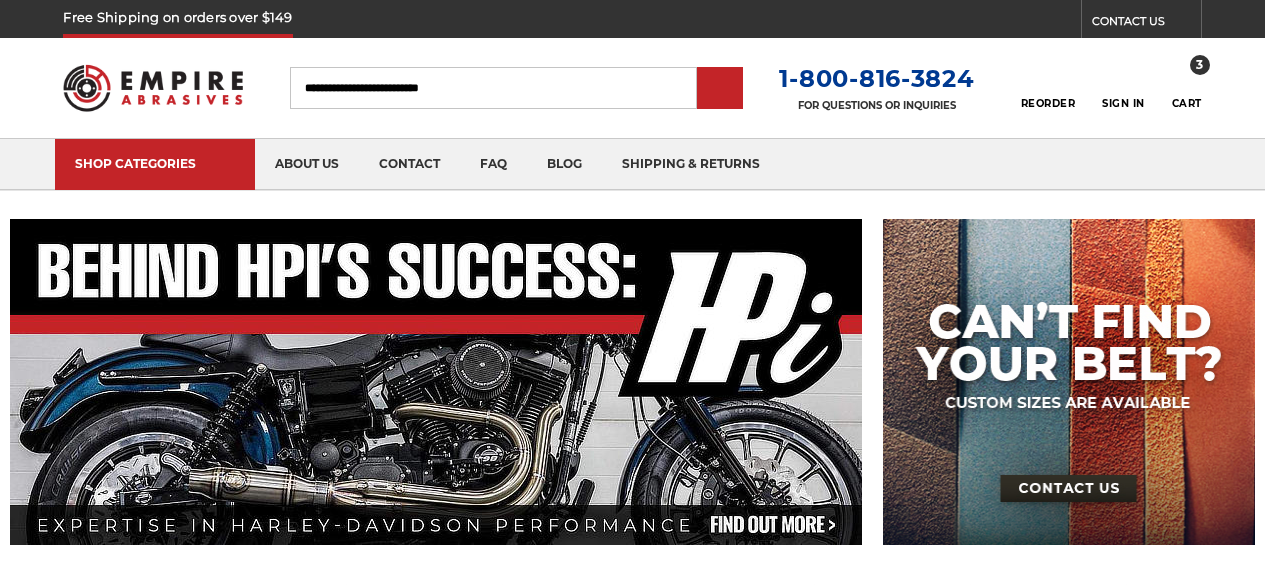 scroll, scrollTop: 0, scrollLeft: 0, axis: both 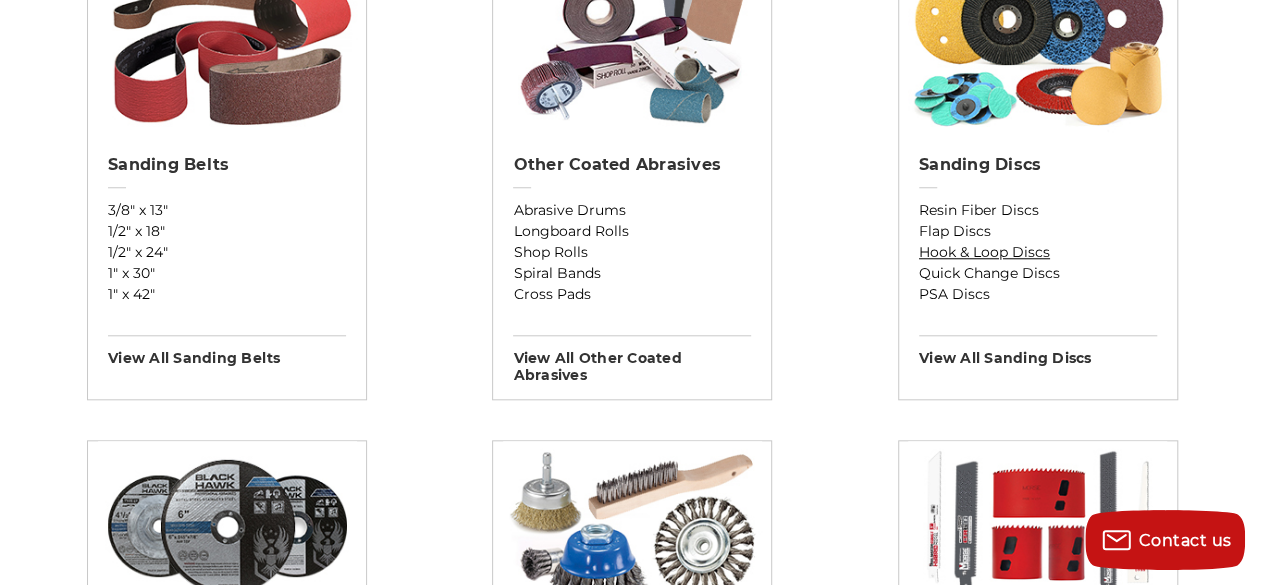 click on "Hook & Loop Discs" at bounding box center [1038, 252] 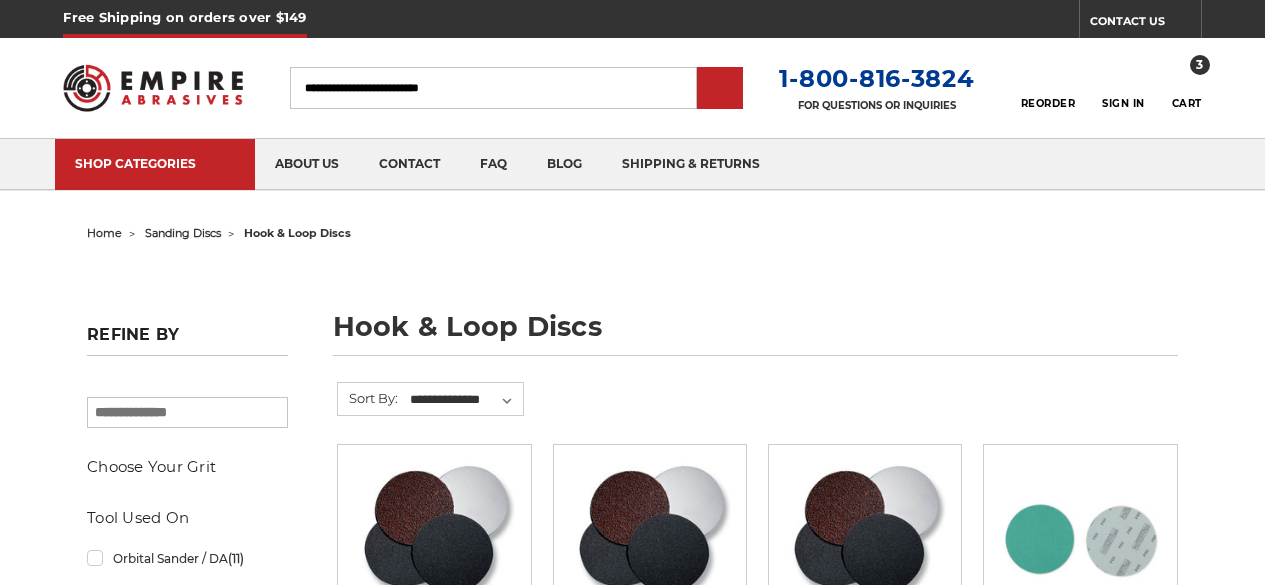 scroll, scrollTop: 0, scrollLeft: 0, axis: both 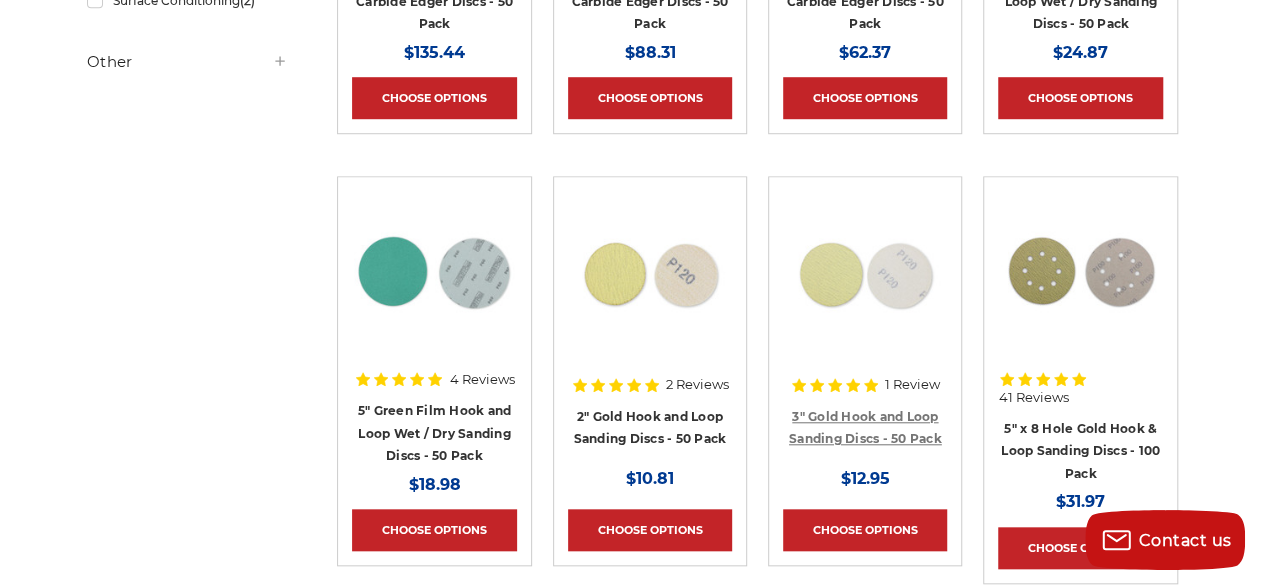 click on "3" Gold Hook and Loop Sanding Discs - 50 Pack" at bounding box center (865, 428) 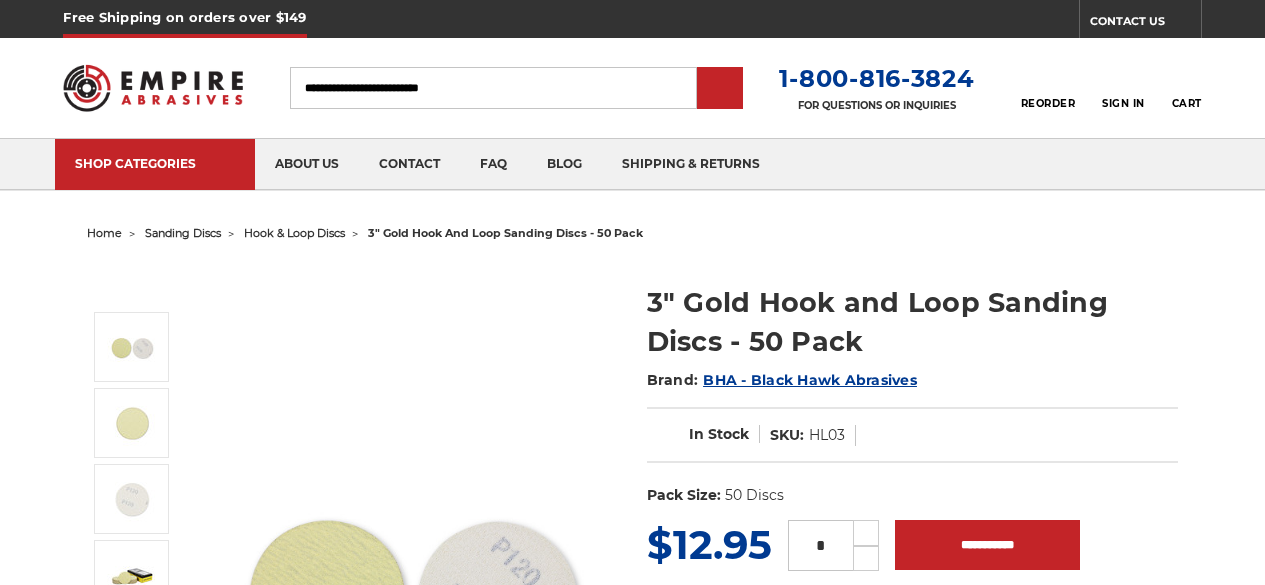 scroll, scrollTop: 0, scrollLeft: 0, axis: both 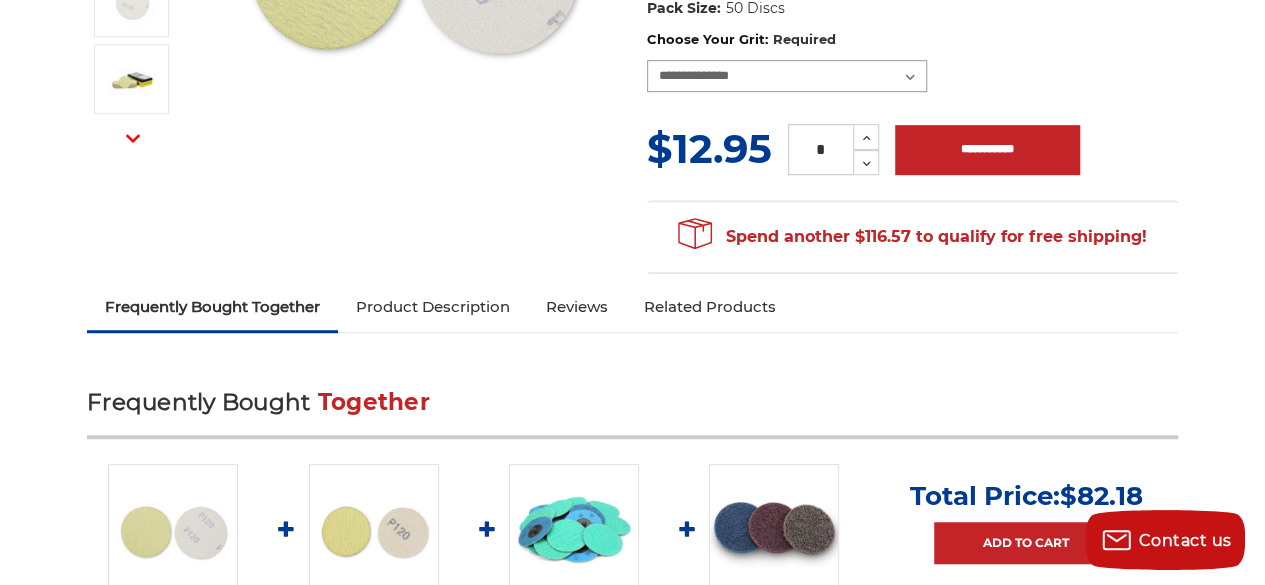 click on "**********" at bounding box center (787, 76) 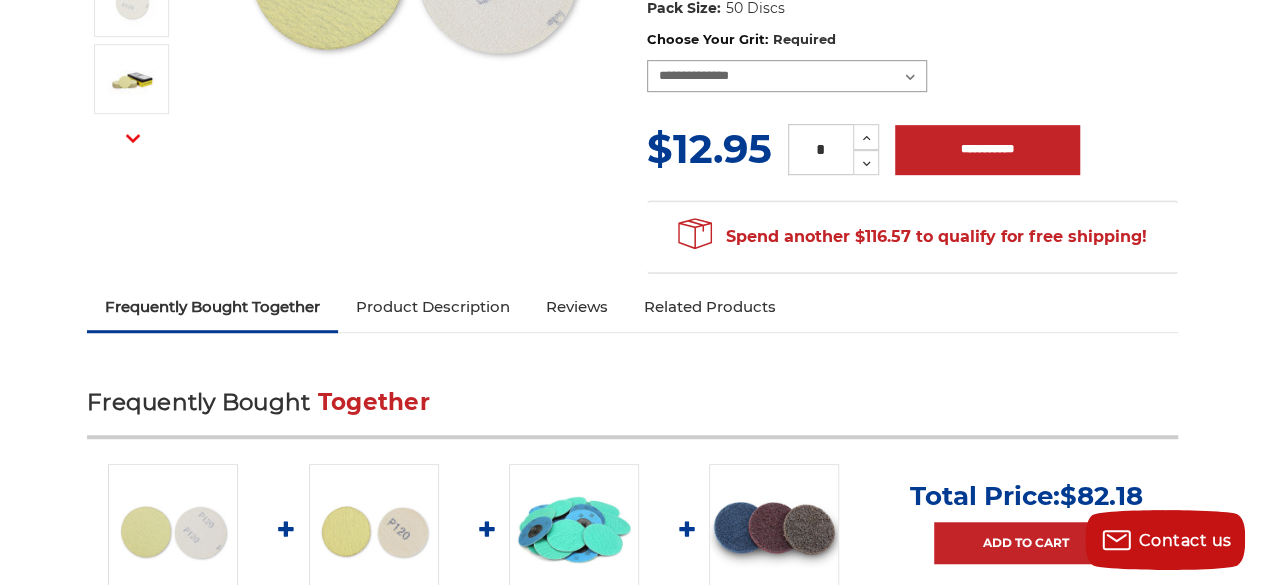 select on "****" 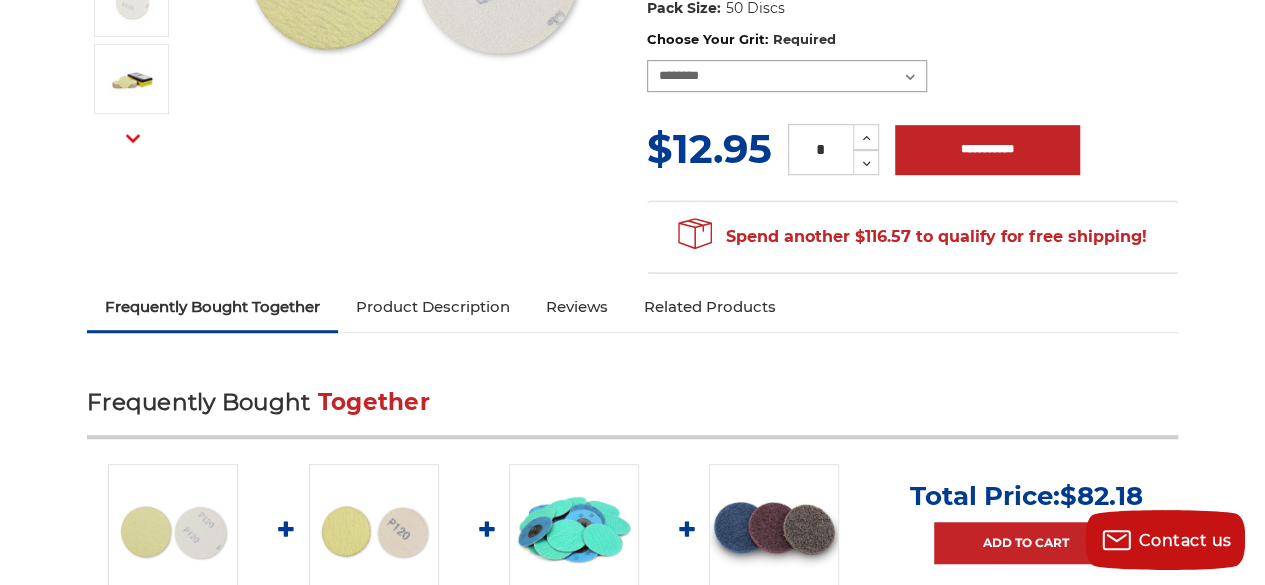 click on "**********" at bounding box center [787, 76] 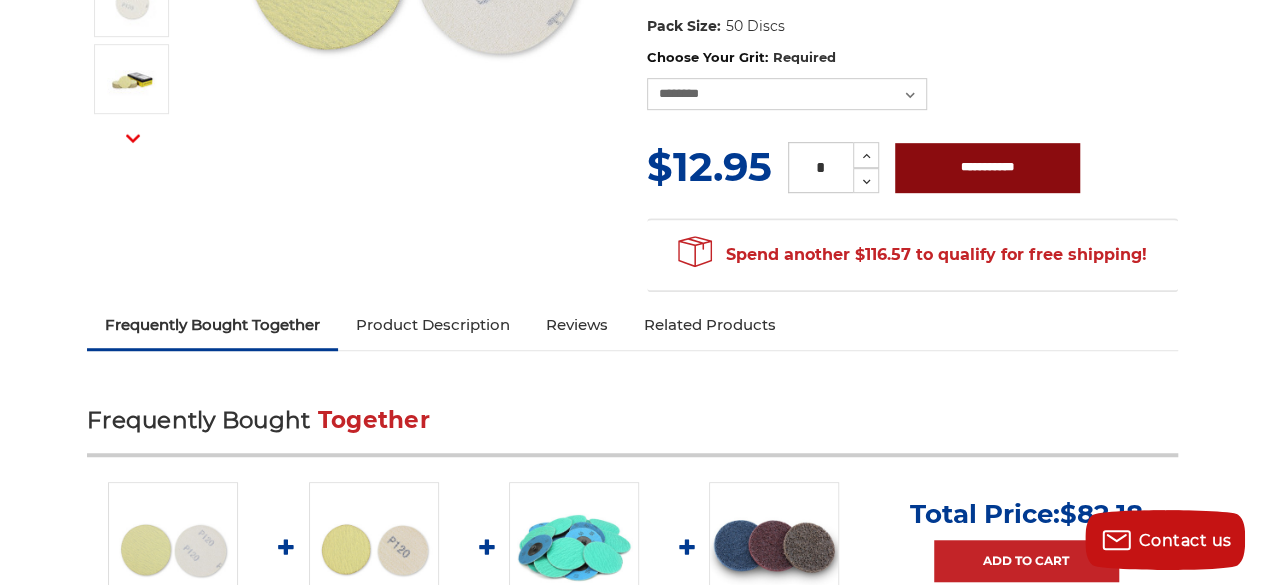 click on "**********" at bounding box center [987, 168] 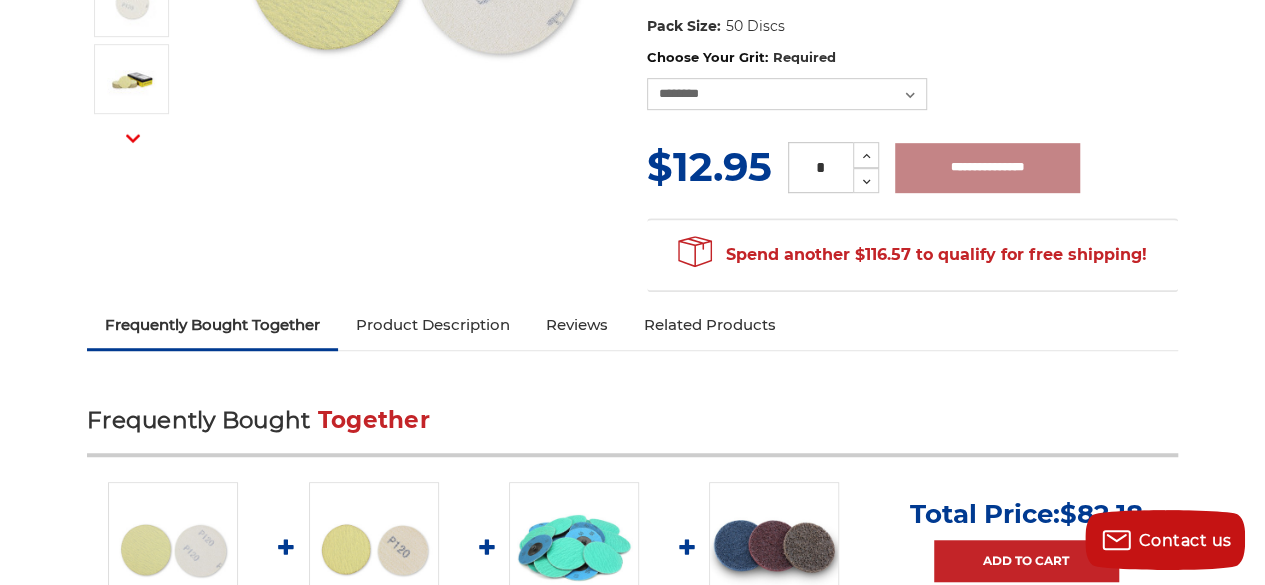 type on "**********" 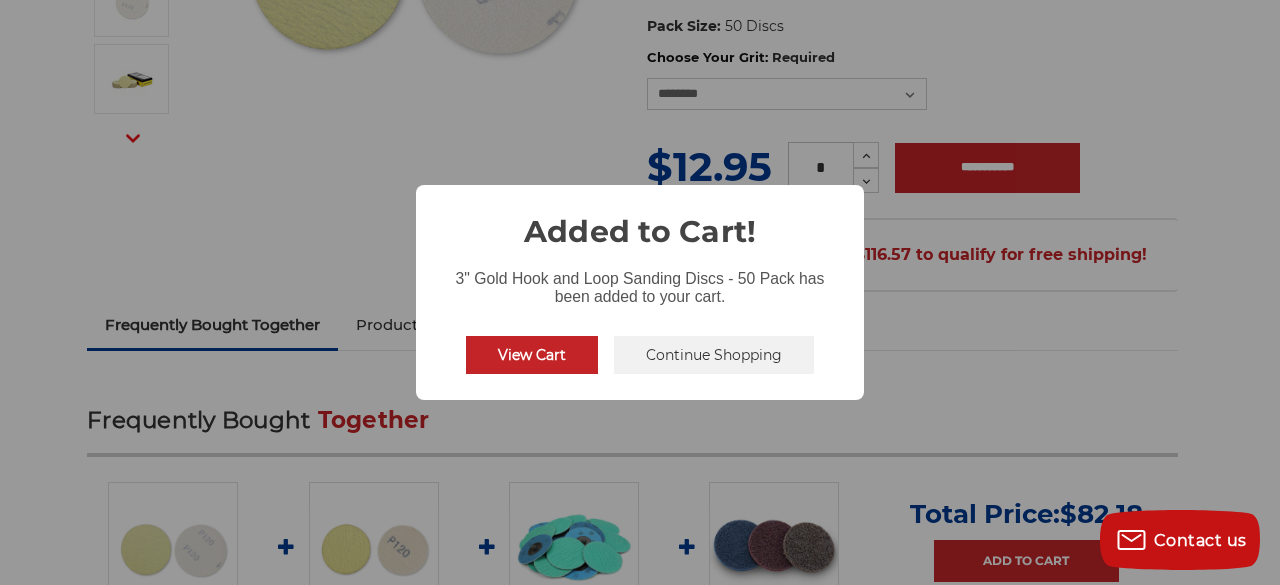 click on "Continue Shopping" at bounding box center [714, 355] 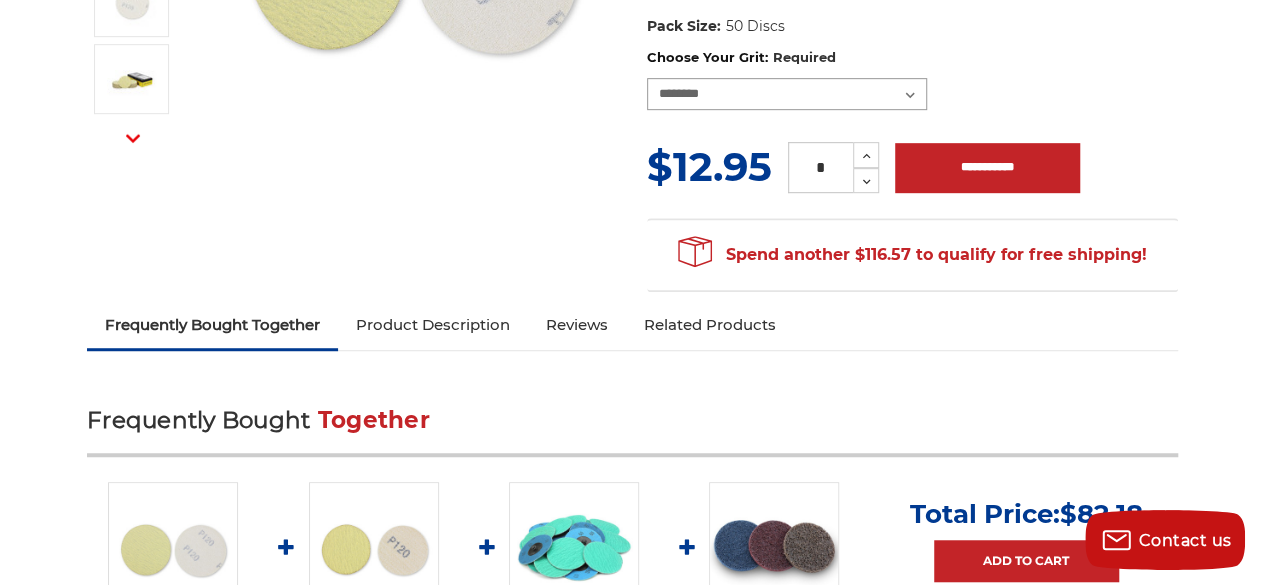 click on "**********" at bounding box center [787, 94] 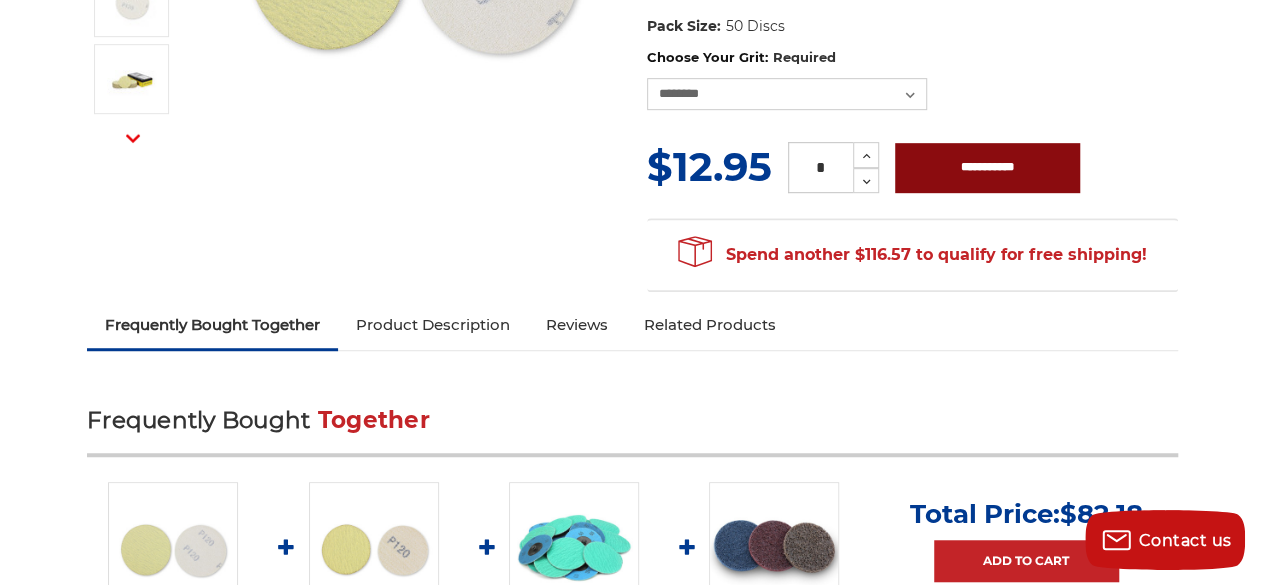 click on "**********" at bounding box center (987, 168) 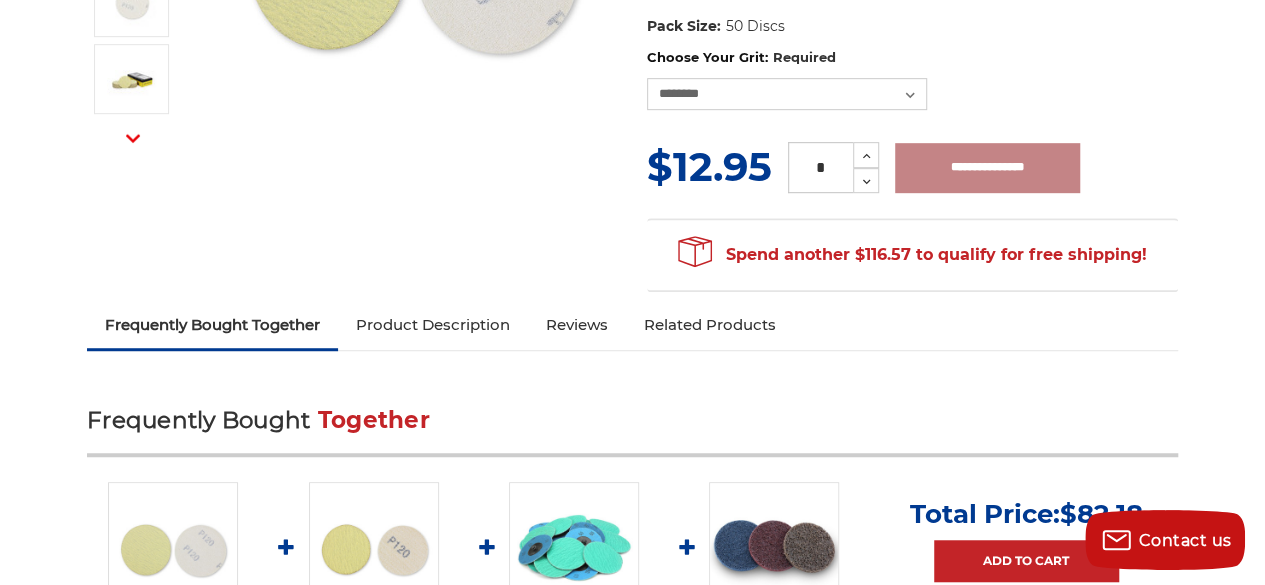 type on "**********" 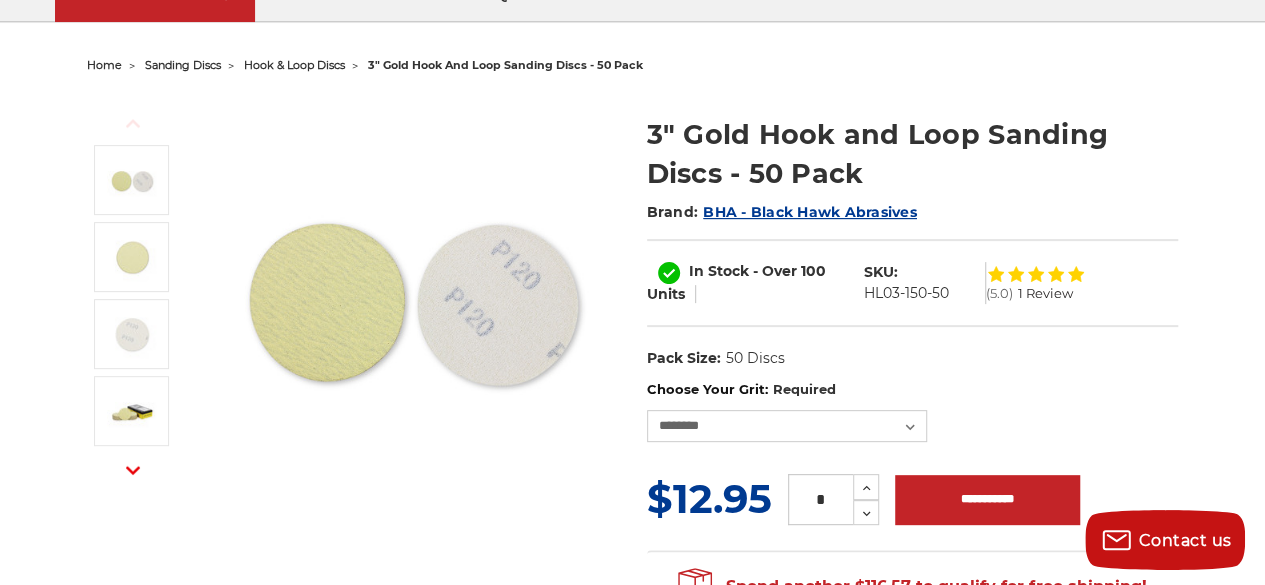 scroll, scrollTop: 0, scrollLeft: 0, axis: both 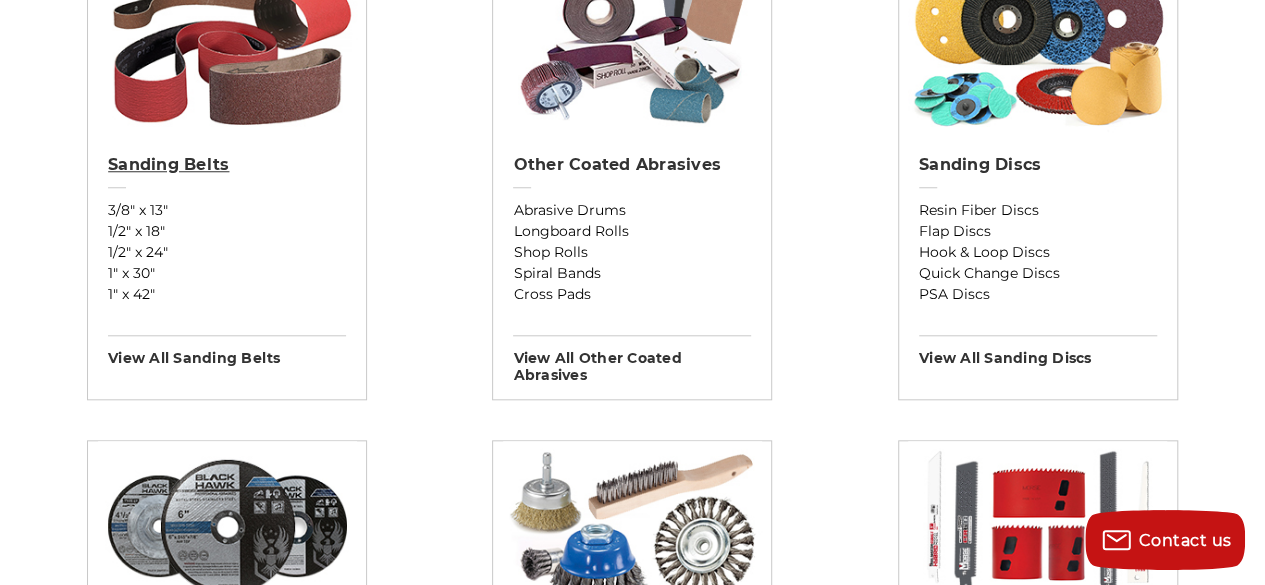 click on "Sanding Belts" at bounding box center [227, 165] 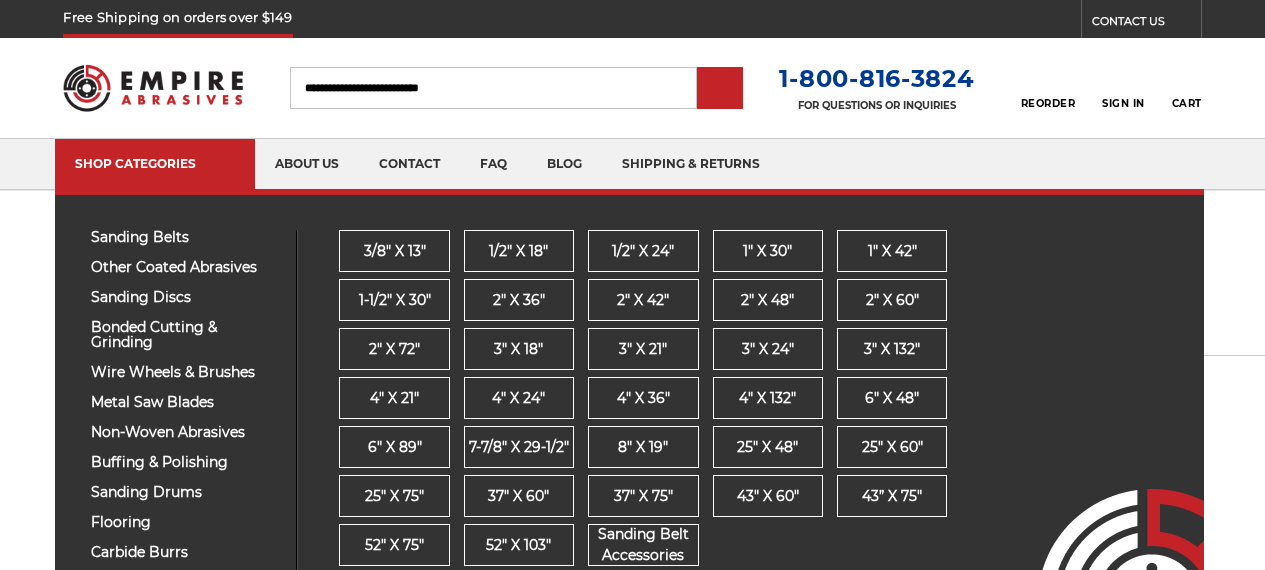 scroll, scrollTop: 0, scrollLeft: 0, axis: both 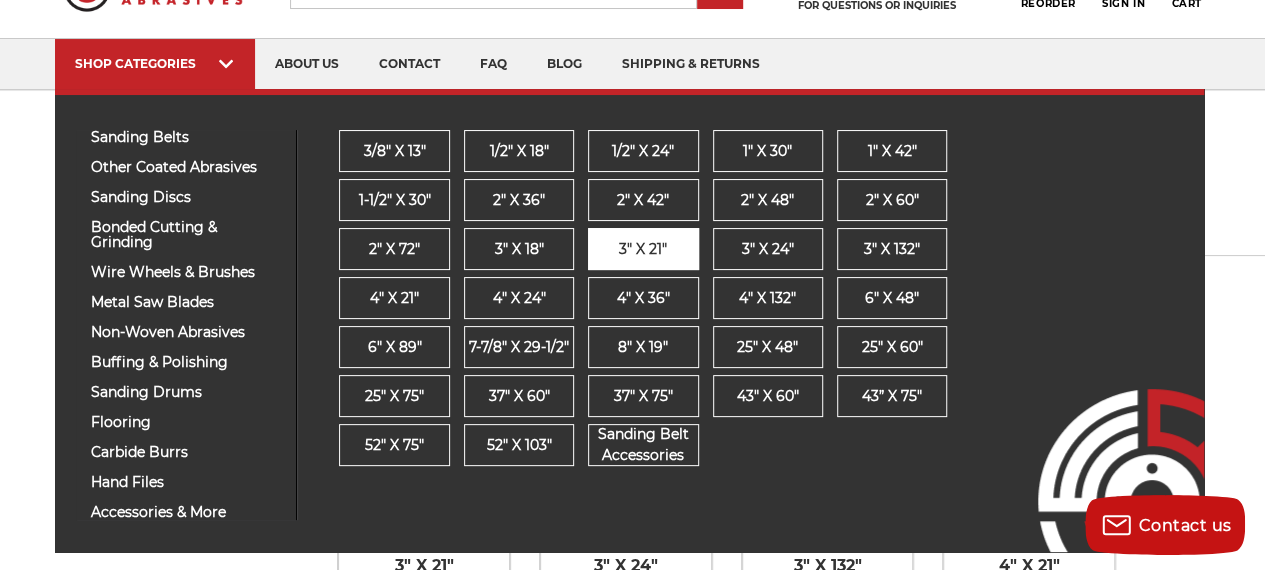 click on "3" x 21"" at bounding box center [643, 249] 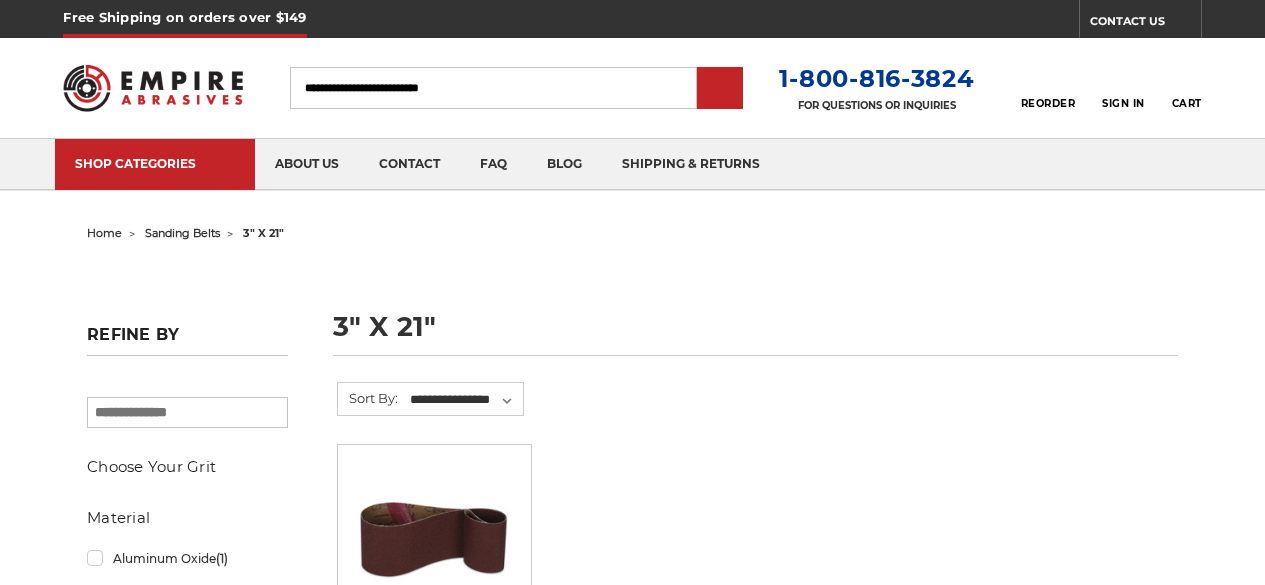 scroll, scrollTop: 0, scrollLeft: 0, axis: both 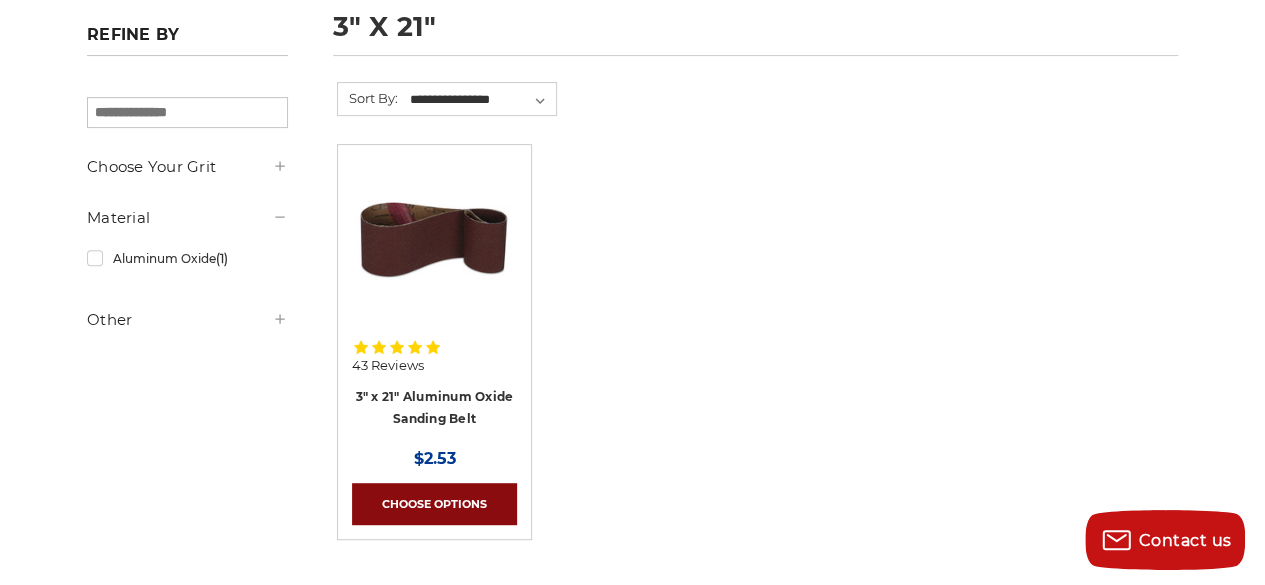 click on "Choose Options" at bounding box center [434, 504] 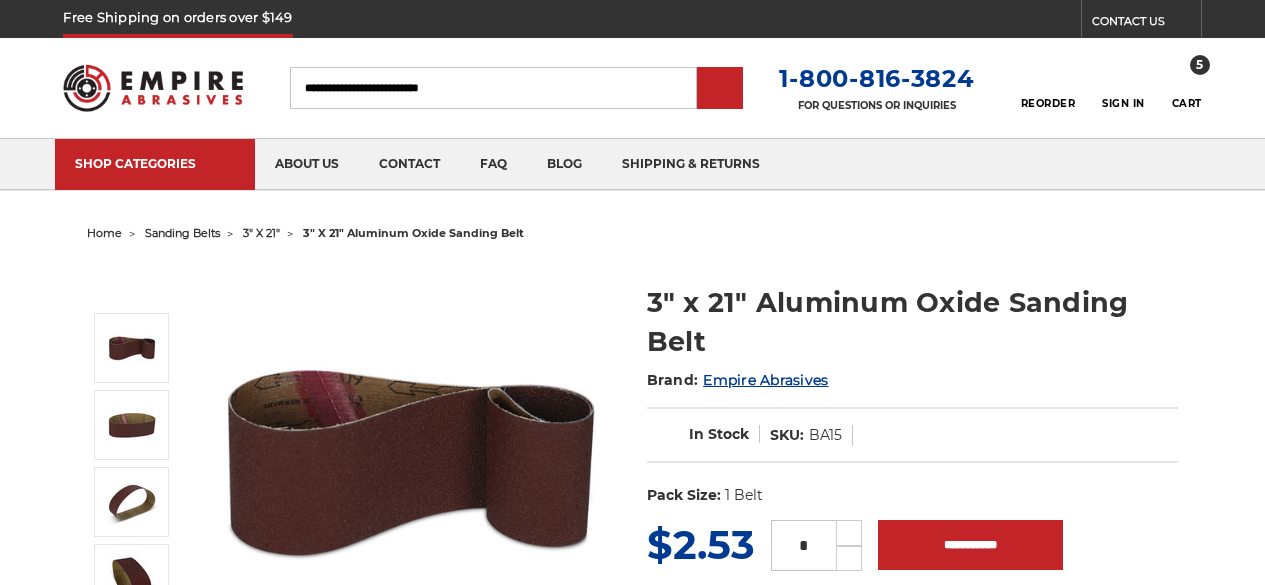 scroll, scrollTop: 0, scrollLeft: 0, axis: both 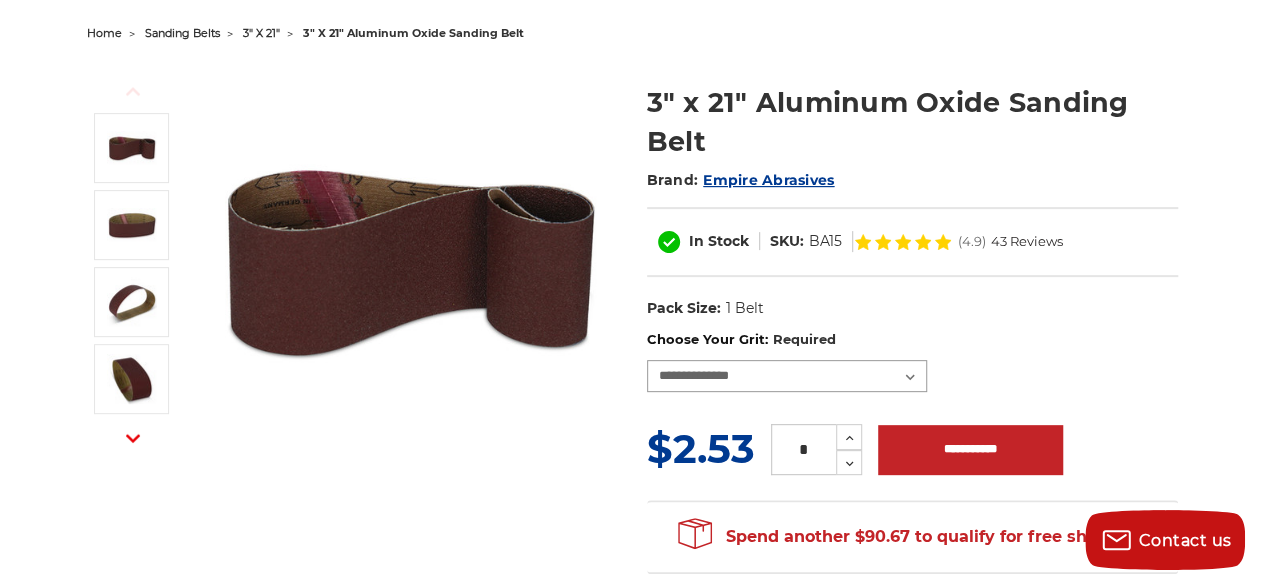 click on "**********" at bounding box center (787, 376) 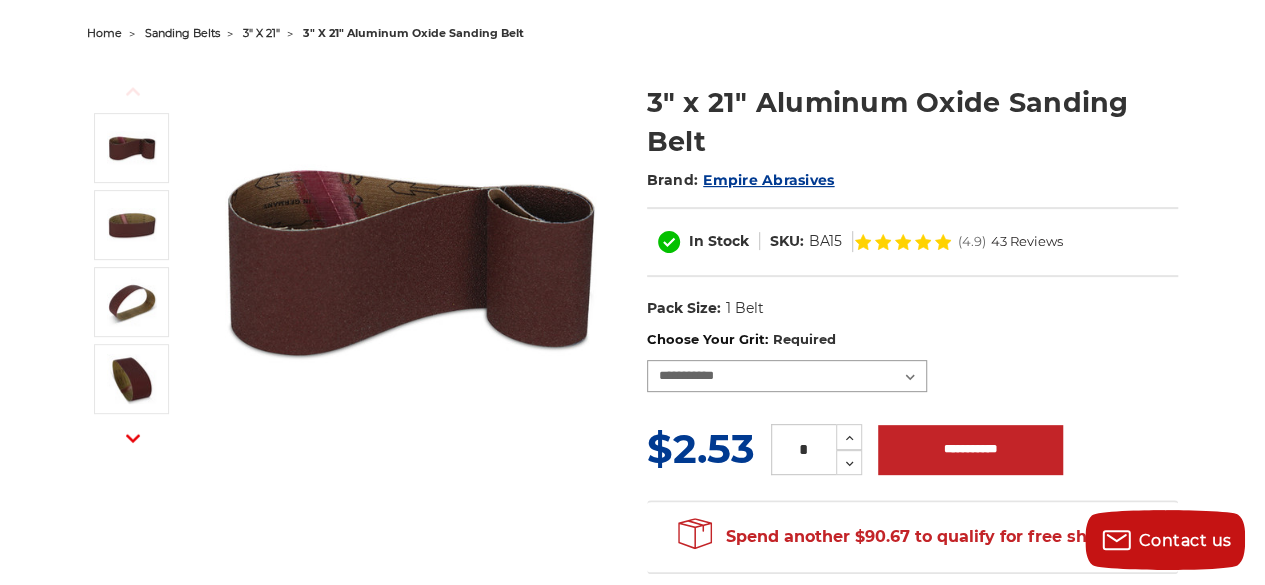 click on "**********" at bounding box center (787, 376) 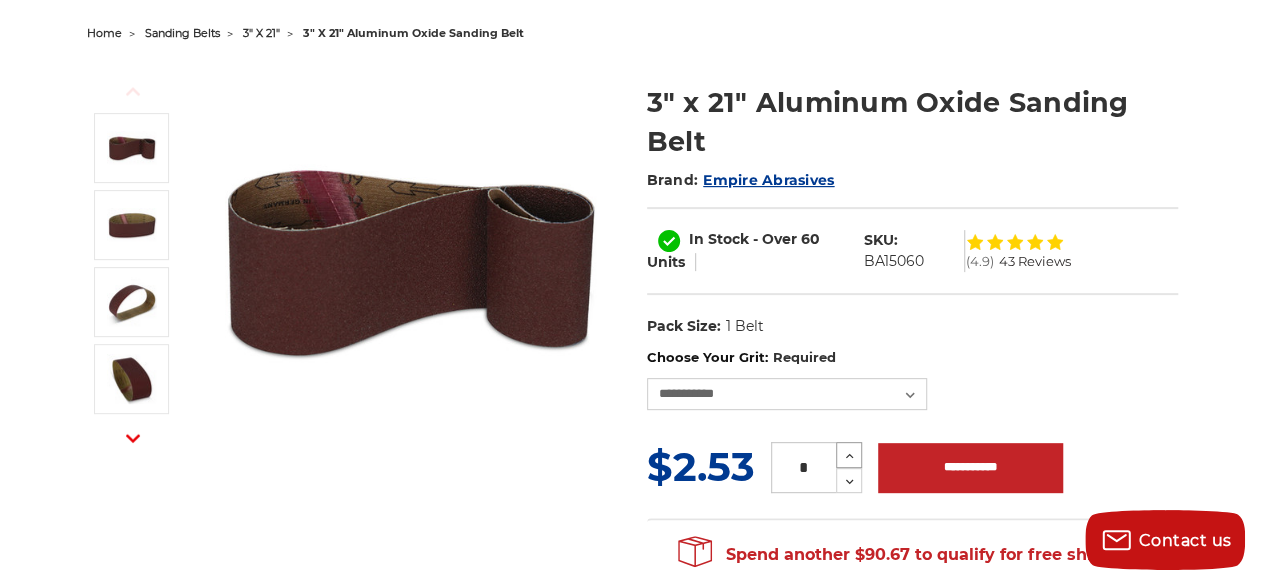 click 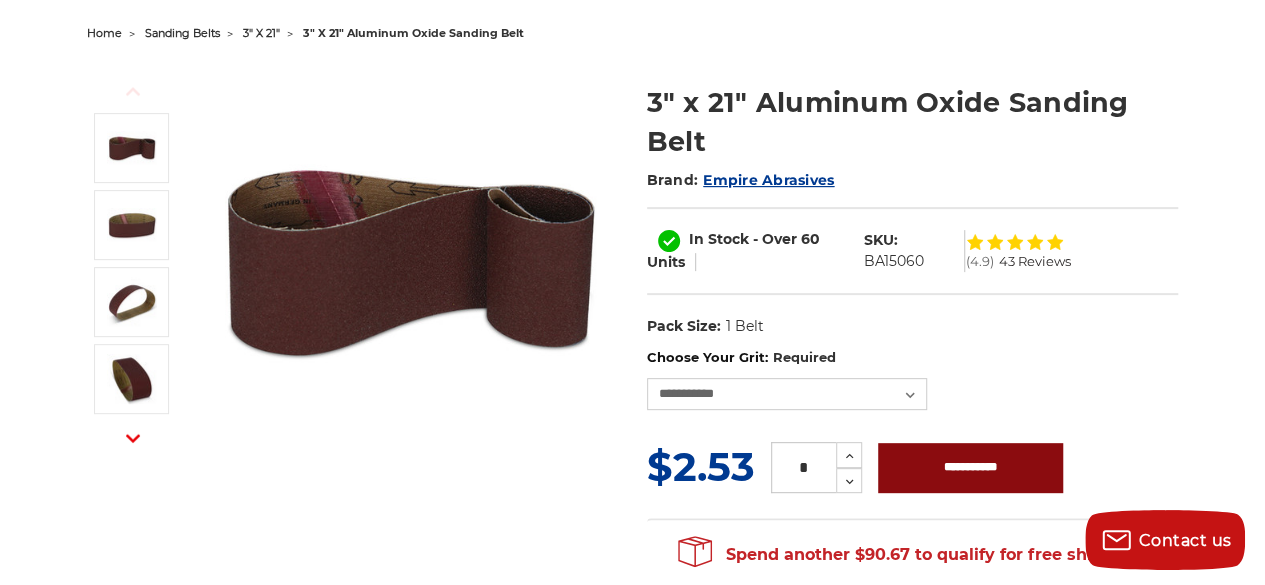 click on "**********" at bounding box center (970, 468) 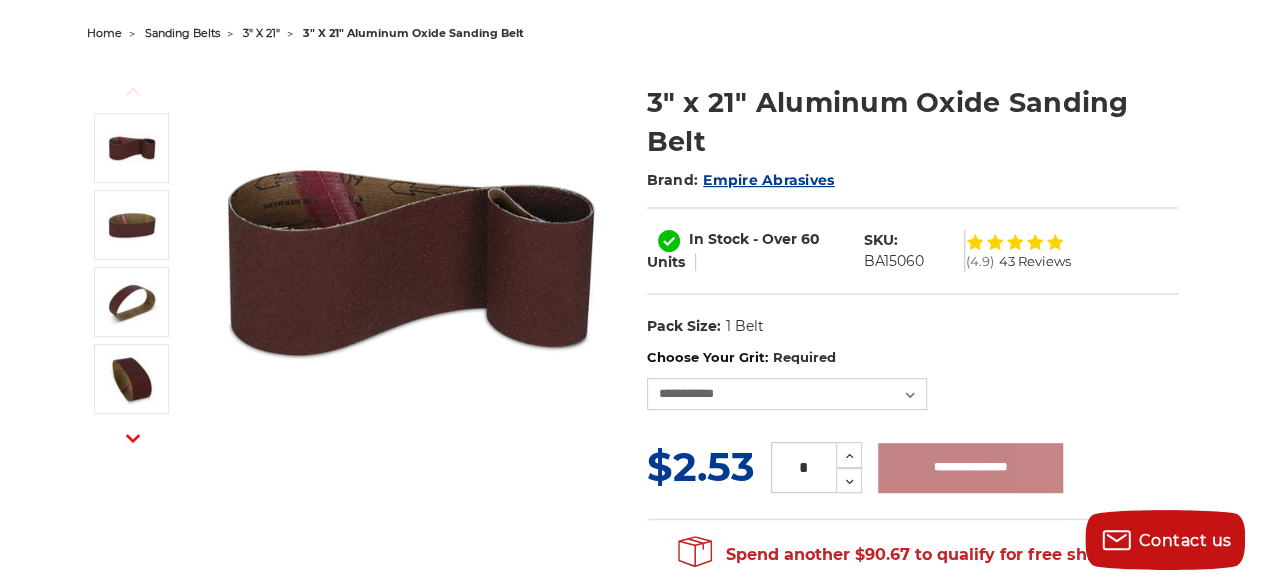 type on "**********" 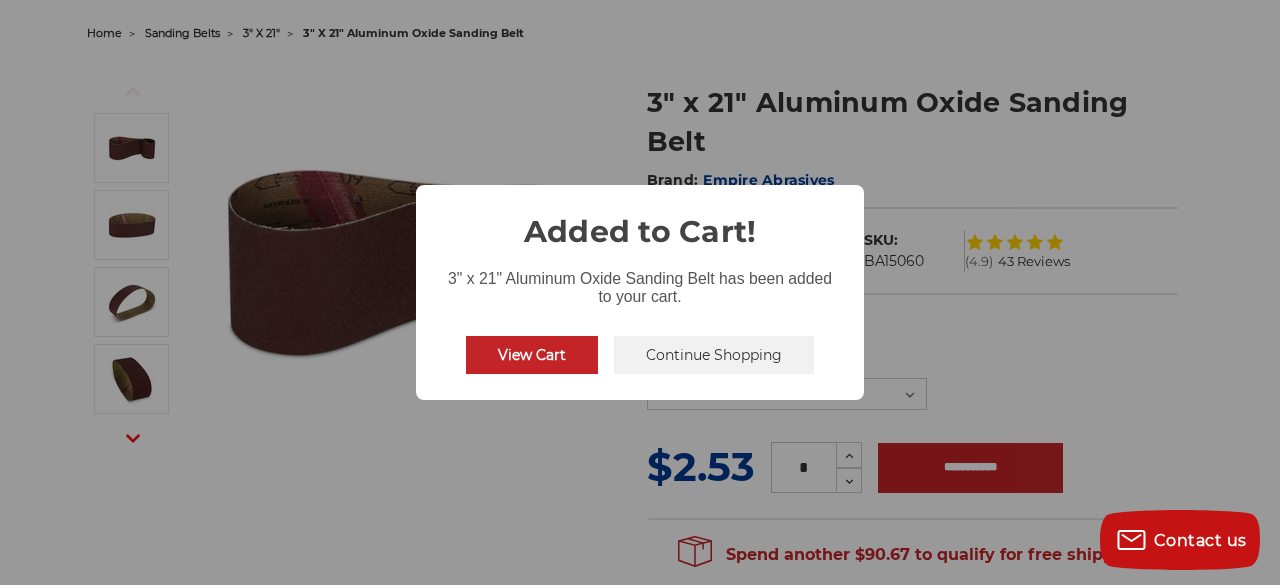 click on "Continue Shopping" at bounding box center [714, 355] 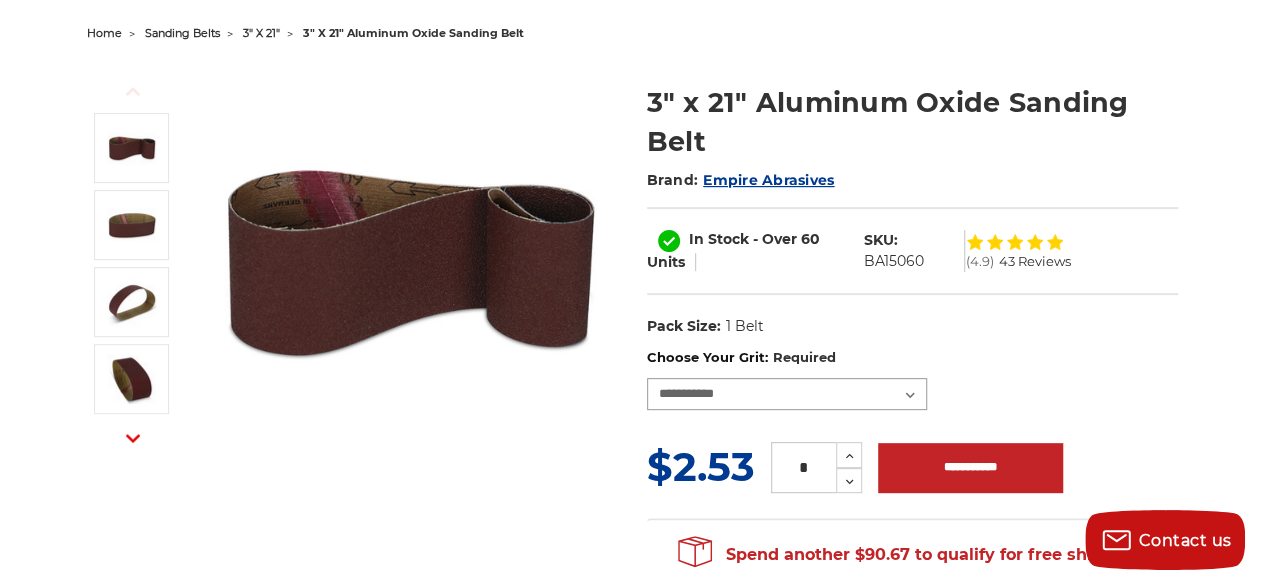 click on "**********" at bounding box center [787, 394] 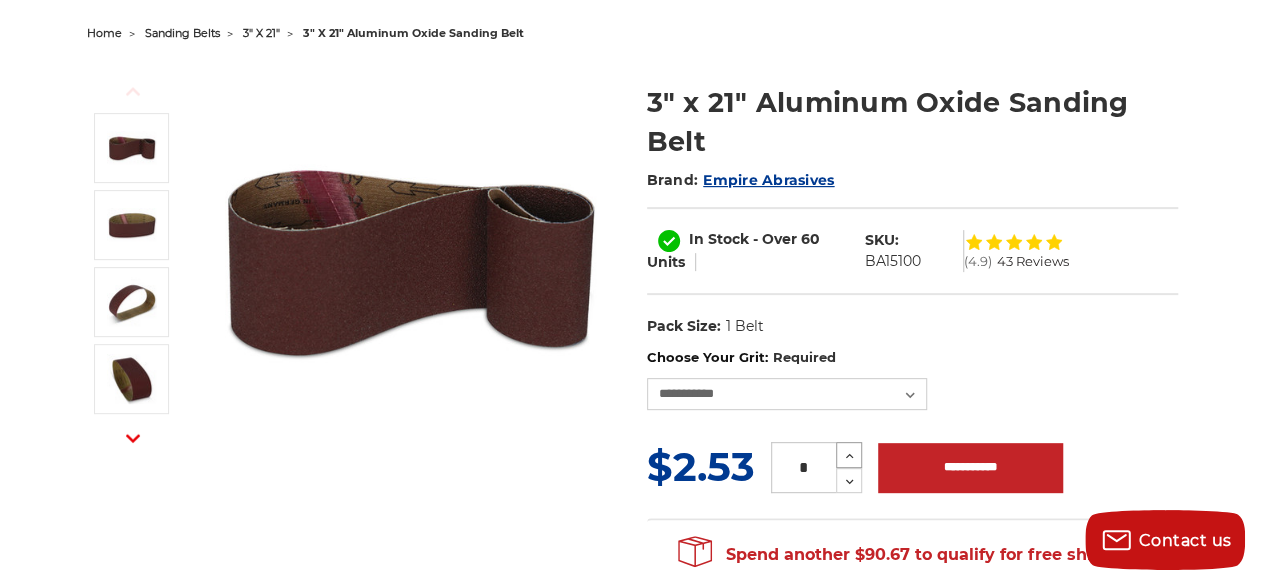 click 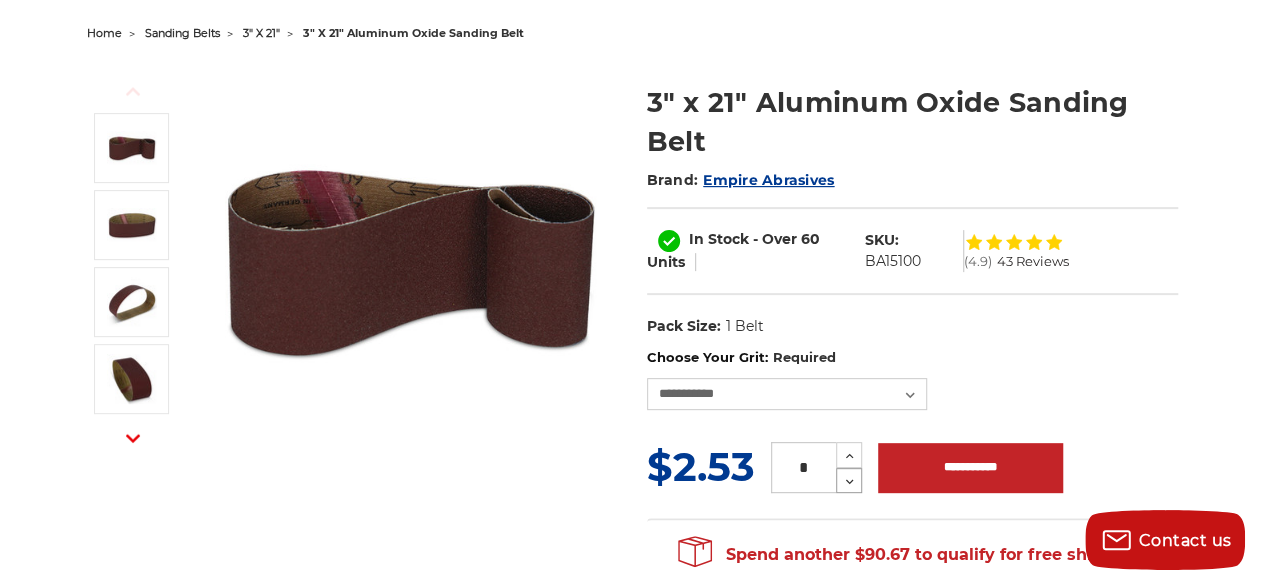 click 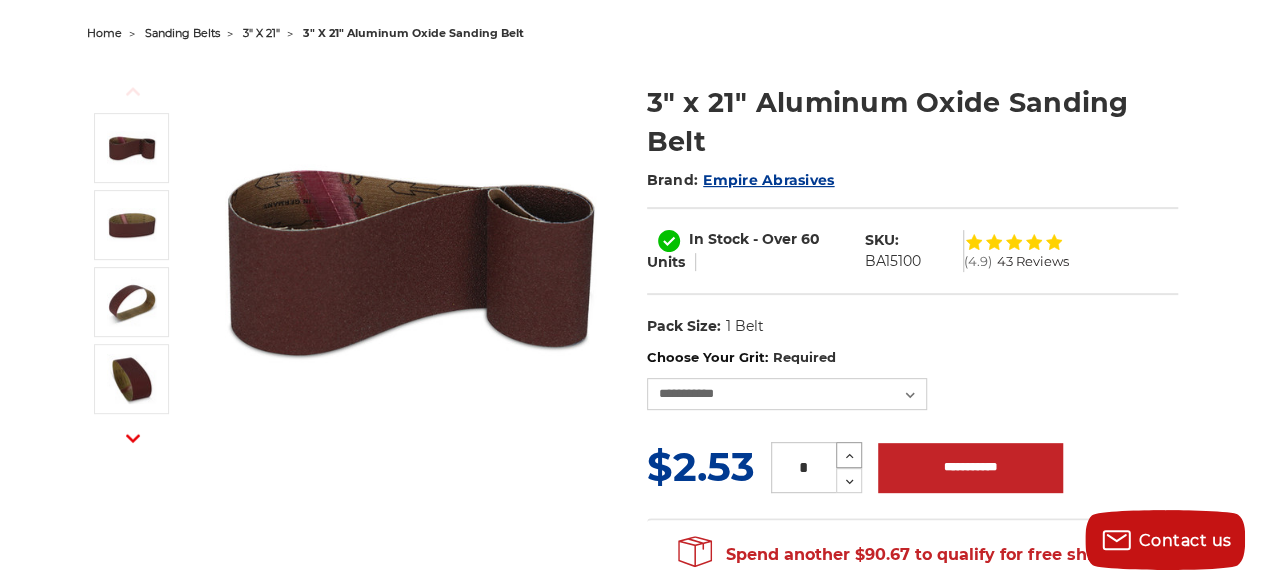 click 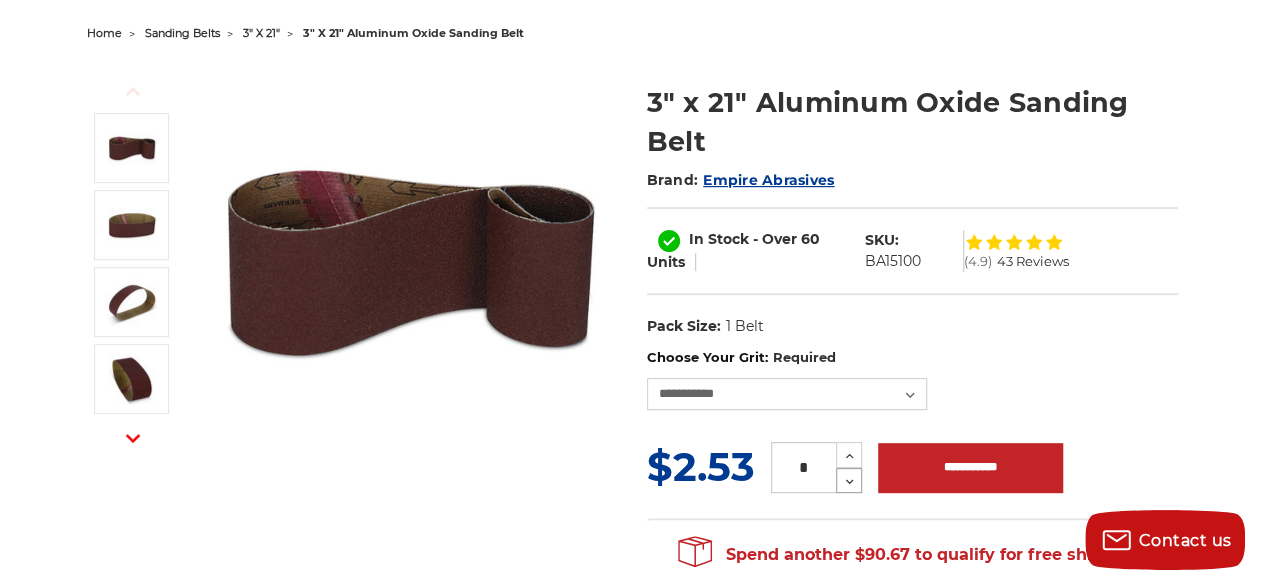 click 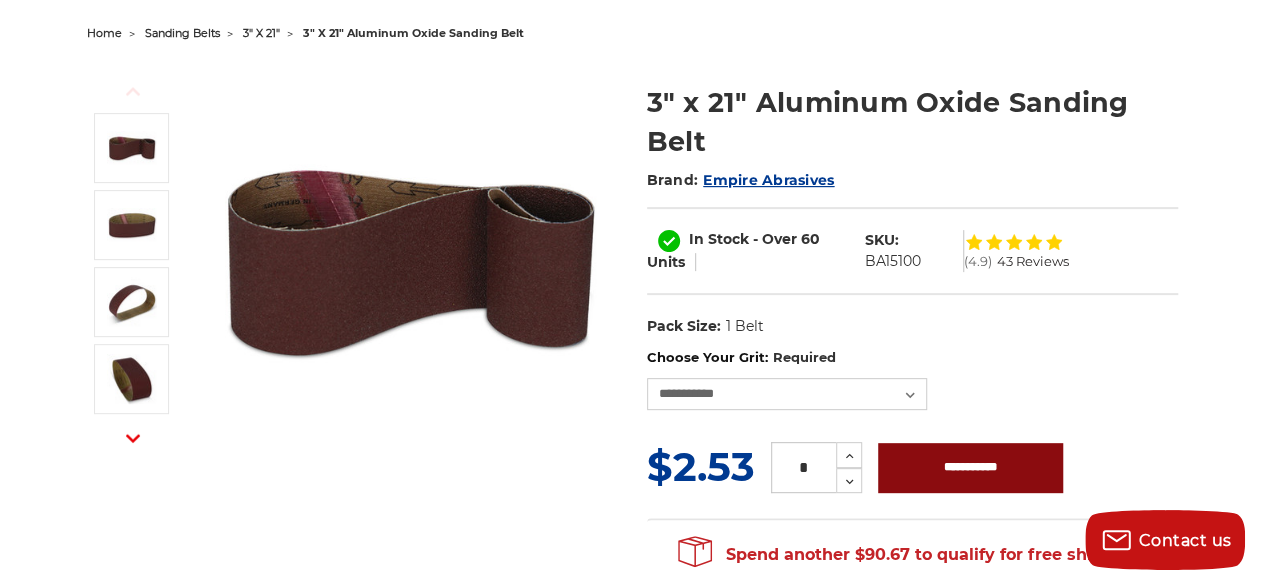 click on "**********" at bounding box center [970, 468] 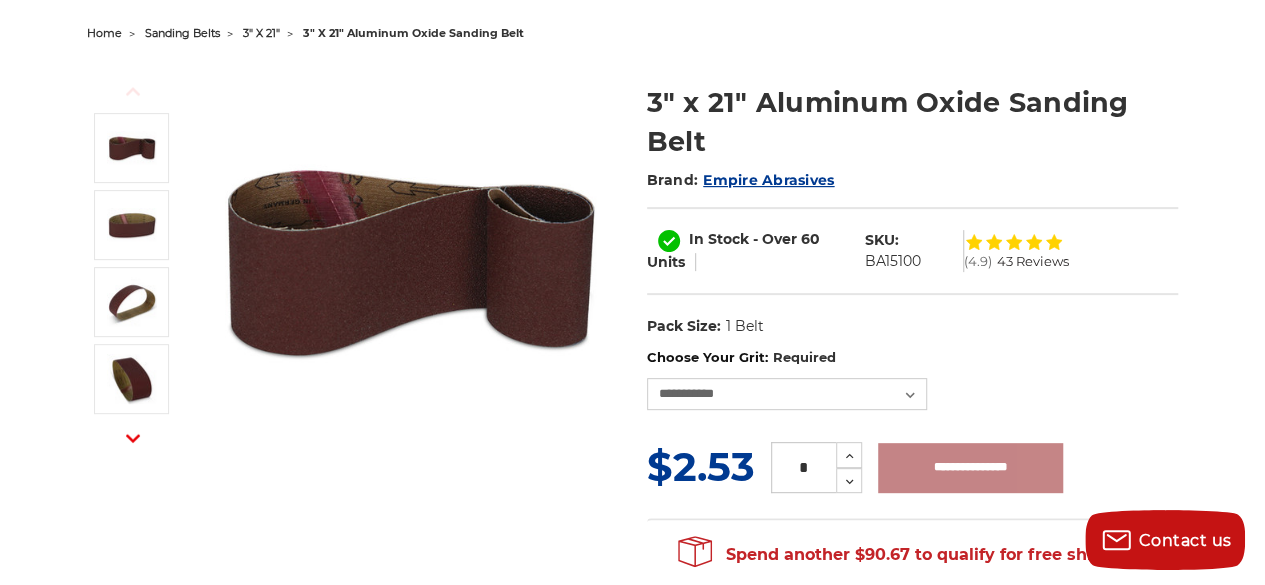 type on "**********" 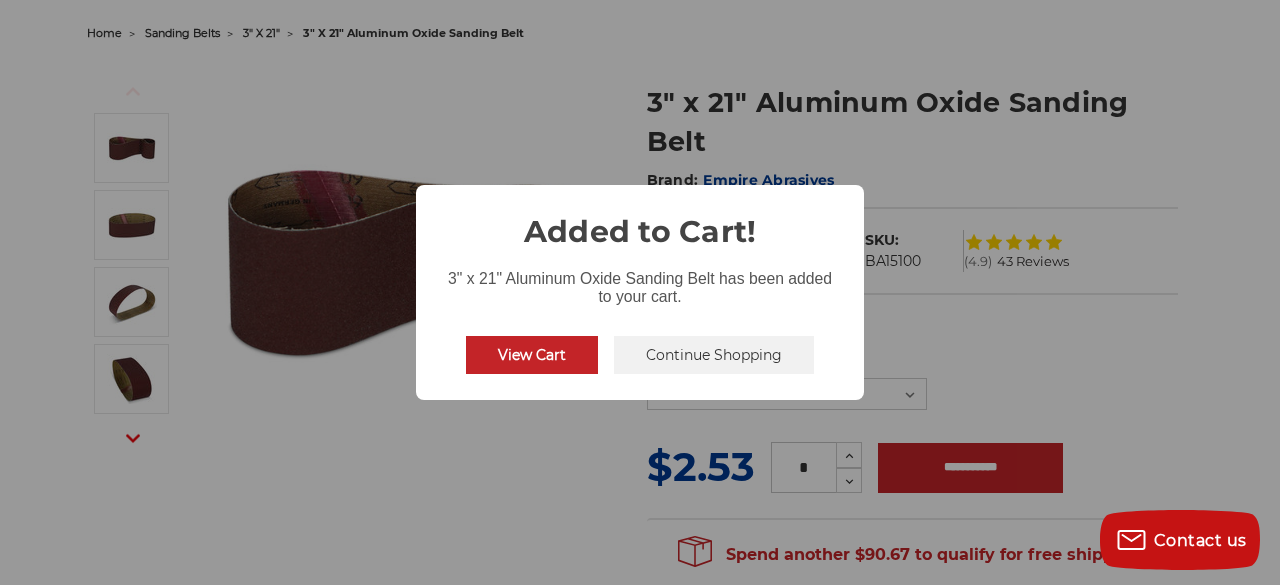 click on "Continue Shopping" at bounding box center [714, 355] 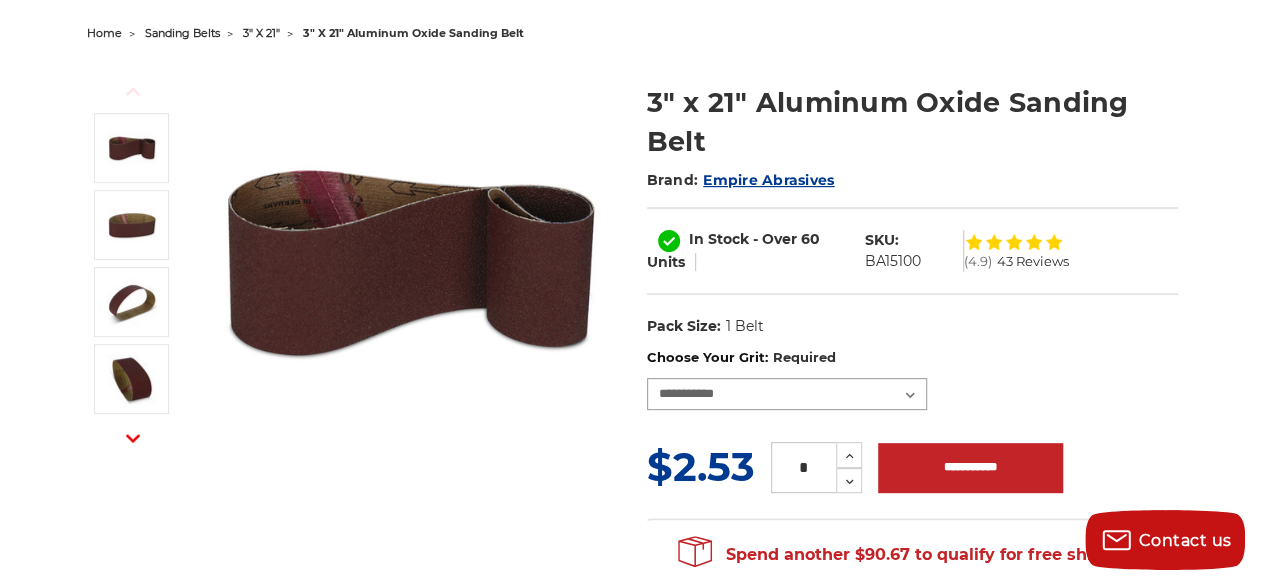 click on "**********" at bounding box center [787, 394] 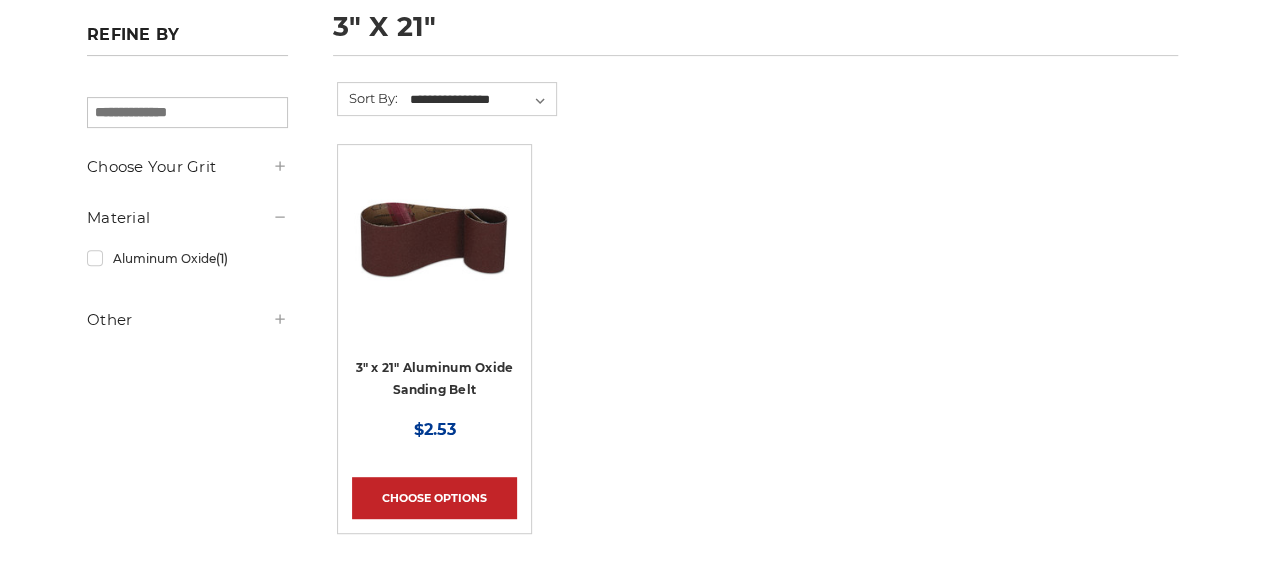 scroll, scrollTop: 300, scrollLeft: 0, axis: vertical 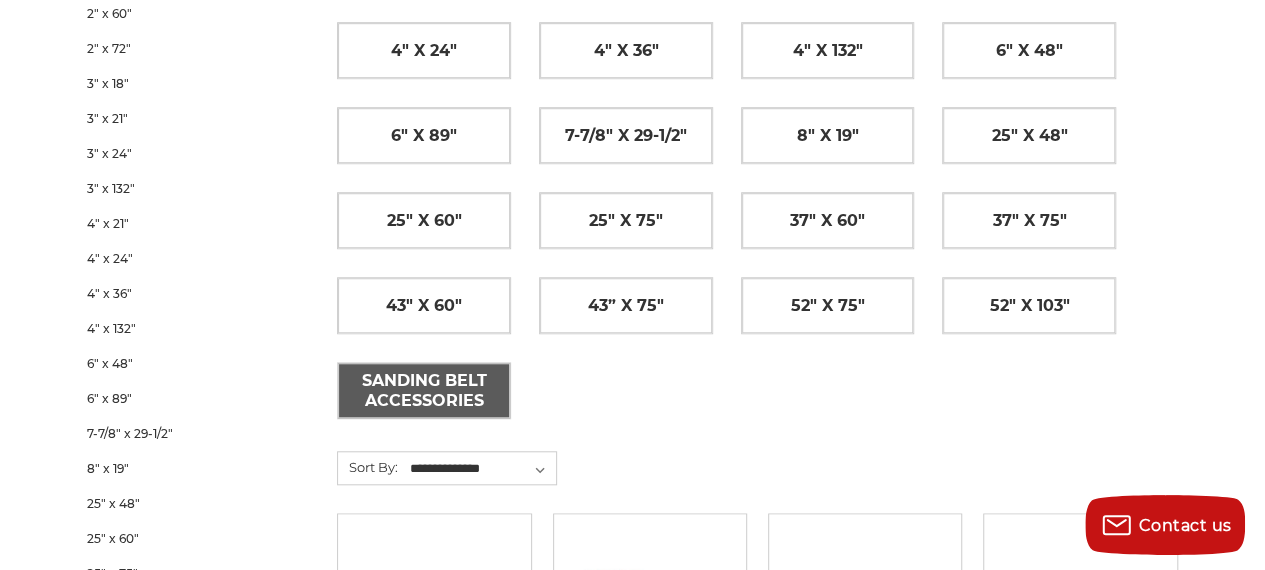 click on "Sanding Belt Accessories" at bounding box center (424, 391) 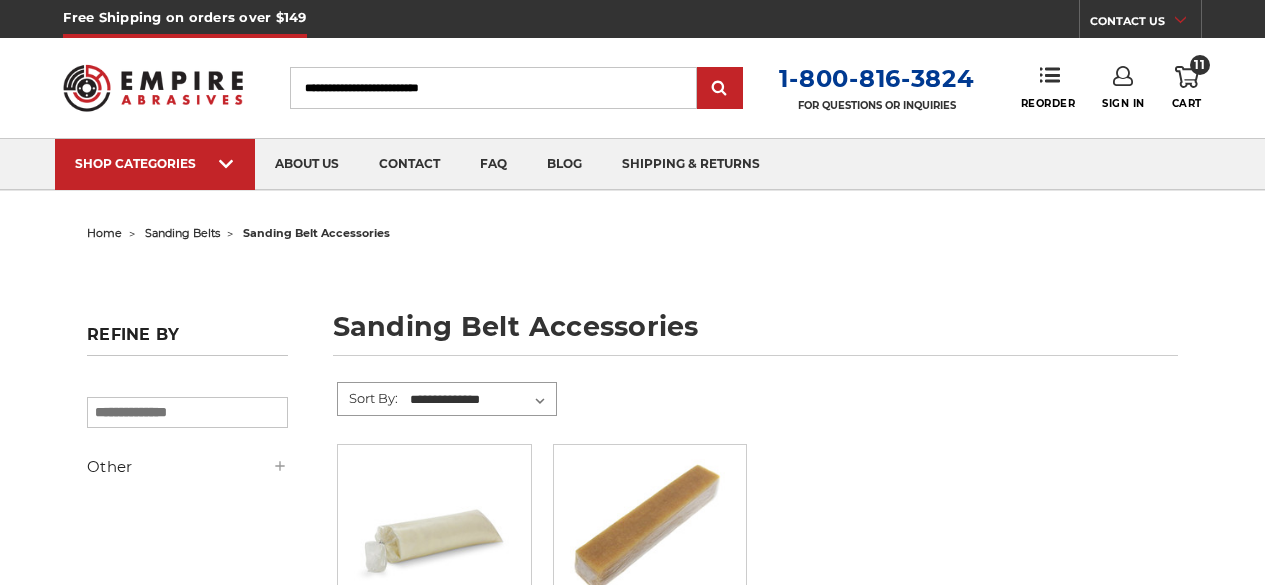 scroll, scrollTop: 0, scrollLeft: 0, axis: both 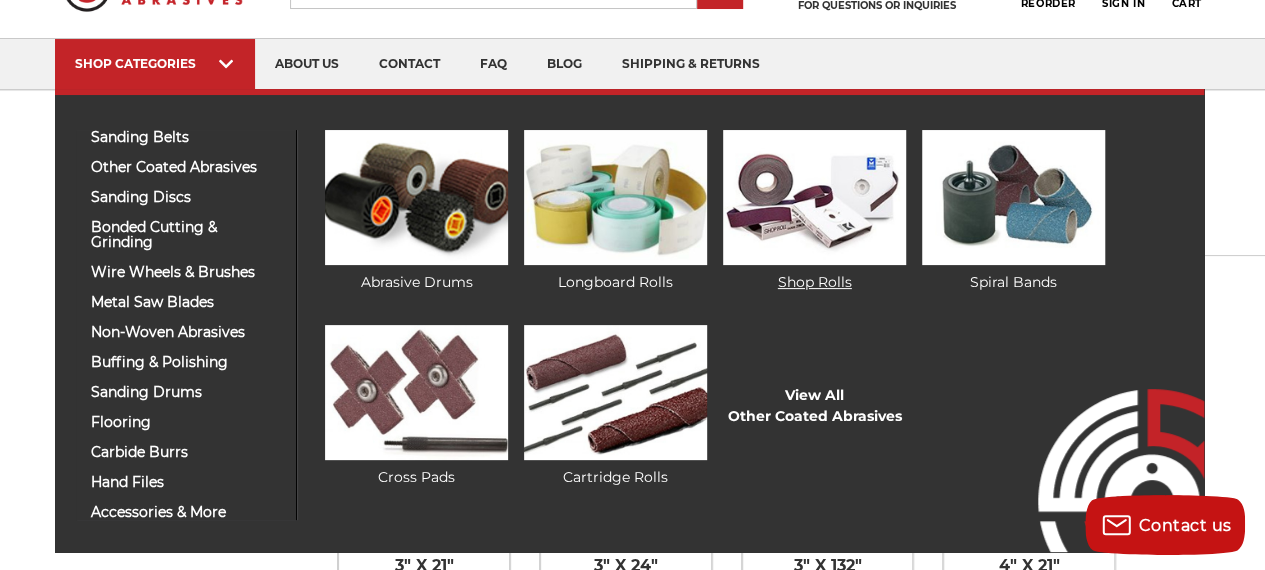 click at bounding box center [814, 197] 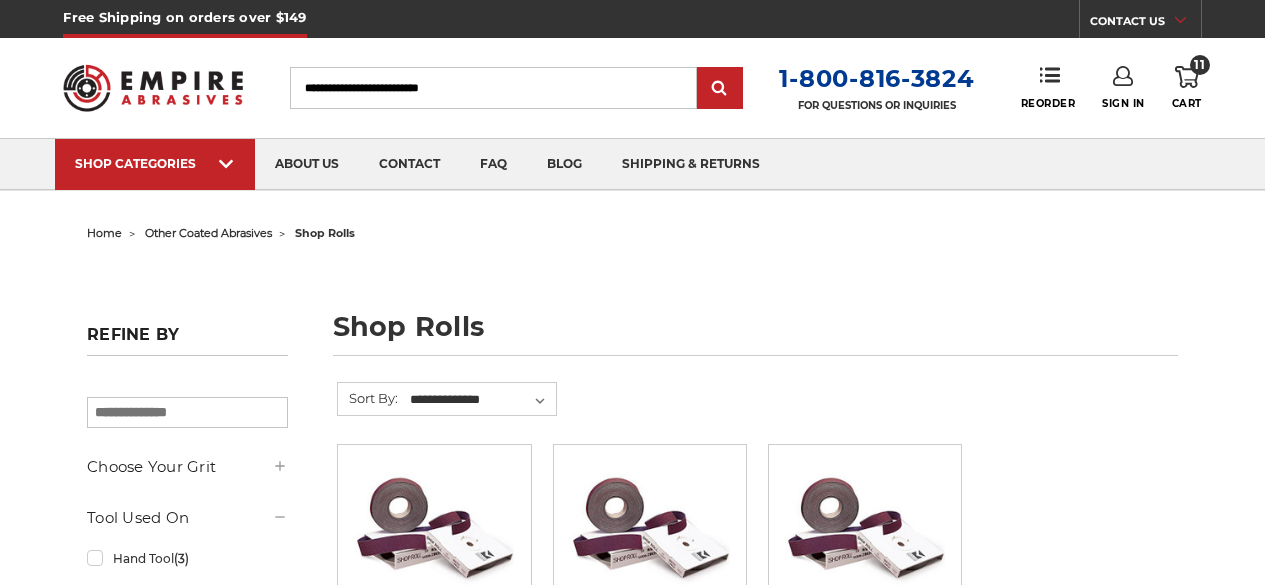 scroll, scrollTop: 0, scrollLeft: 0, axis: both 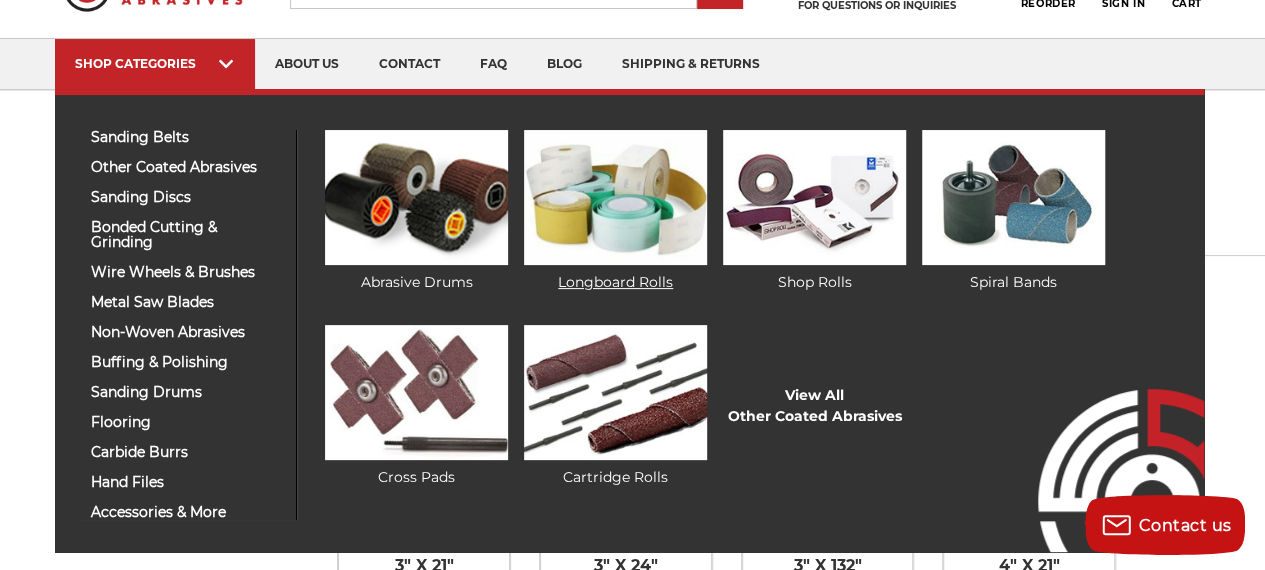 click at bounding box center (615, 197) 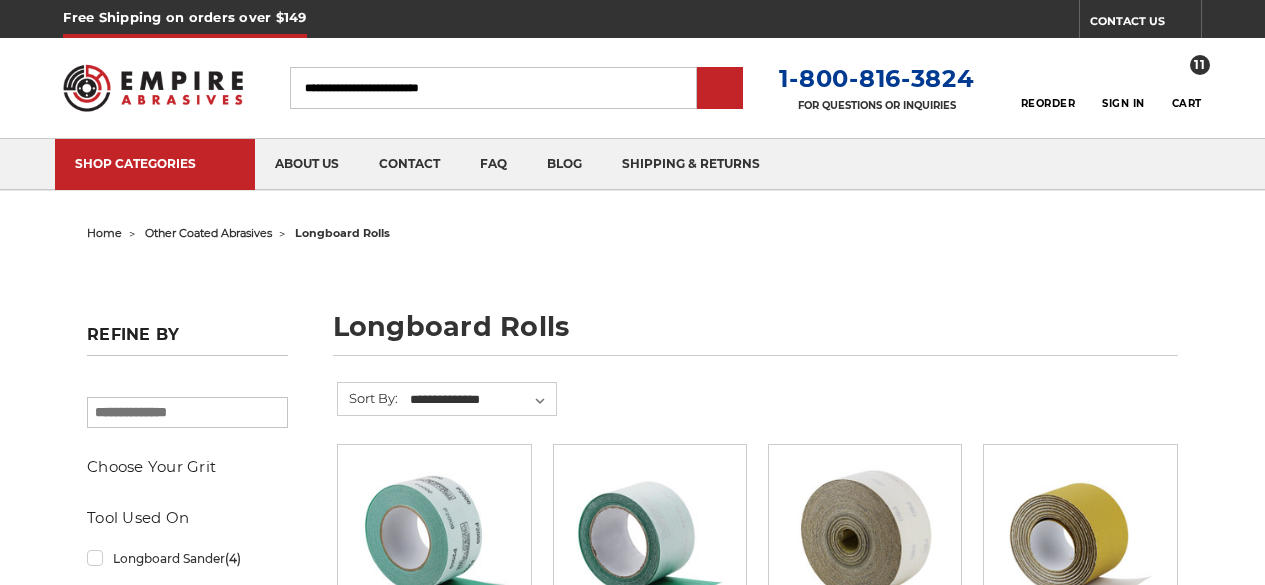 scroll, scrollTop: 0, scrollLeft: 0, axis: both 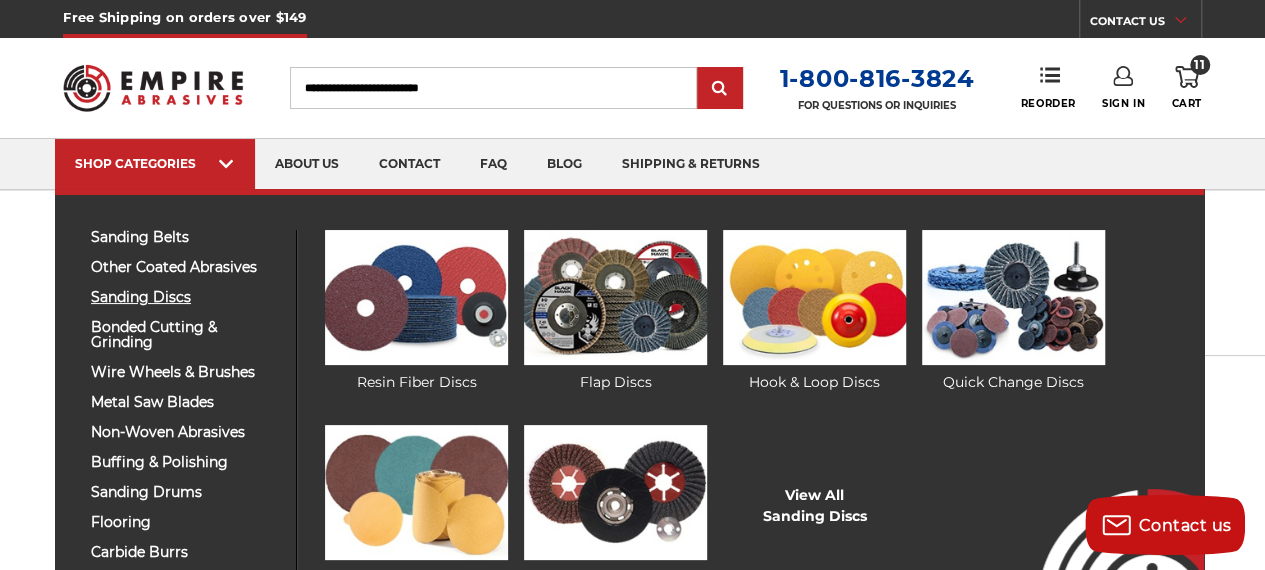 click on "sanding discs" at bounding box center (186, 297) 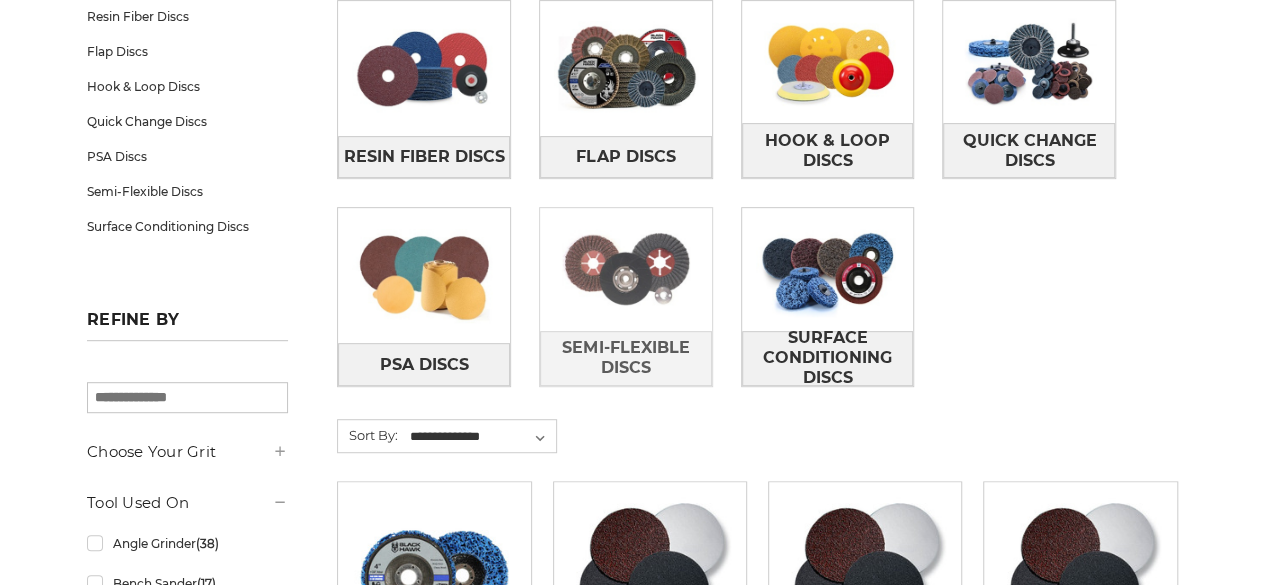 scroll, scrollTop: 400, scrollLeft: 0, axis: vertical 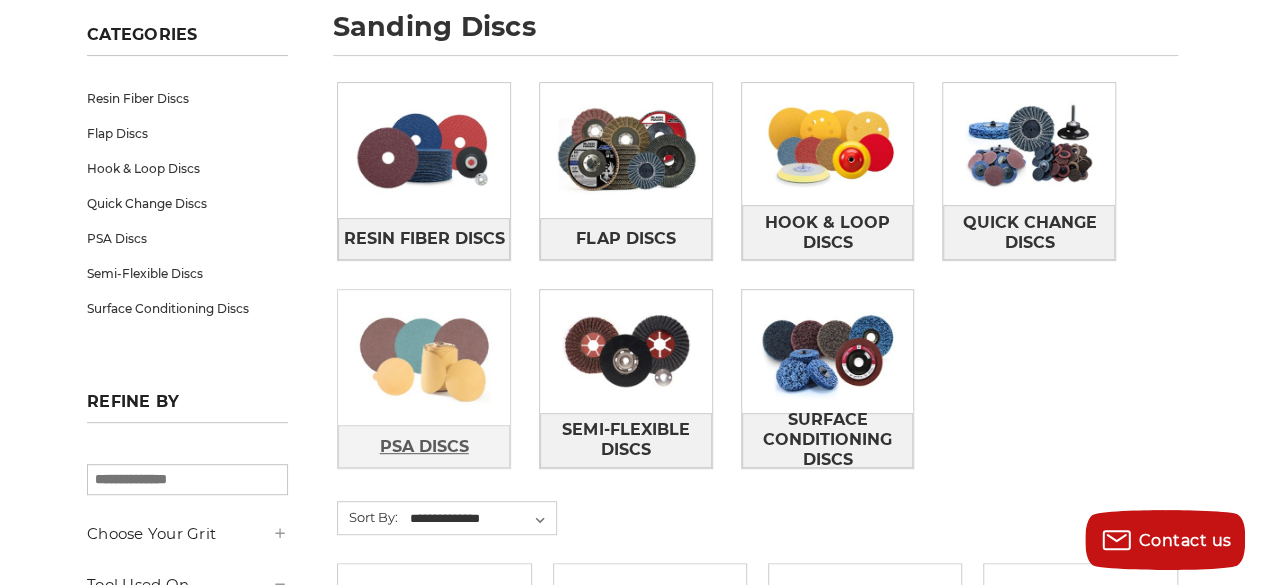 click on "PSA Discs" at bounding box center [424, 447] 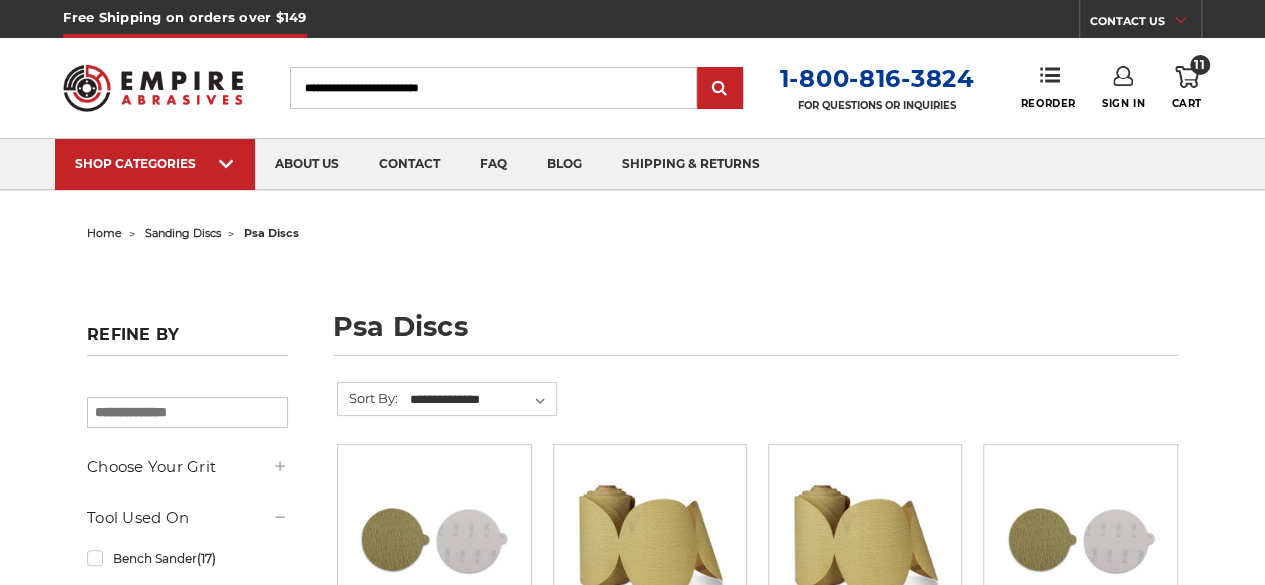 scroll, scrollTop: 250, scrollLeft: 0, axis: vertical 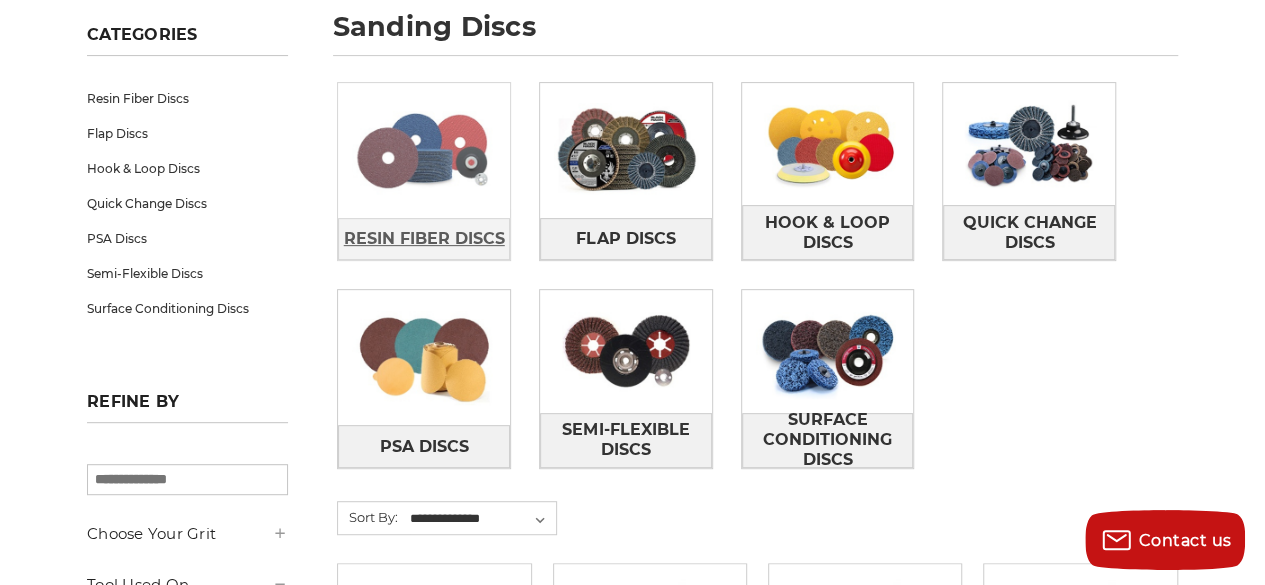 click on "Resin Fiber Discs" at bounding box center (424, 239) 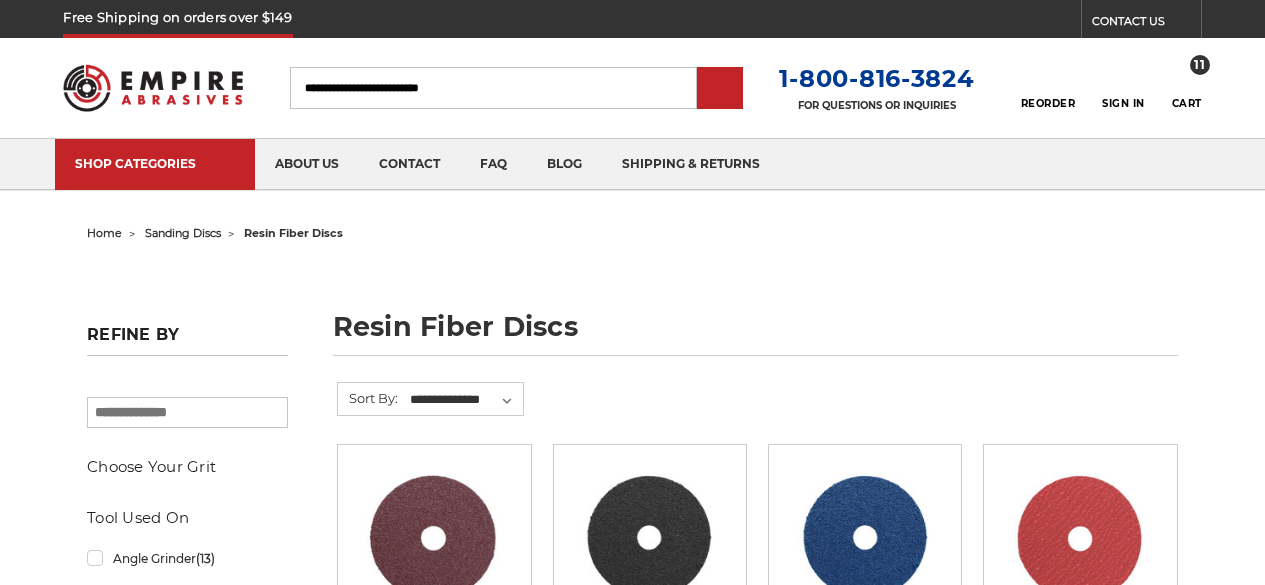 scroll, scrollTop: 0, scrollLeft: 0, axis: both 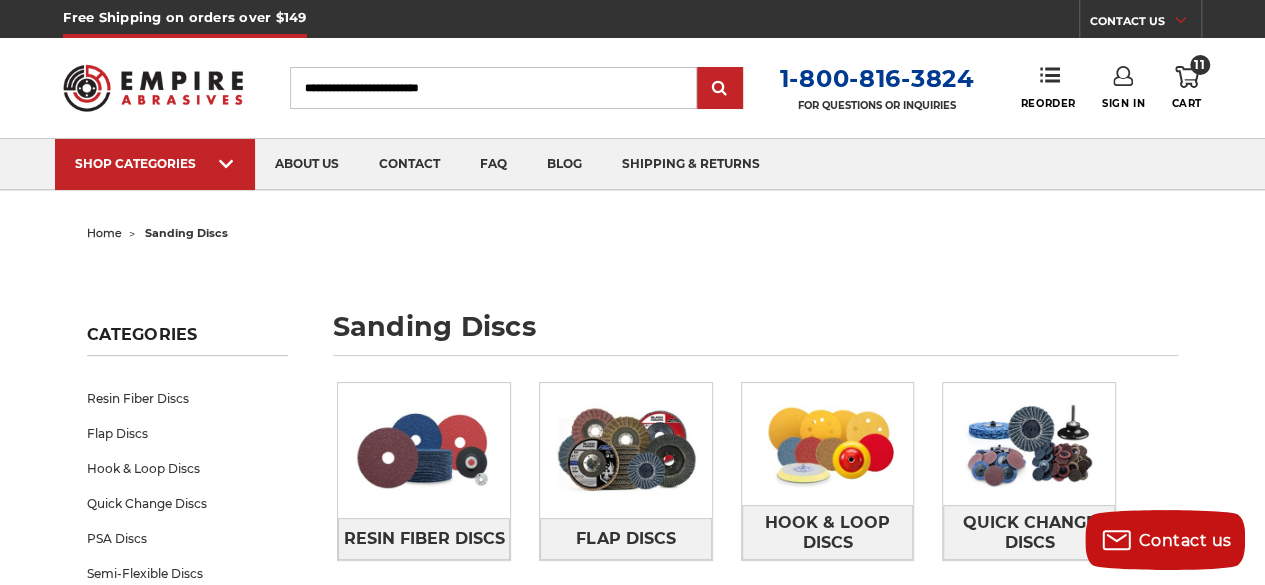 click 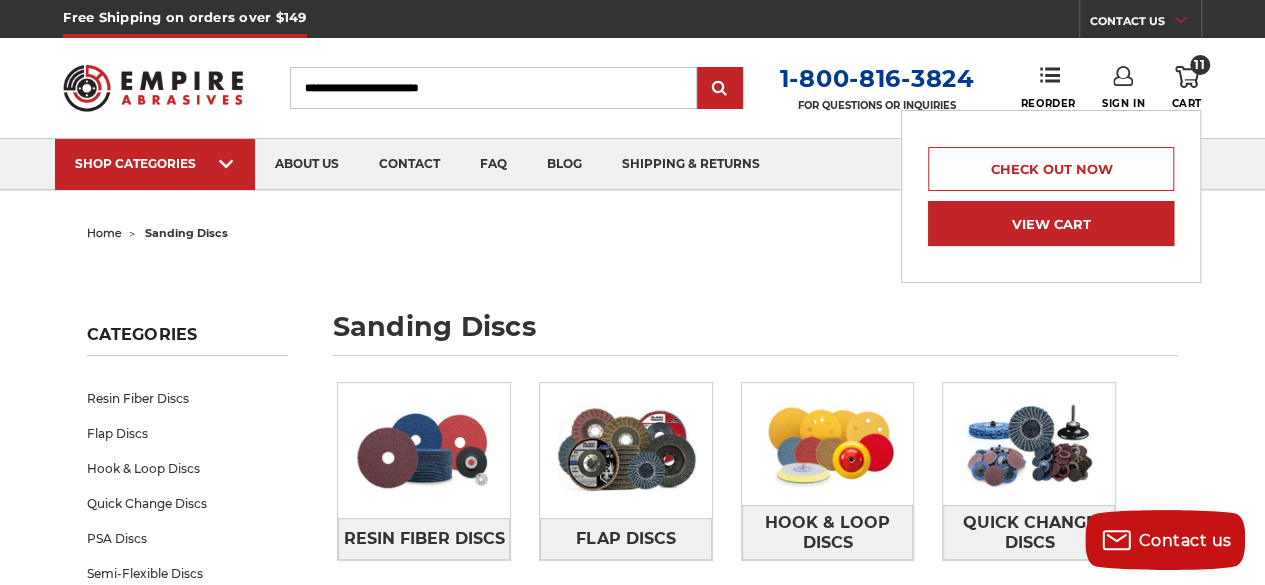 click on "View Cart" at bounding box center [1051, 223] 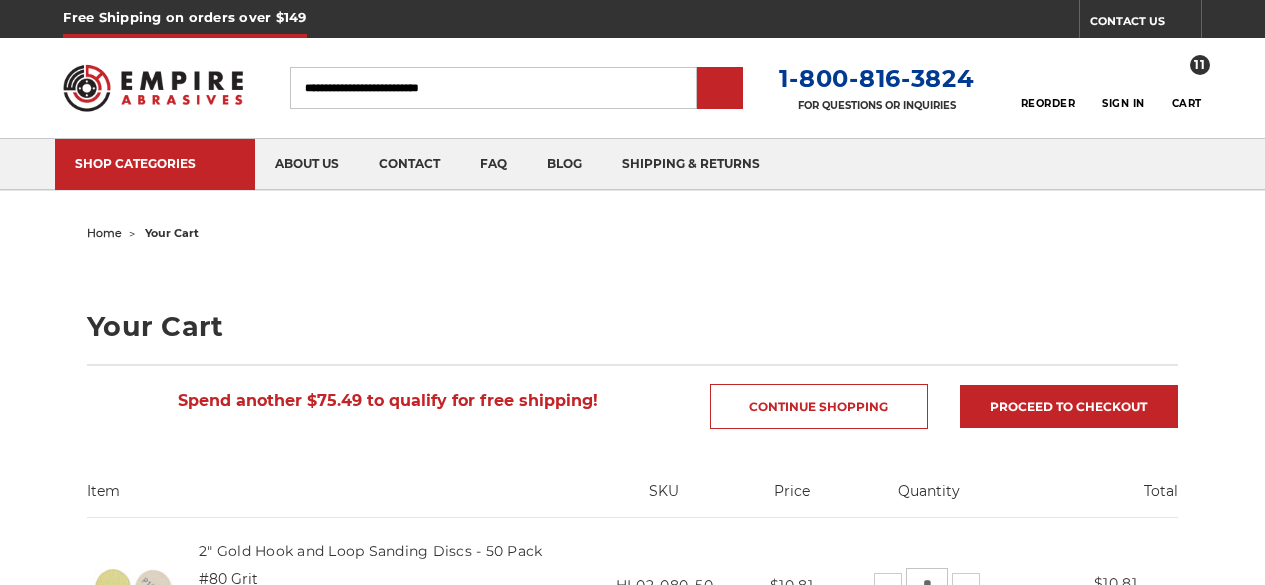 scroll, scrollTop: 0, scrollLeft: 0, axis: both 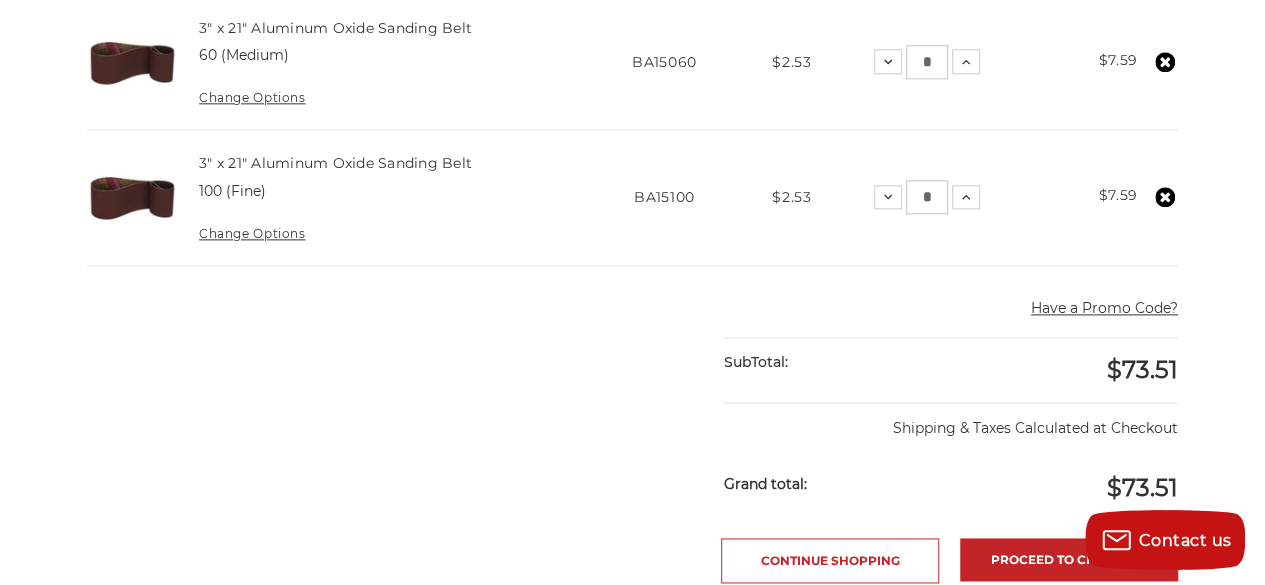 click on "Have a Promo Code?" at bounding box center (1104, 308) 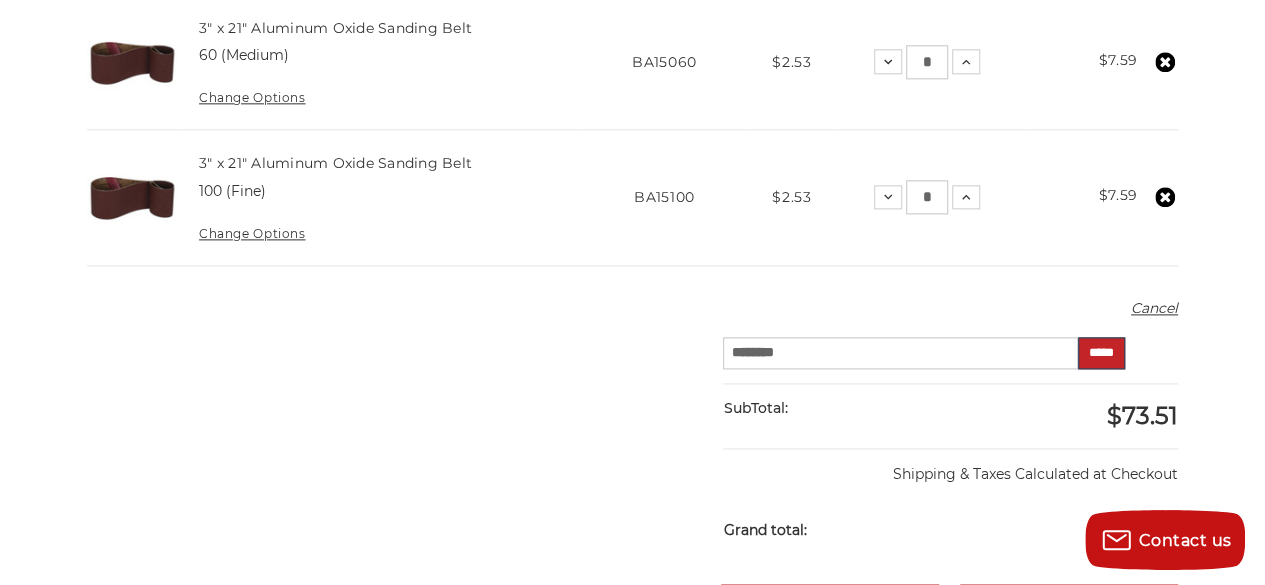 type on "********" 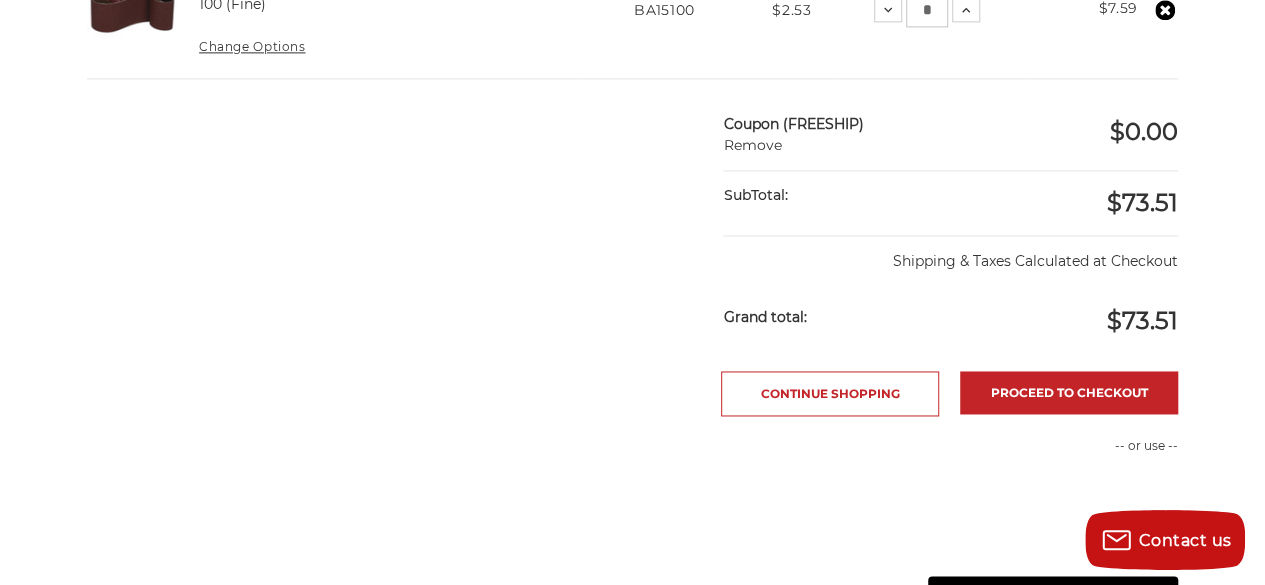 scroll, scrollTop: 1400, scrollLeft: 0, axis: vertical 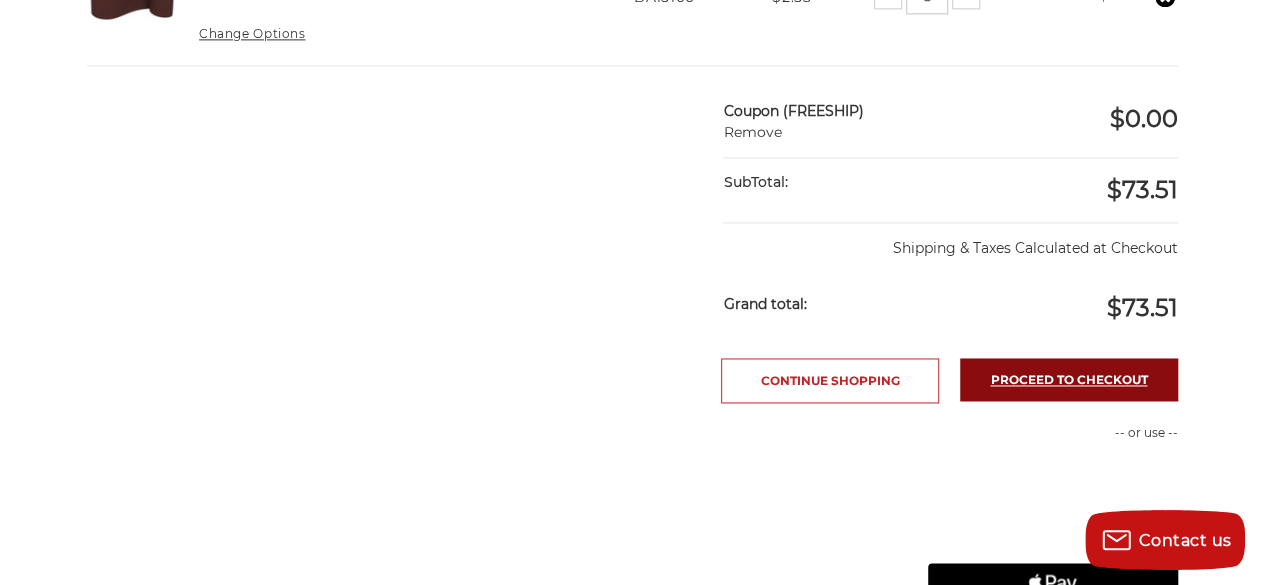 click on "Proceed to checkout" at bounding box center [1069, 379] 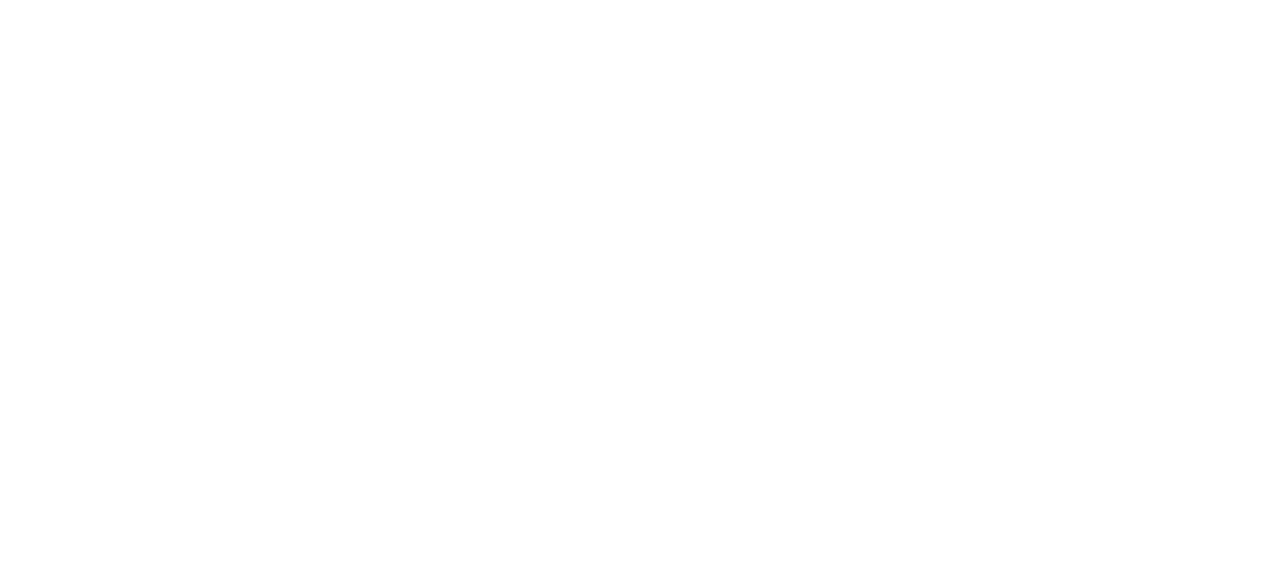 scroll, scrollTop: 0, scrollLeft: 0, axis: both 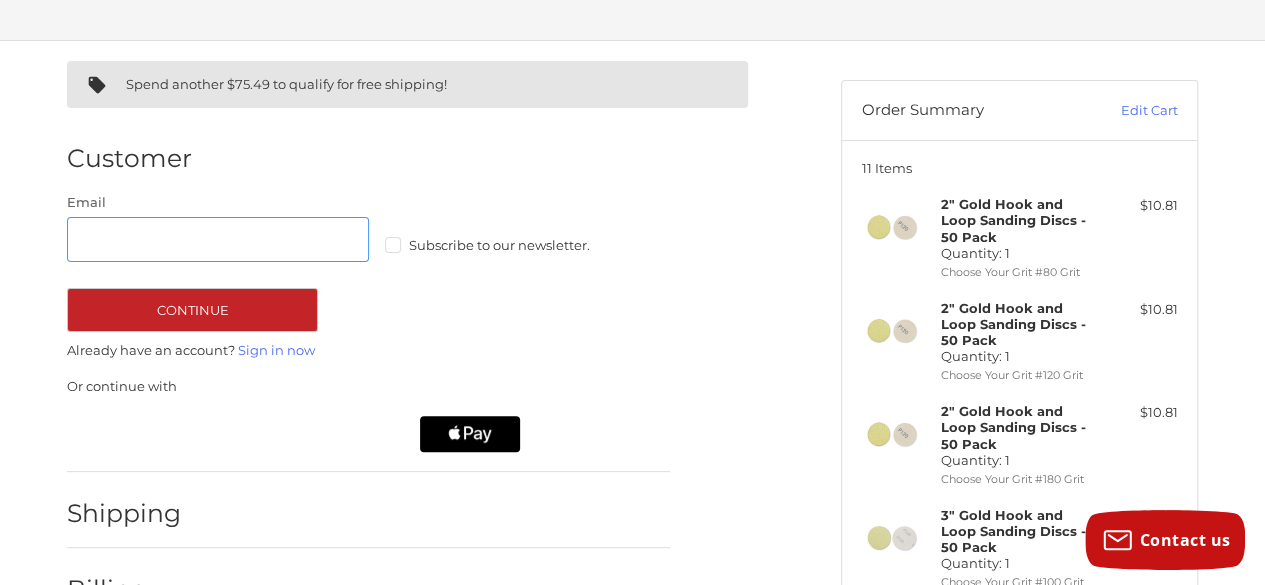 click on "Email" at bounding box center [218, 239] 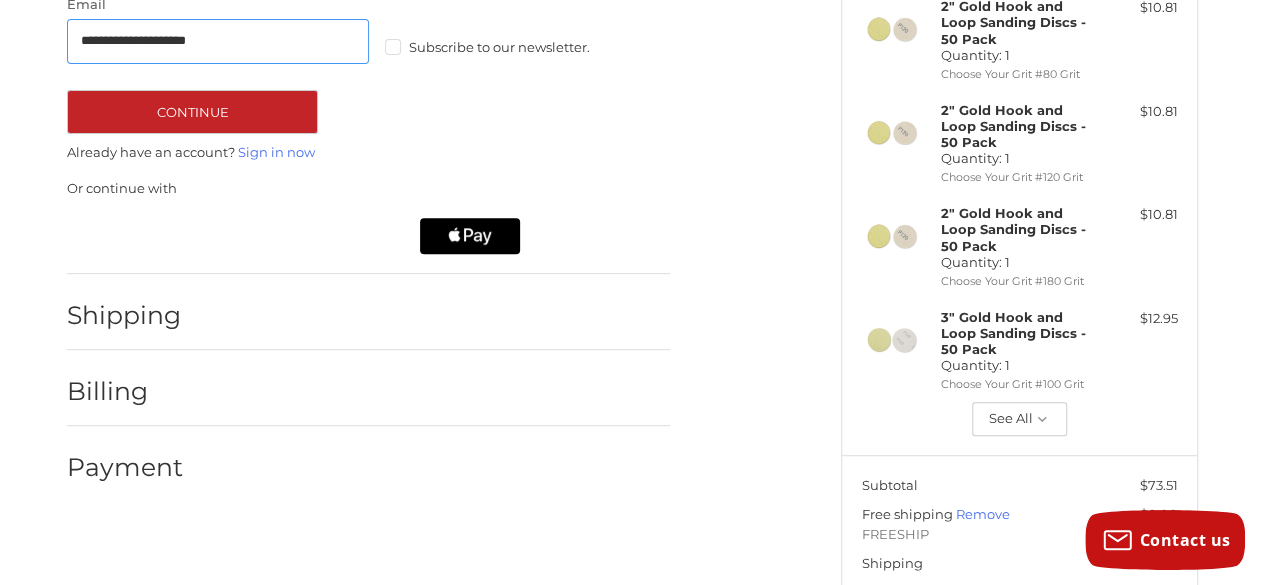 scroll, scrollTop: 316, scrollLeft: 0, axis: vertical 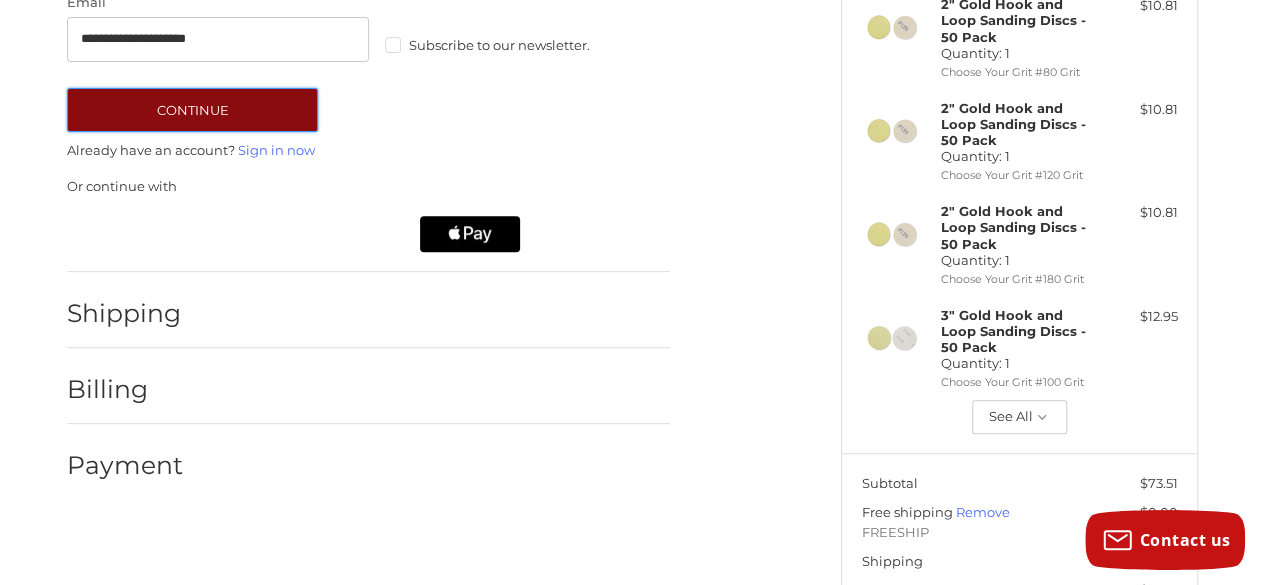 click on "Continue" at bounding box center (192, 110) 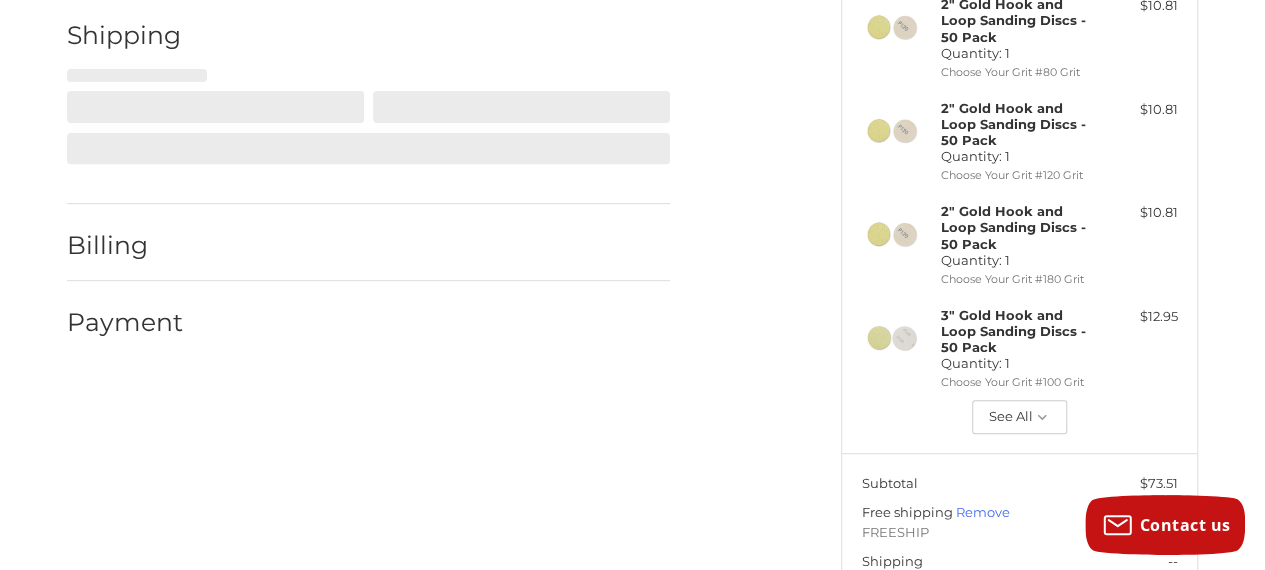 select on "**" 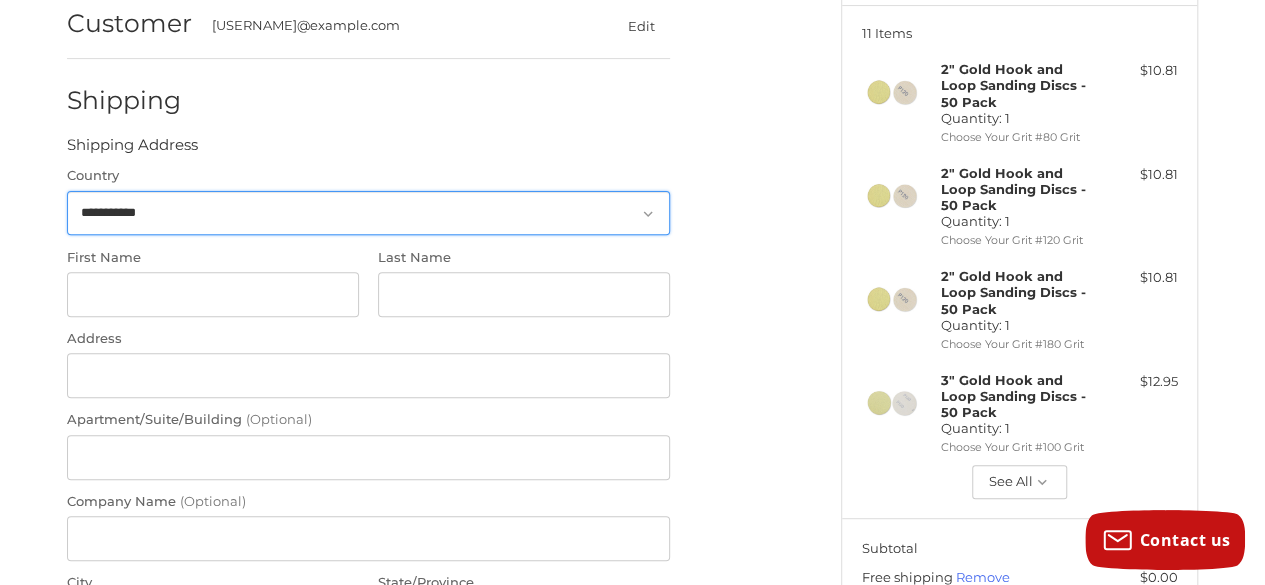 scroll, scrollTop: 192, scrollLeft: 0, axis: vertical 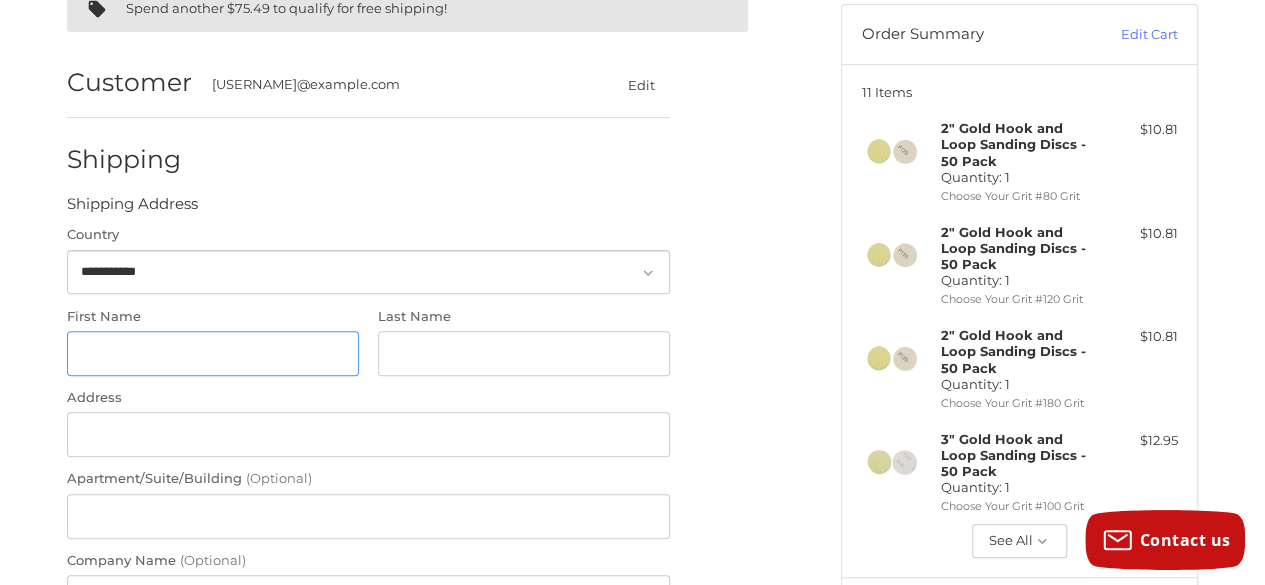 click on "First Name" at bounding box center (213, 353) 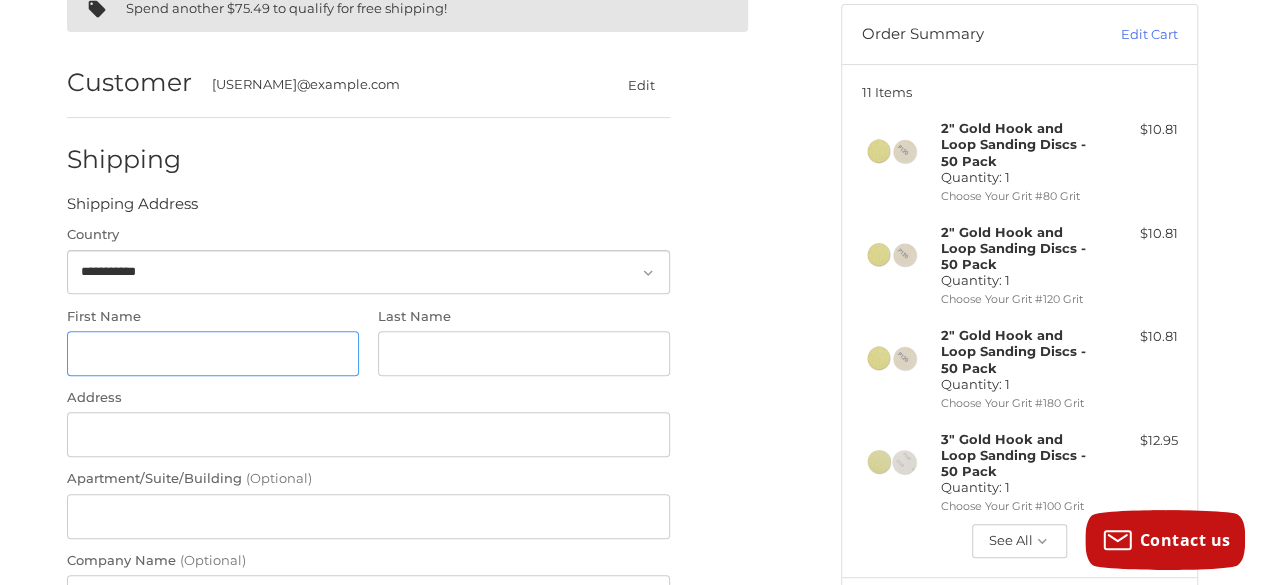 type on "*******" 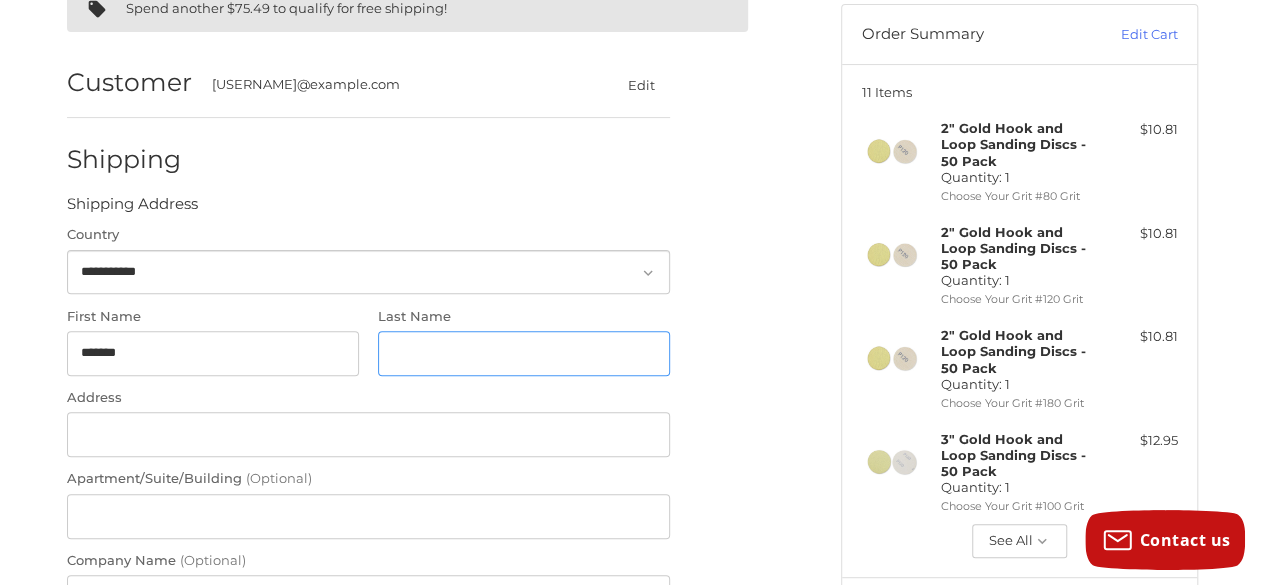 type on "*******" 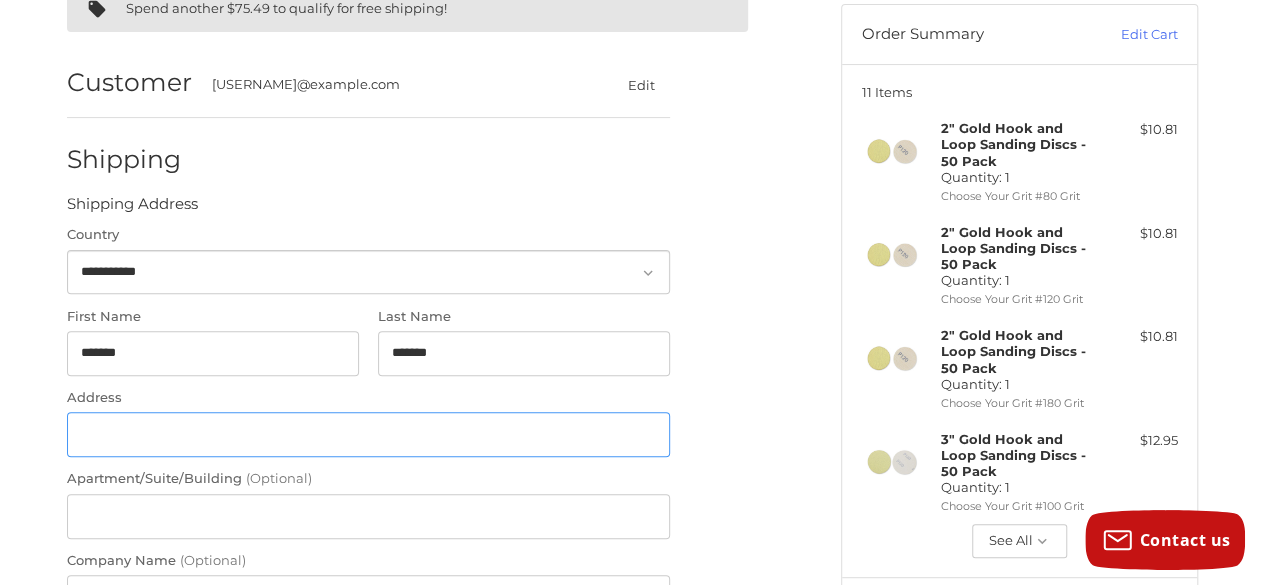 type on "**********" 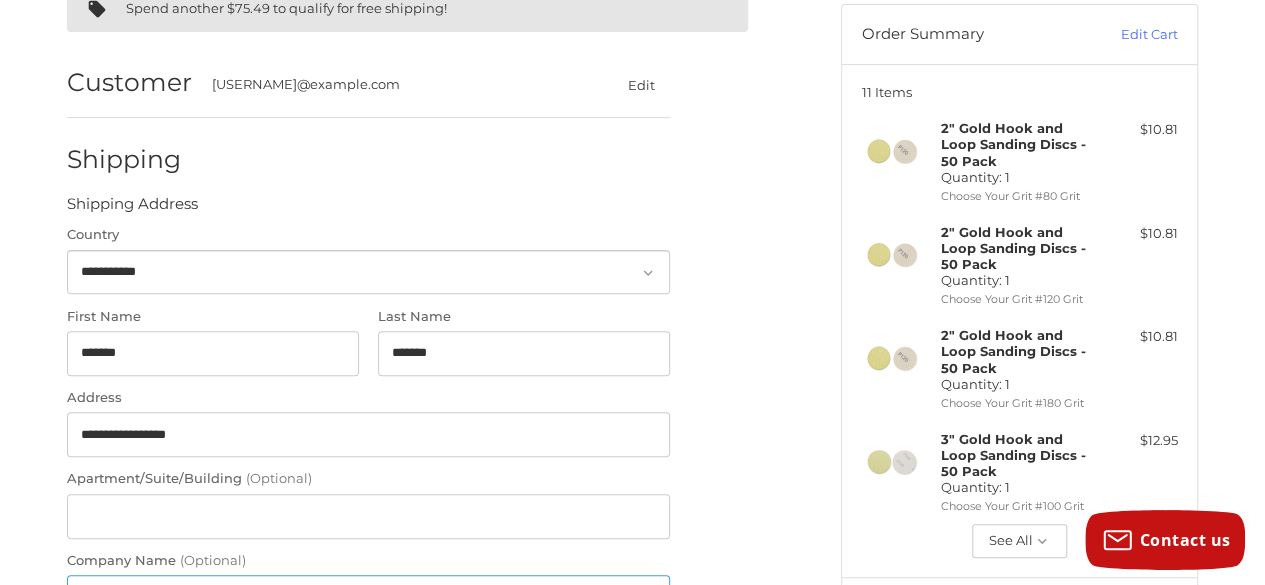 type on "**********" 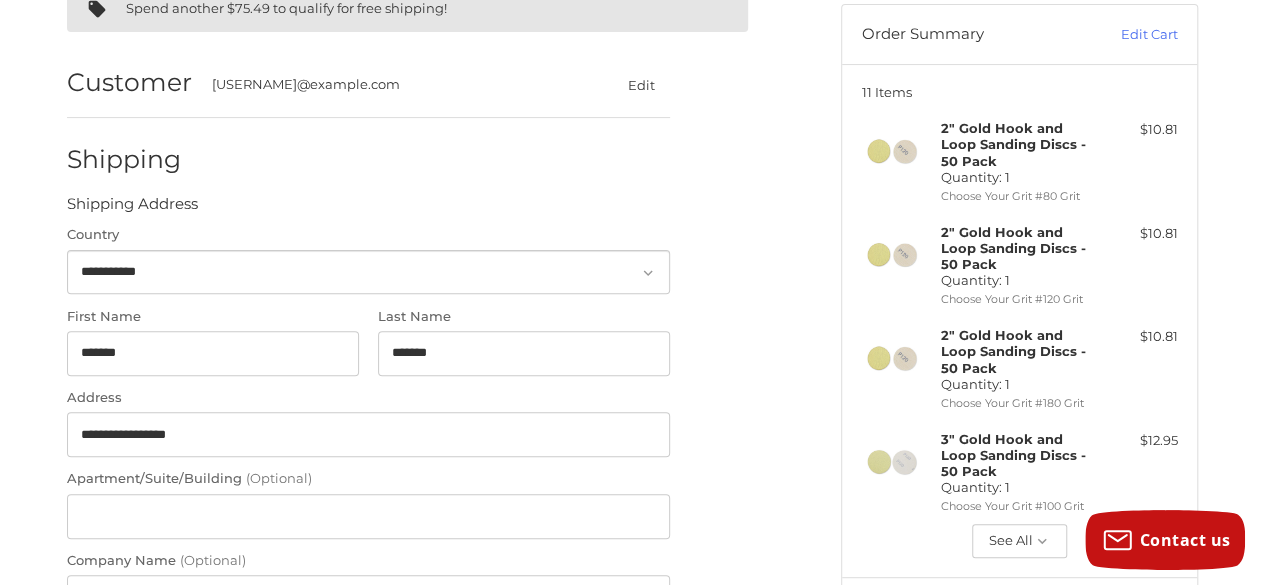 type on "****" 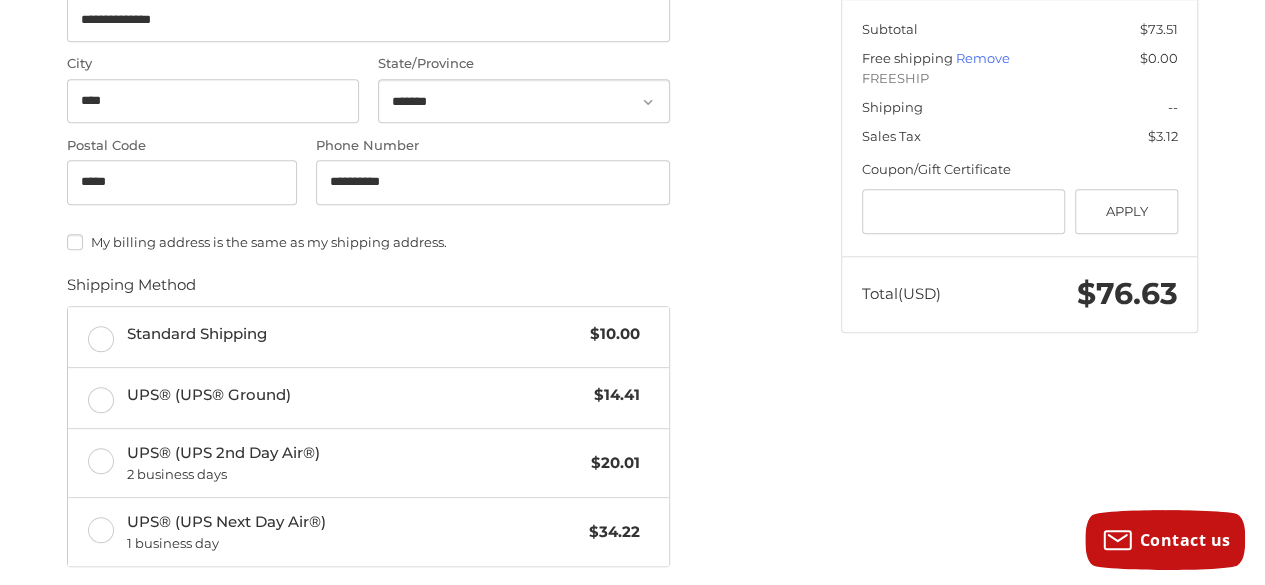 scroll, scrollTop: 800, scrollLeft: 0, axis: vertical 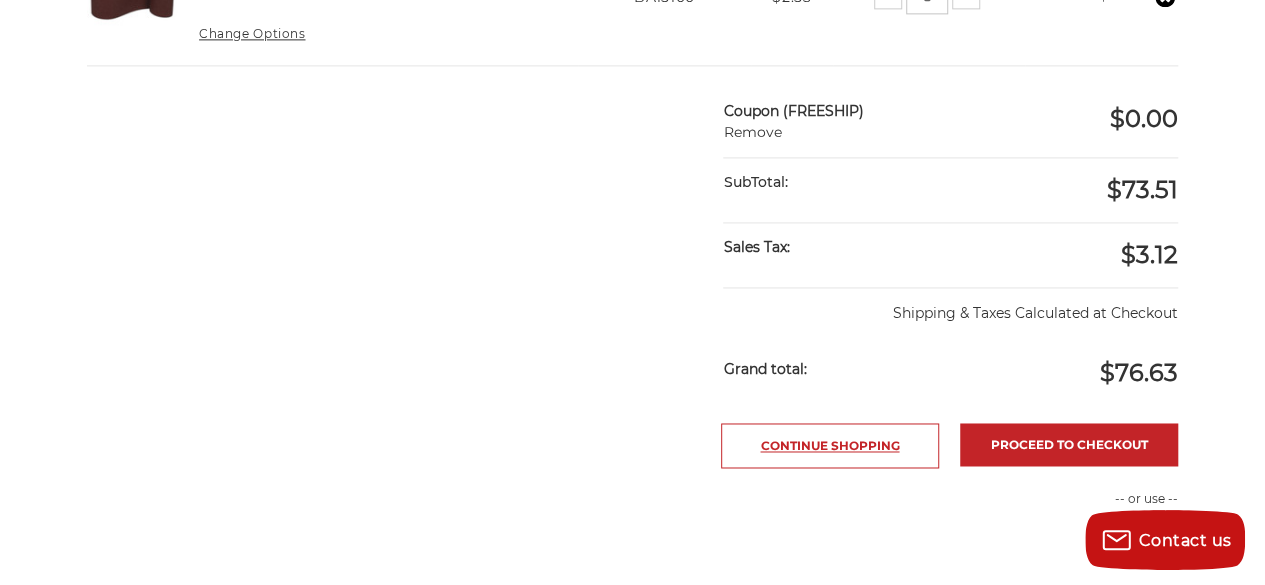 click on "Continue Shopping" at bounding box center (830, 445) 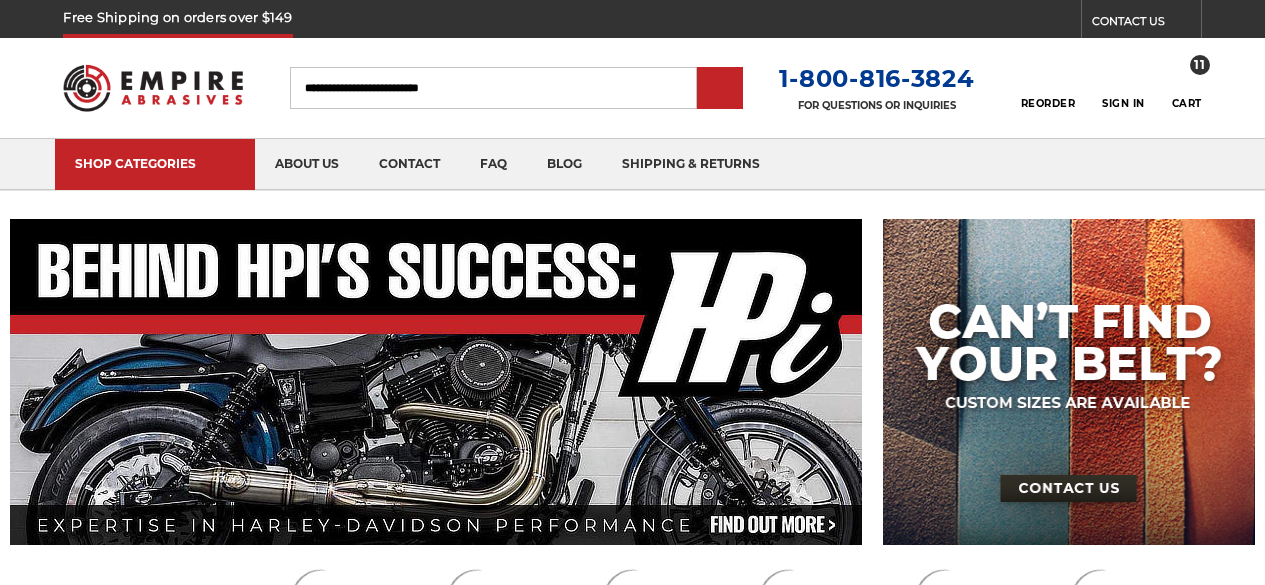 scroll, scrollTop: 0, scrollLeft: 0, axis: both 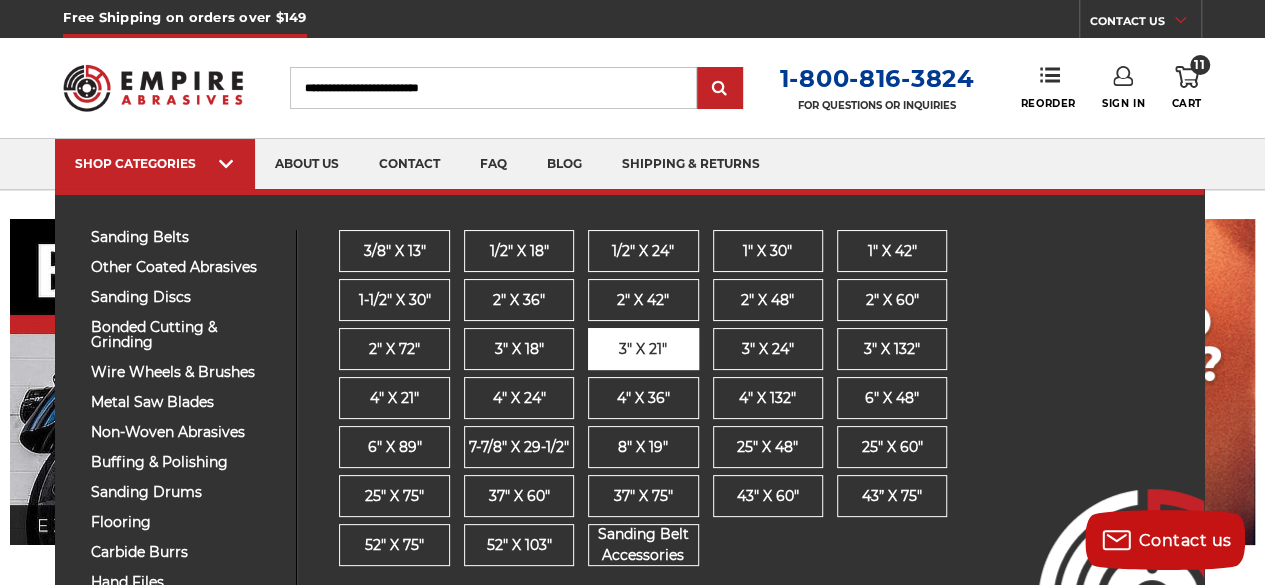 click on "3" x 21"" at bounding box center [643, 349] 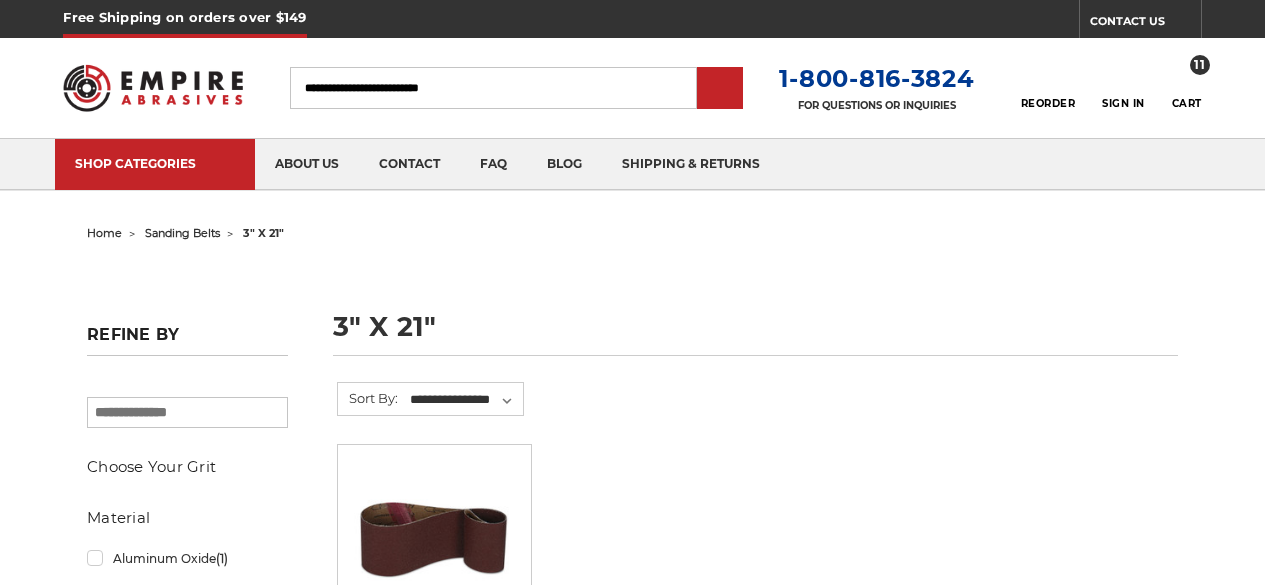 scroll, scrollTop: 0, scrollLeft: 0, axis: both 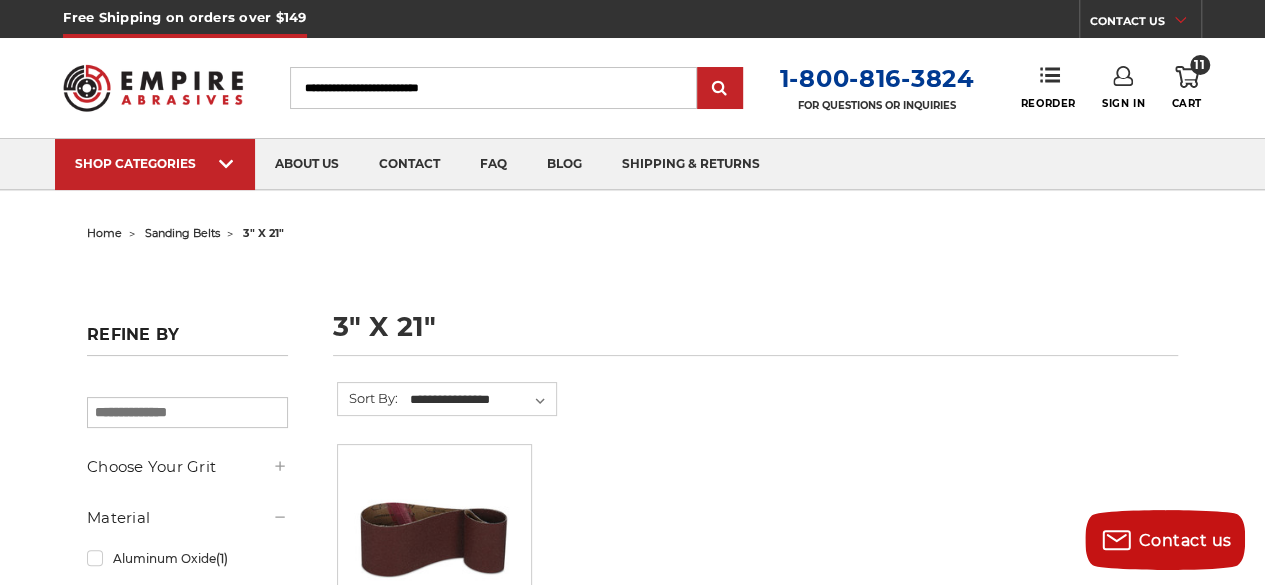 click 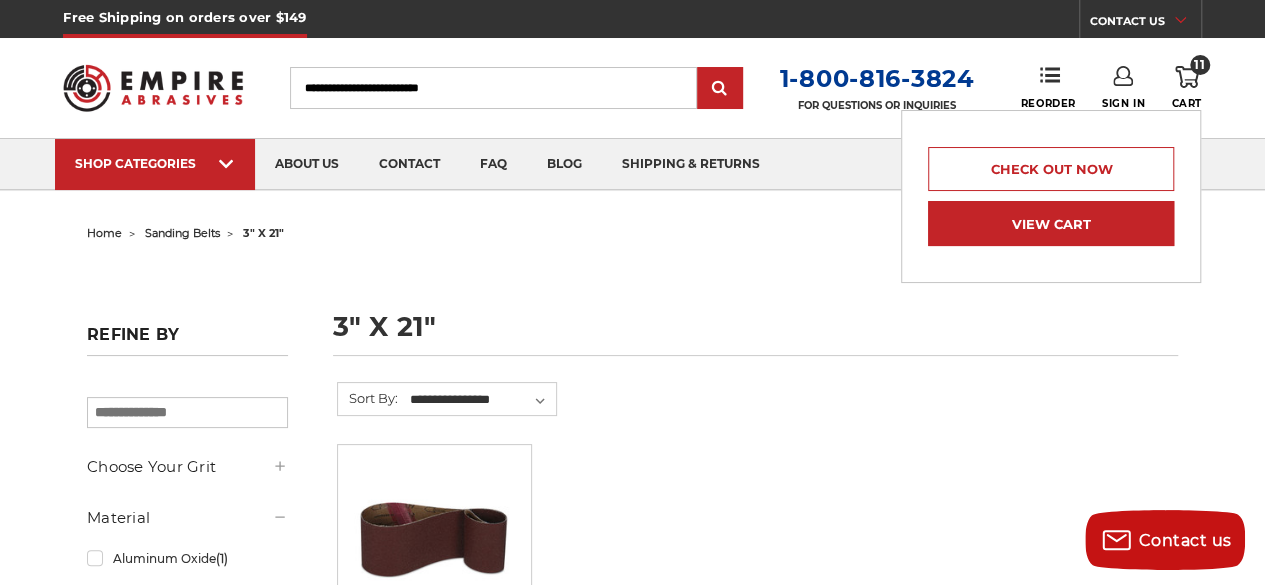 click on "View Cart" at bounding box center (1051, 223) 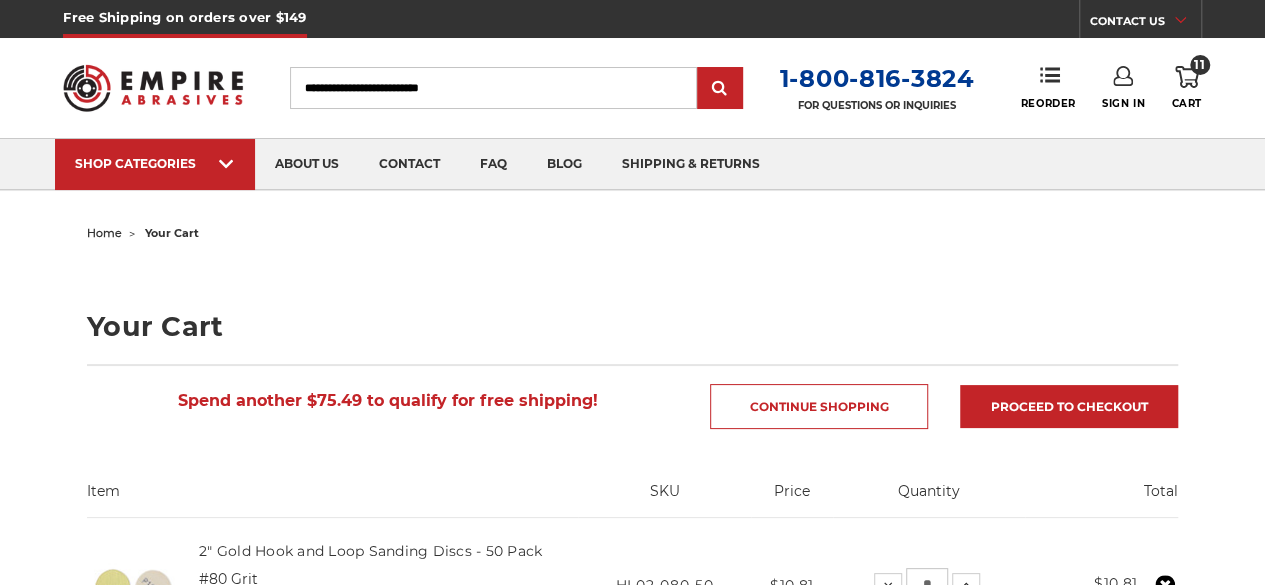 scroll, scrollTop: 297, scrollLeft: 0, axis: vertical 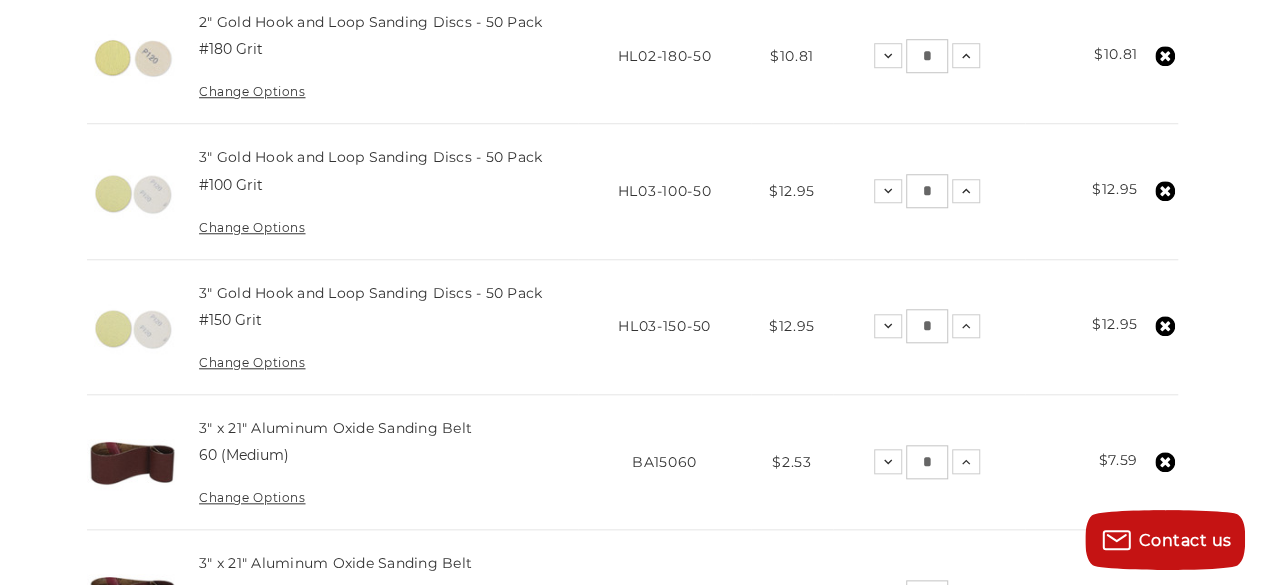 click 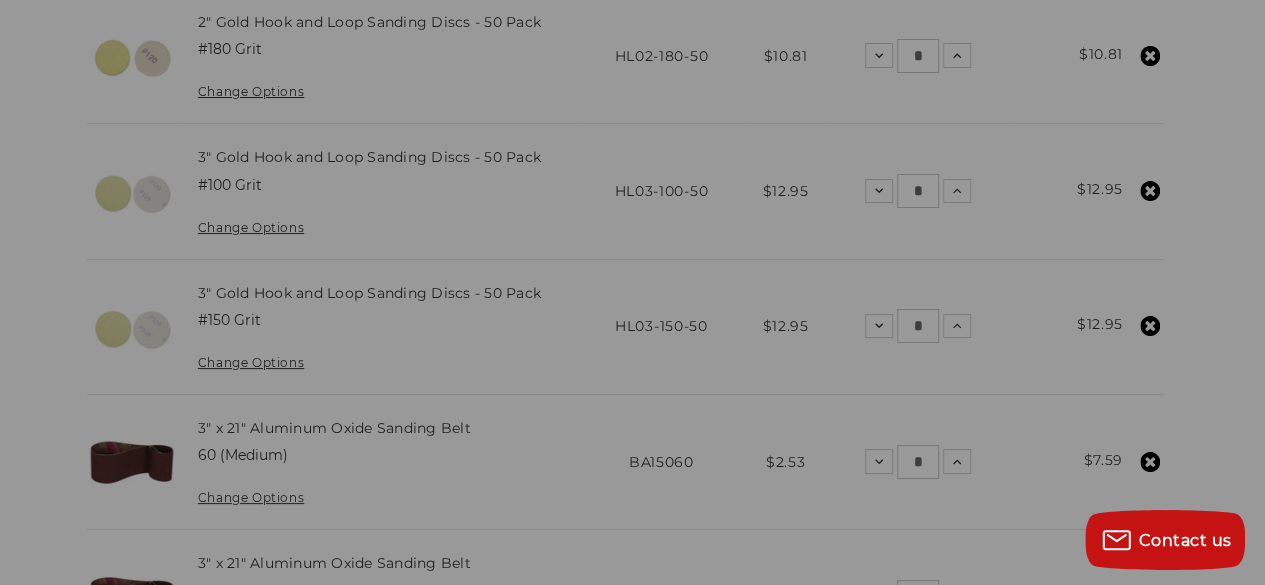 scroll, scrollTop: 799, scrollLeft: 0, axis: vertical 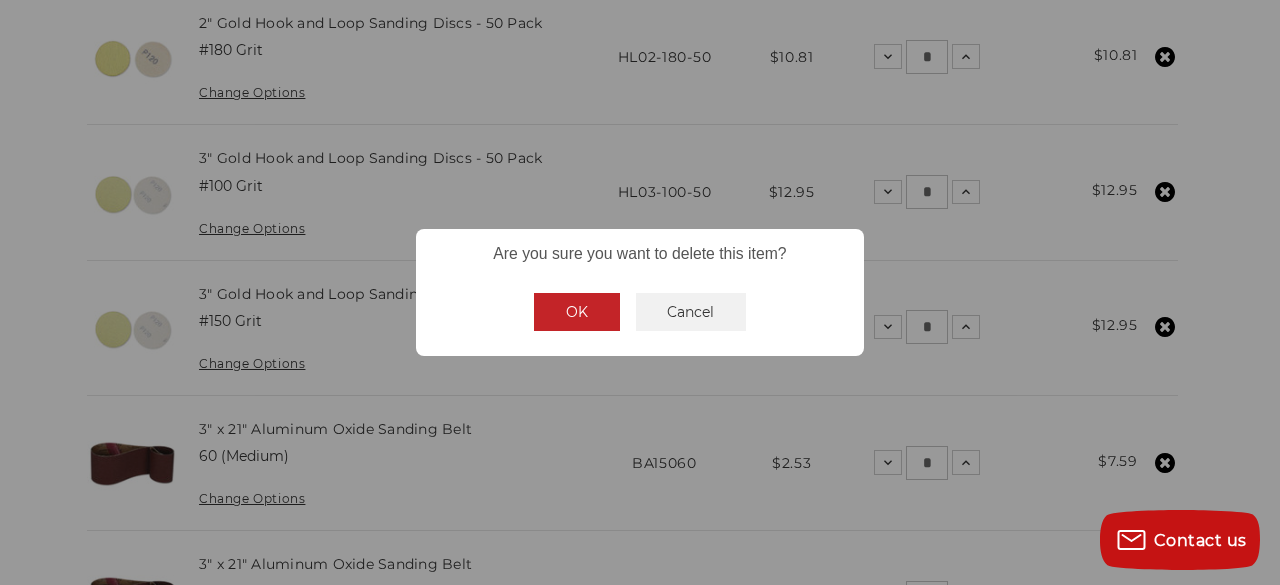 click on "OK" at bounding box center [577, 312] 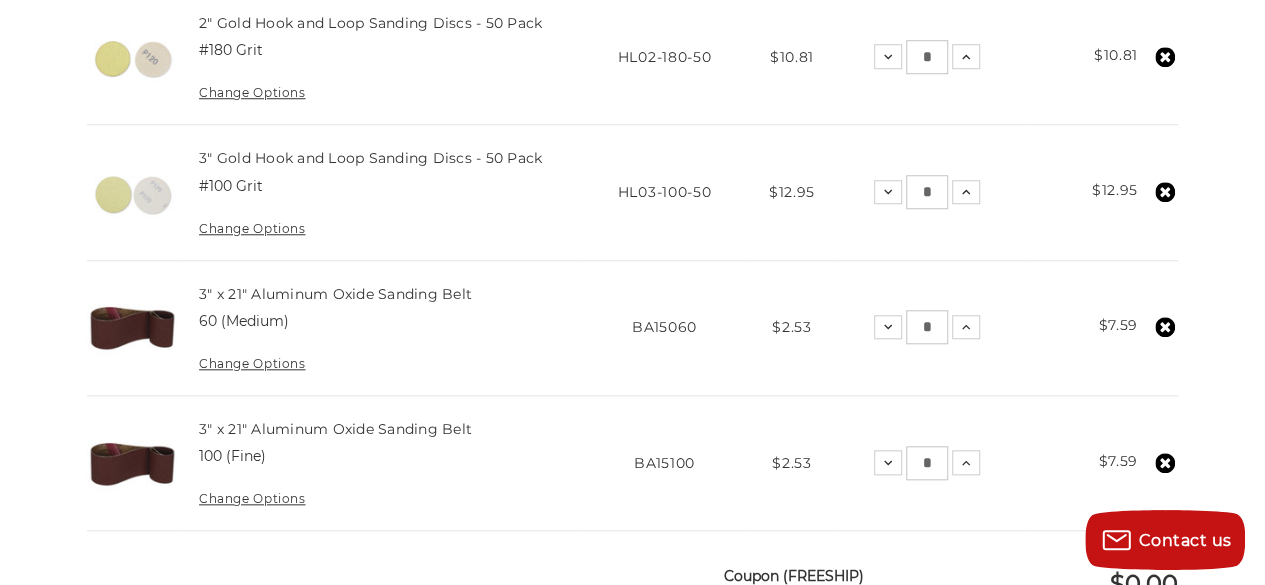 click 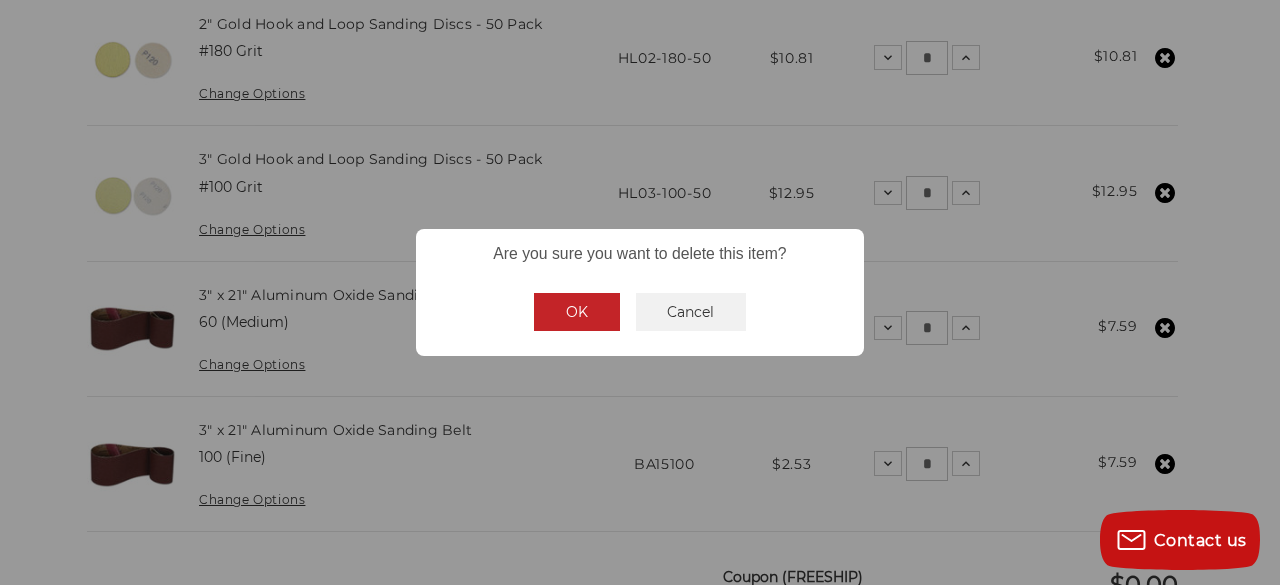 click on "OK" at bounding box center [577, 312] 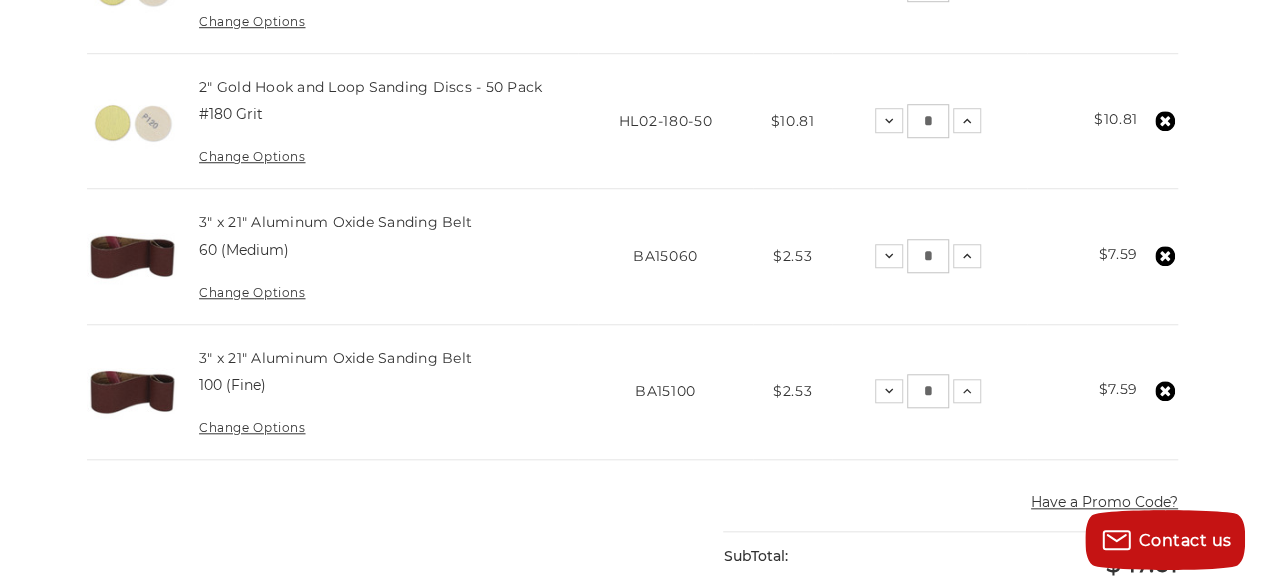 scroll, scrollTop: 698, scrollLeft: 0, axis: vertical 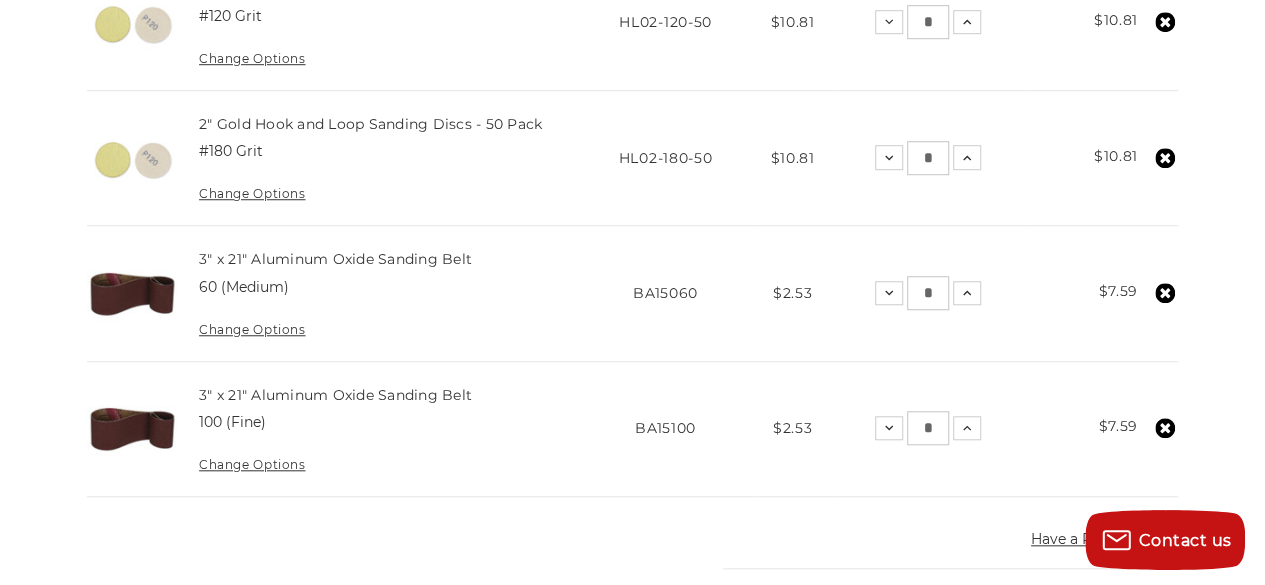 click 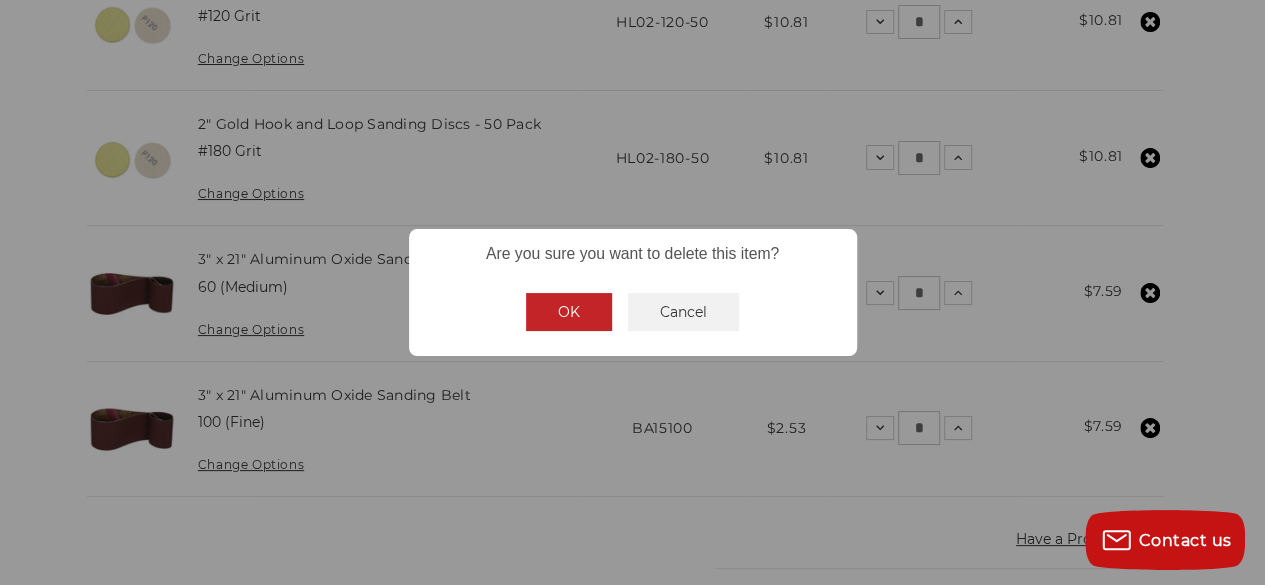 scroll, scrollTop: 698, scrollLeft: 0, axis: vertical 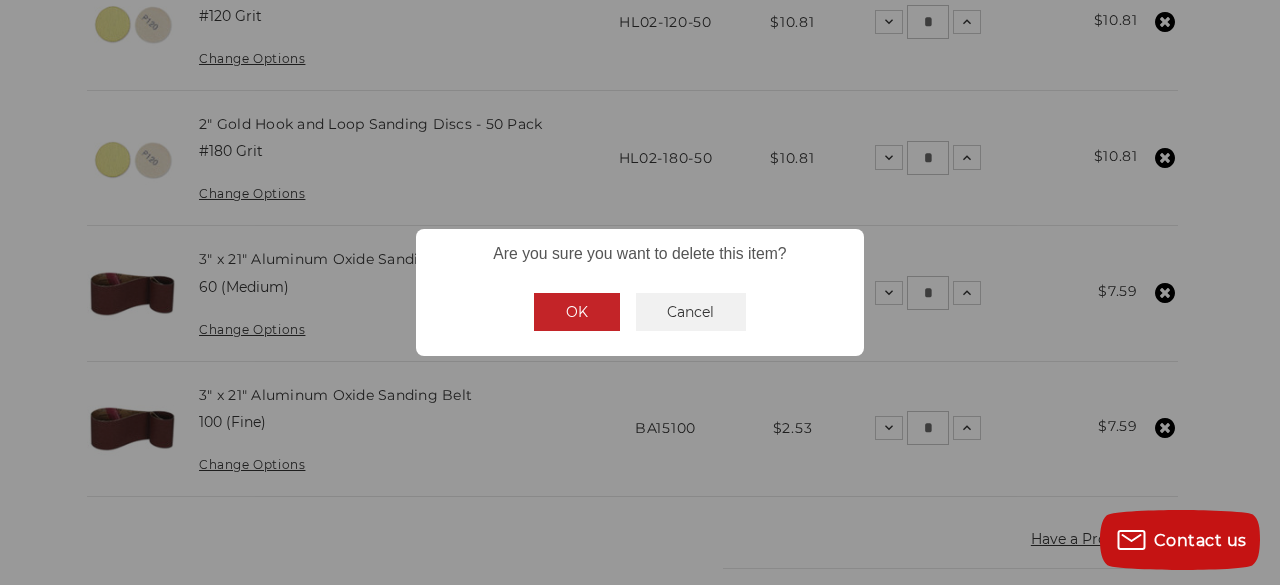 click on "OK" at bounding box center (577, 312) 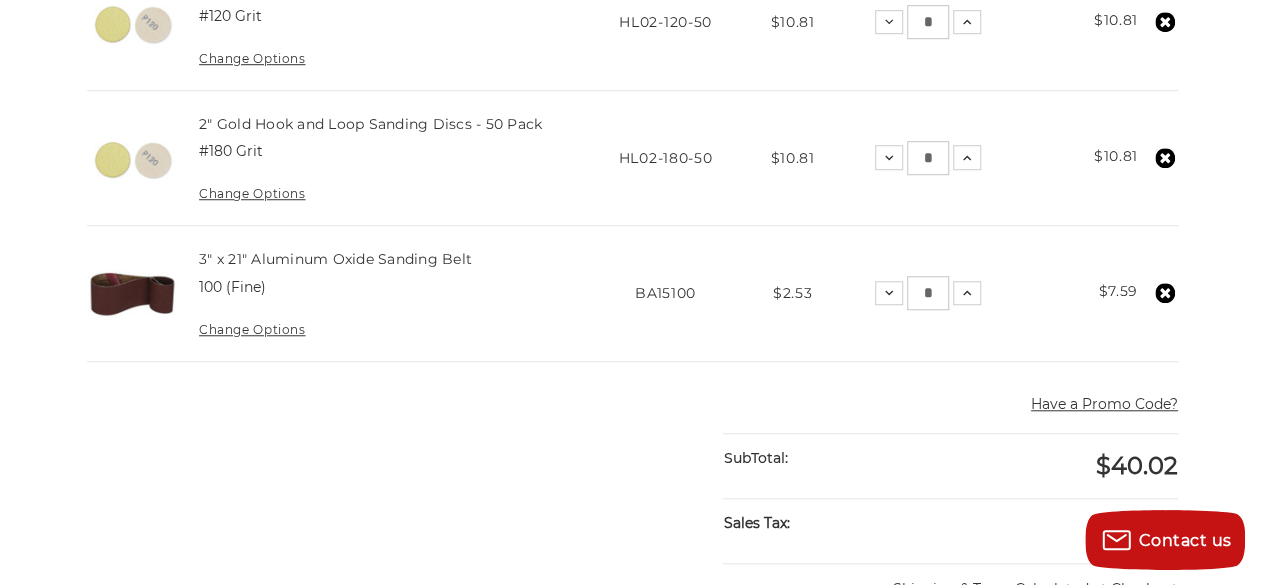 click 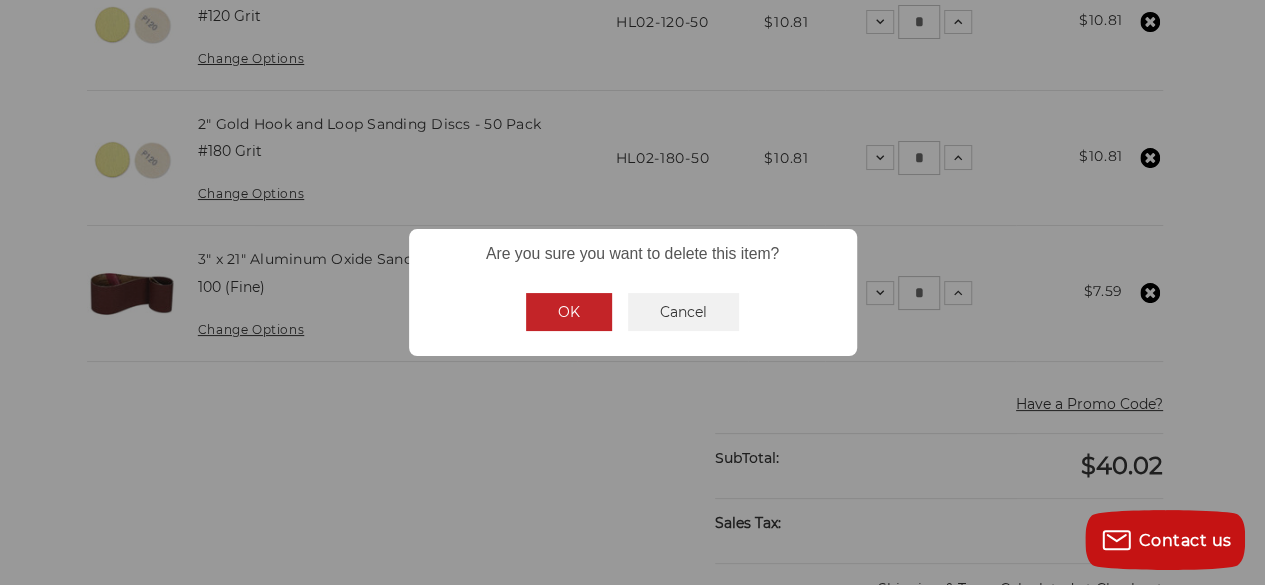 scroll, scrollTop: 697, scrollLeft: 0, axis: vertical 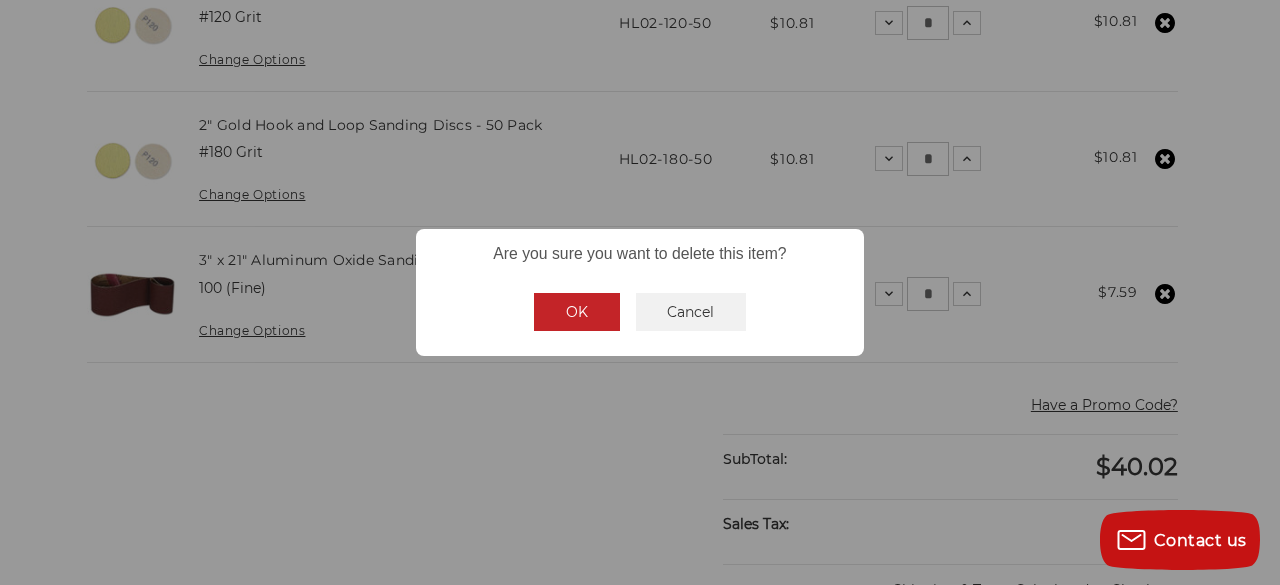 click on "OK" at bounding box center (577, 312) 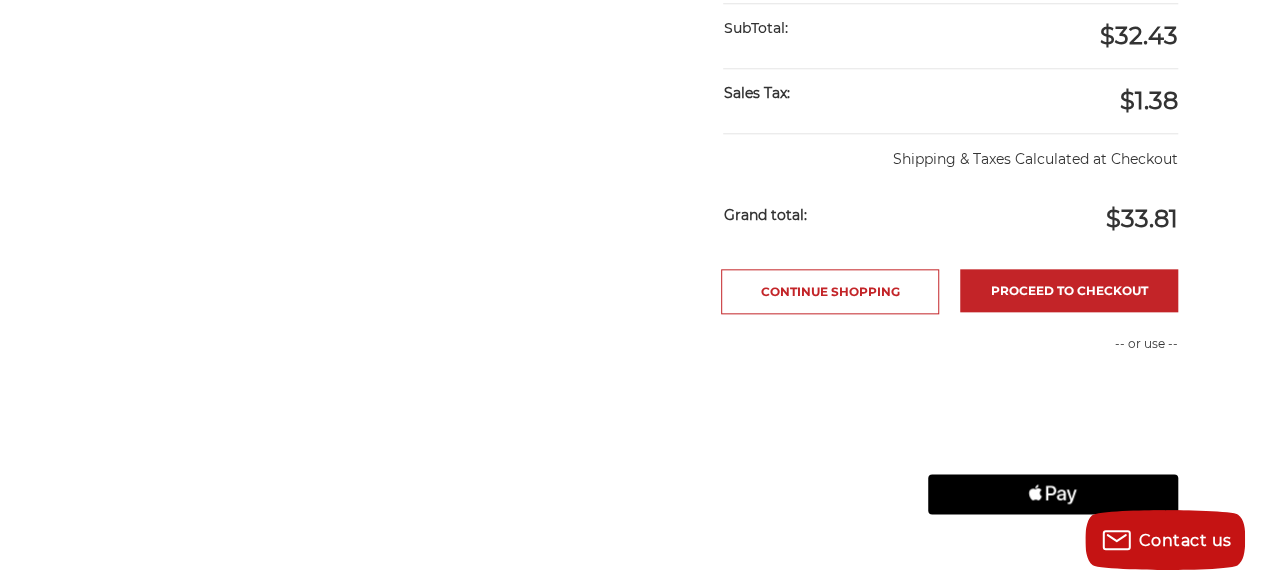 scroll, scrollTop: 797, scrollLeft: 0, axis: vertical 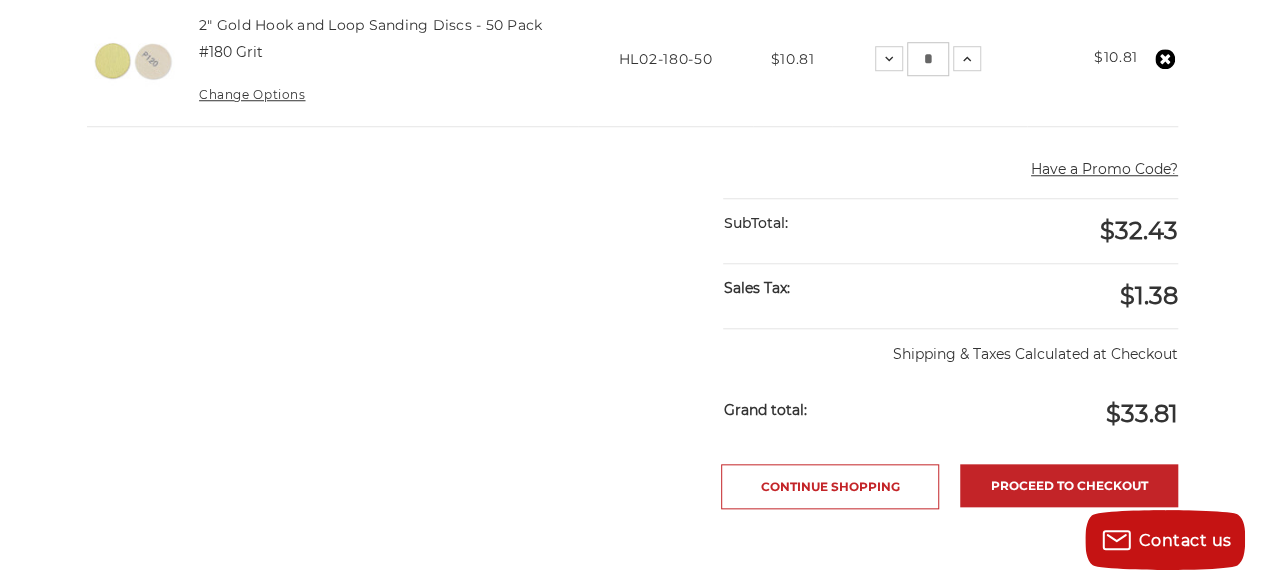 click on "Have a Promo Code?" at bounding box center [1104, 169] 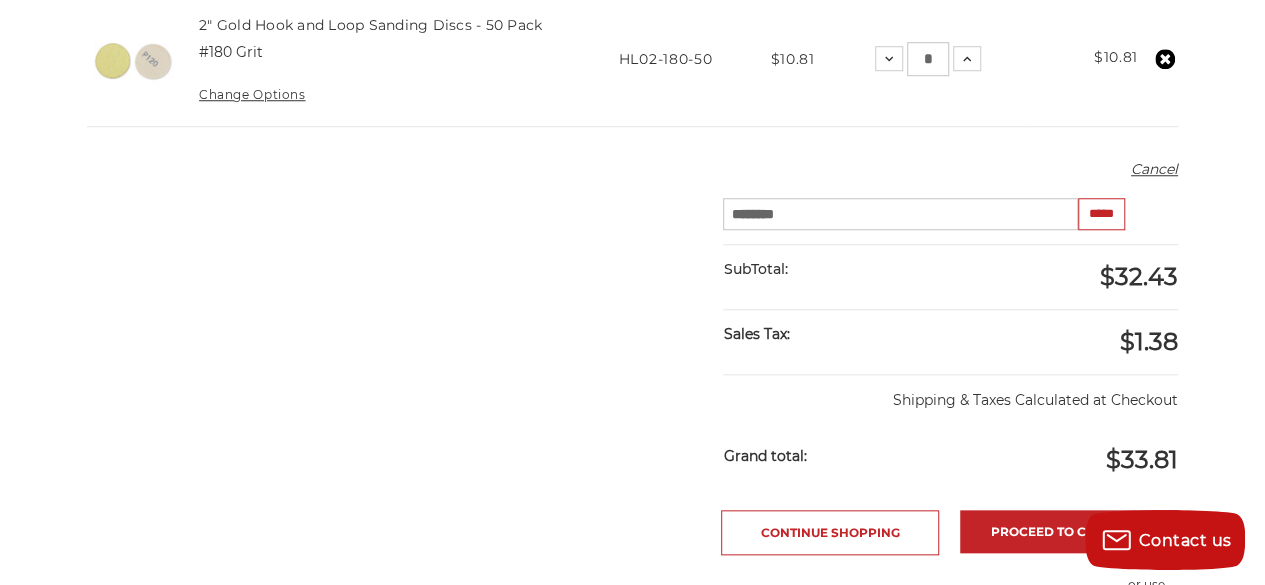 type on "********" 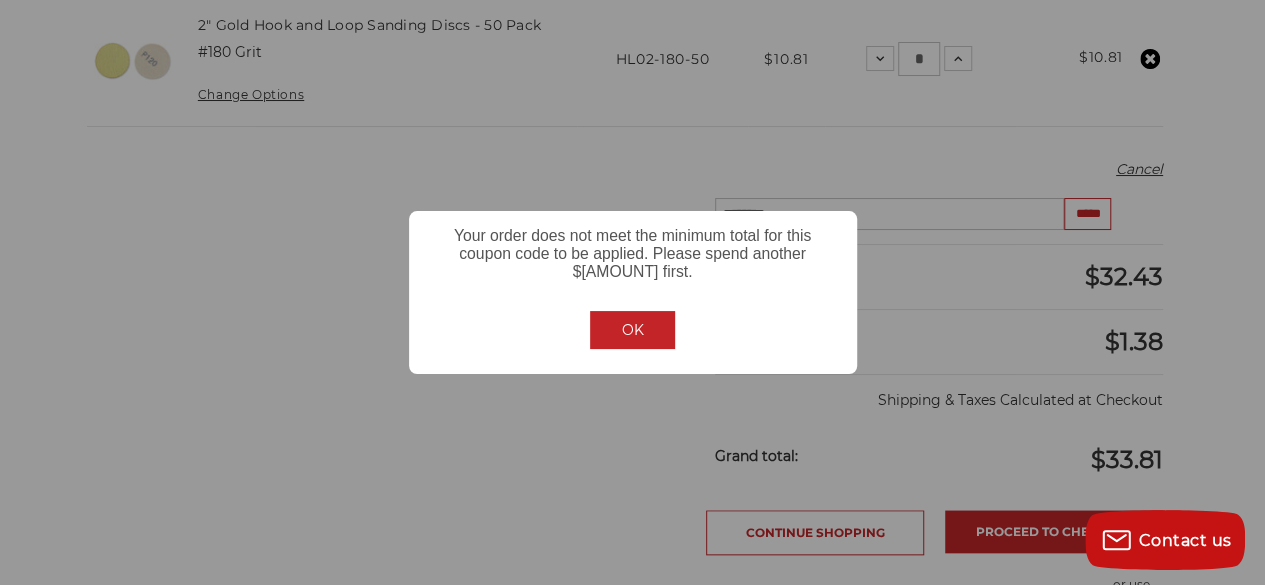 scroll, scrollTop: 796, scrollLeft: 0, axis: vertical 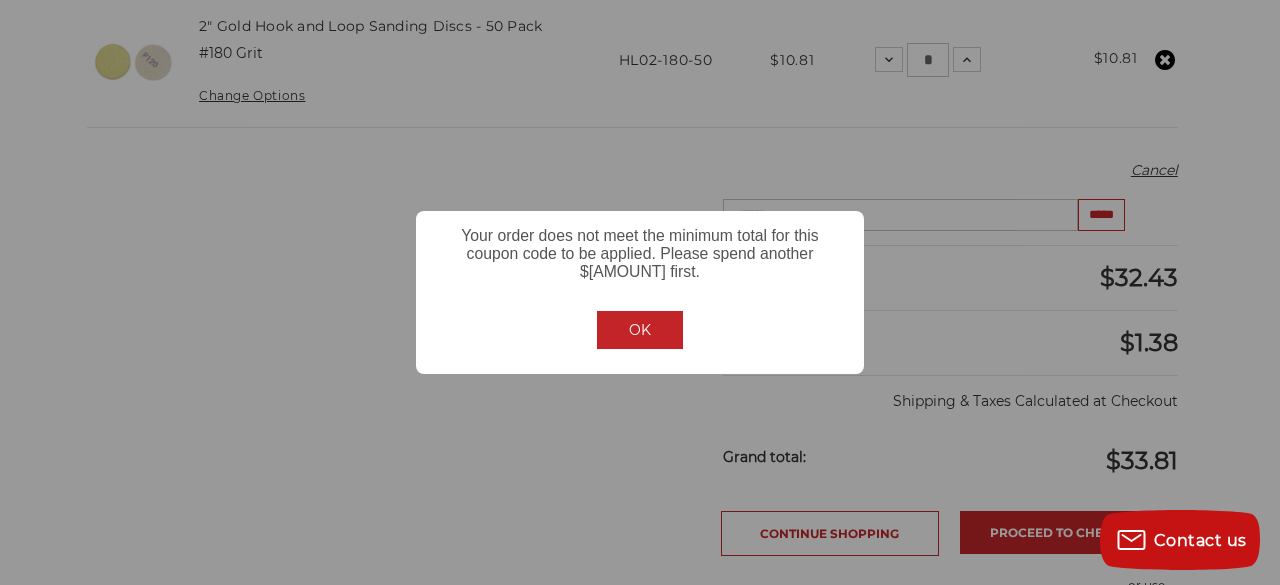 click on "OK" at bounding box center (640, 330) 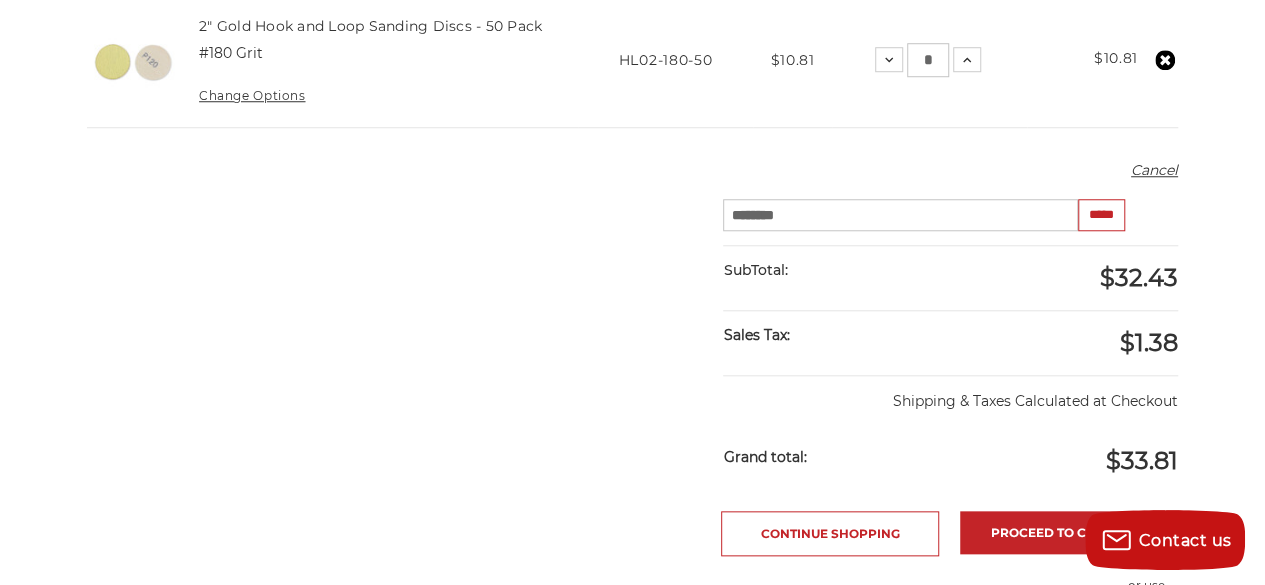 drag, startPoint x: 868, startPoint y: 219, endPoint x: 606, endPoint y: 259, distance: 265.03586 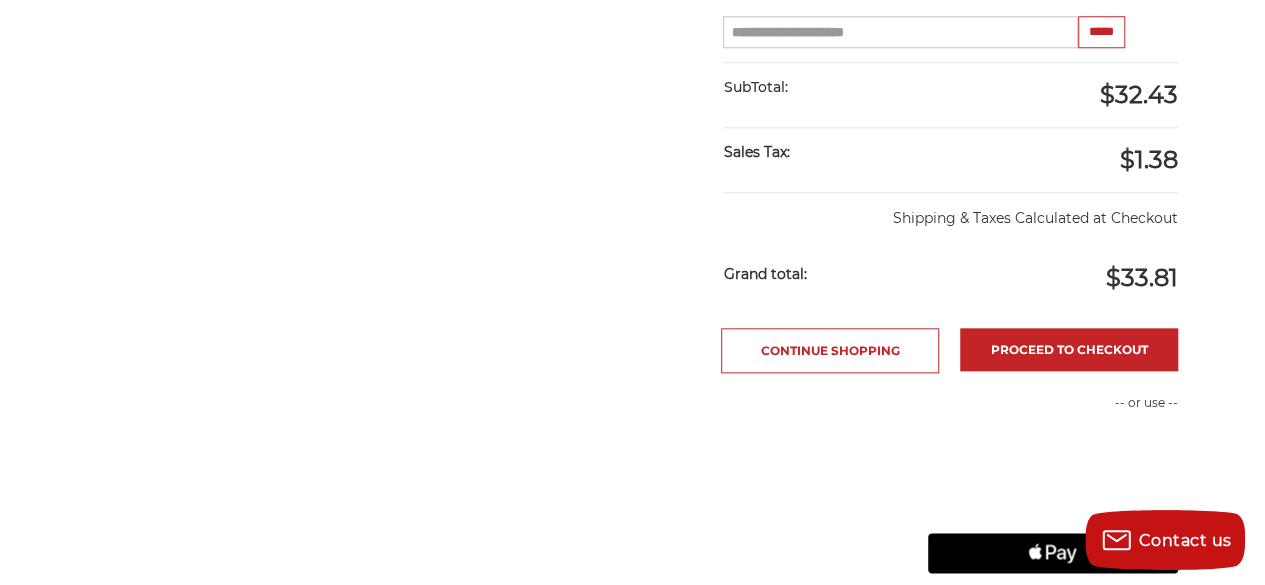 scroll, scrollTop: 996, scrollLeft: 0, axis: vertical 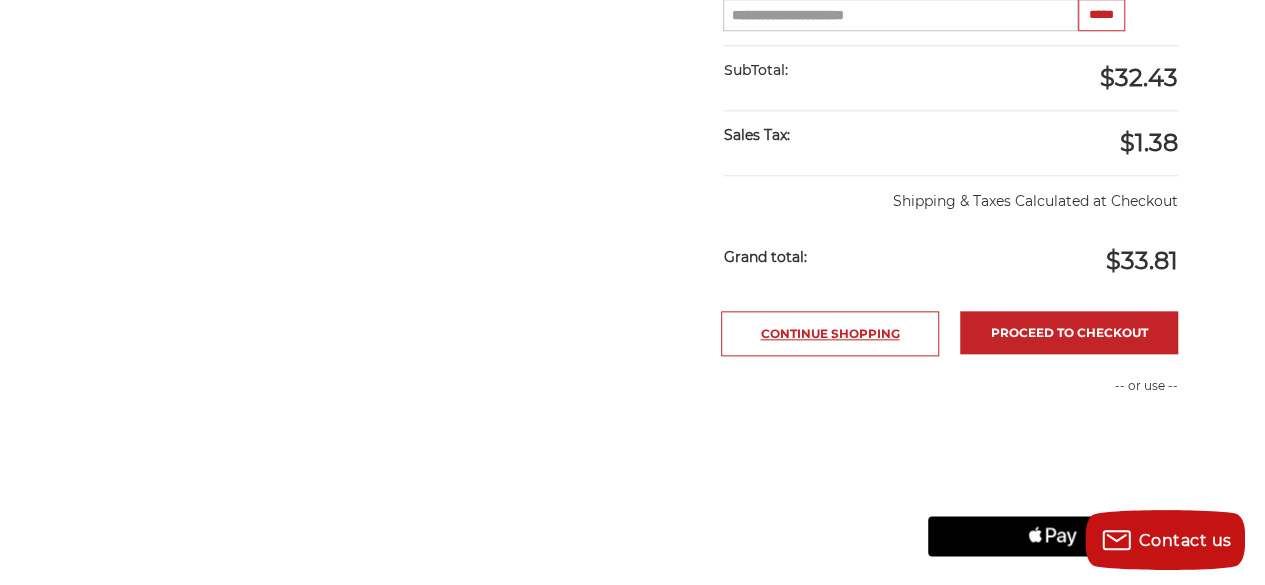 type 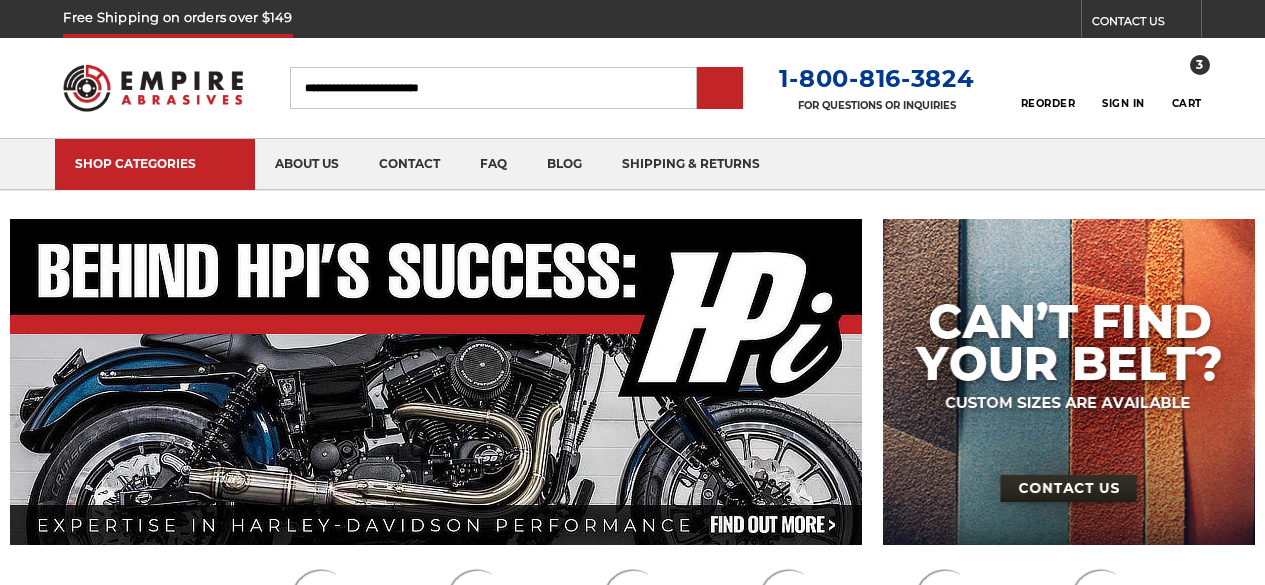 scroll, scrollTop: 0, scrollLeft: 0, axis: both 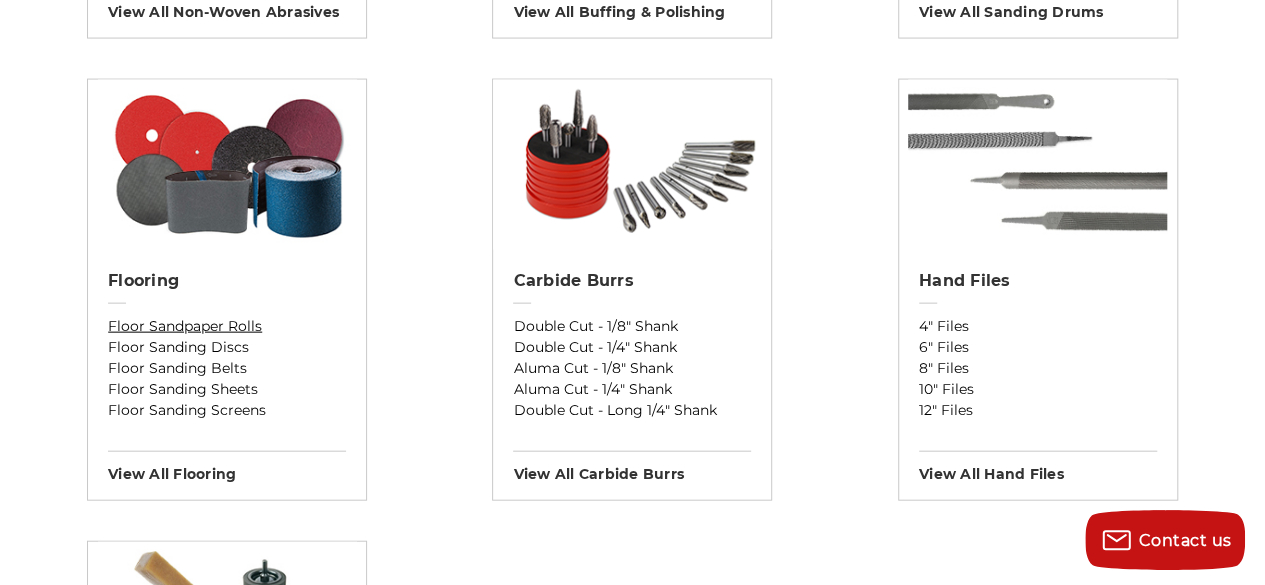 click on "Floor Sandpaper Rolls" at bounding box center [227, 326] 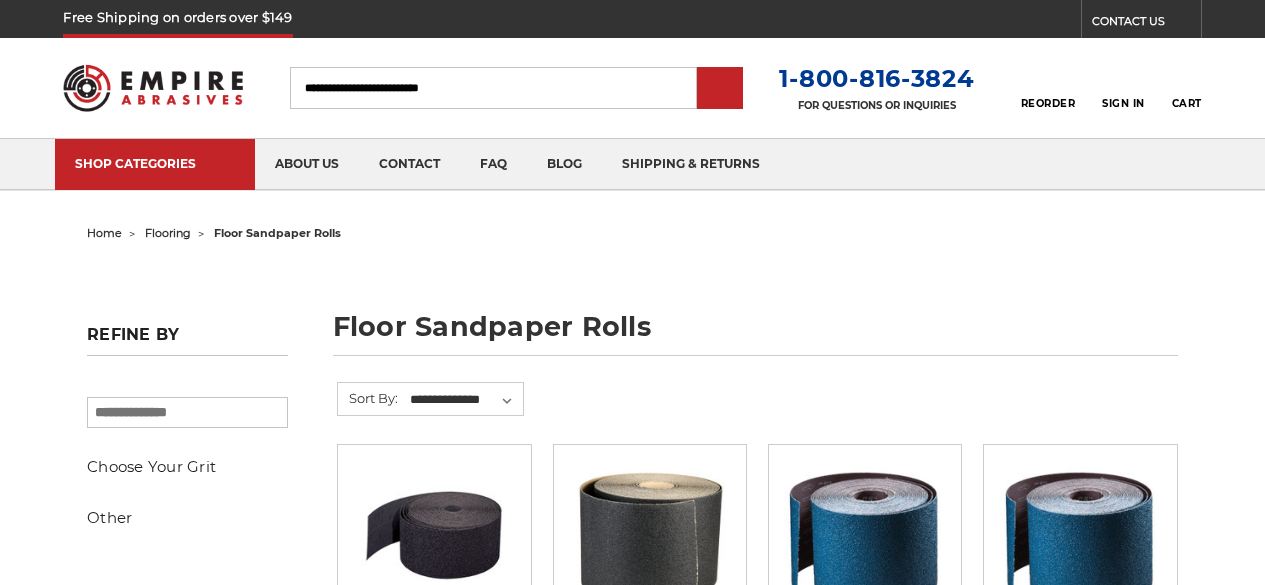 scroll, scrollTop: 0, scrollLeft: 0, axis: both 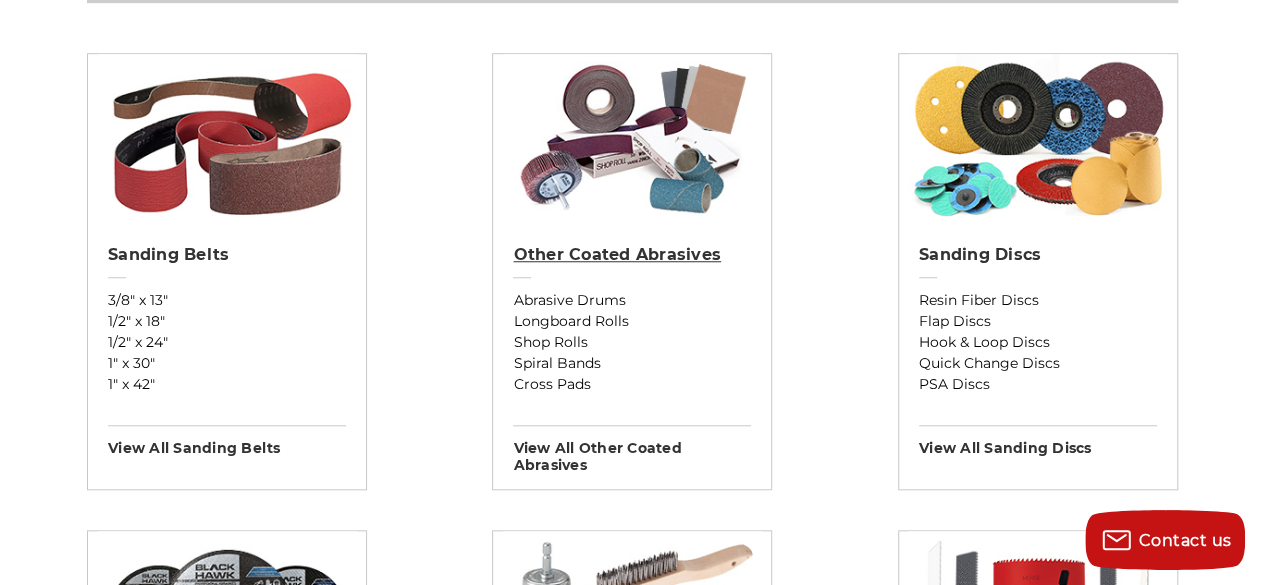 click on "Other Coated Abrasives" at bounding box center (632, 255) 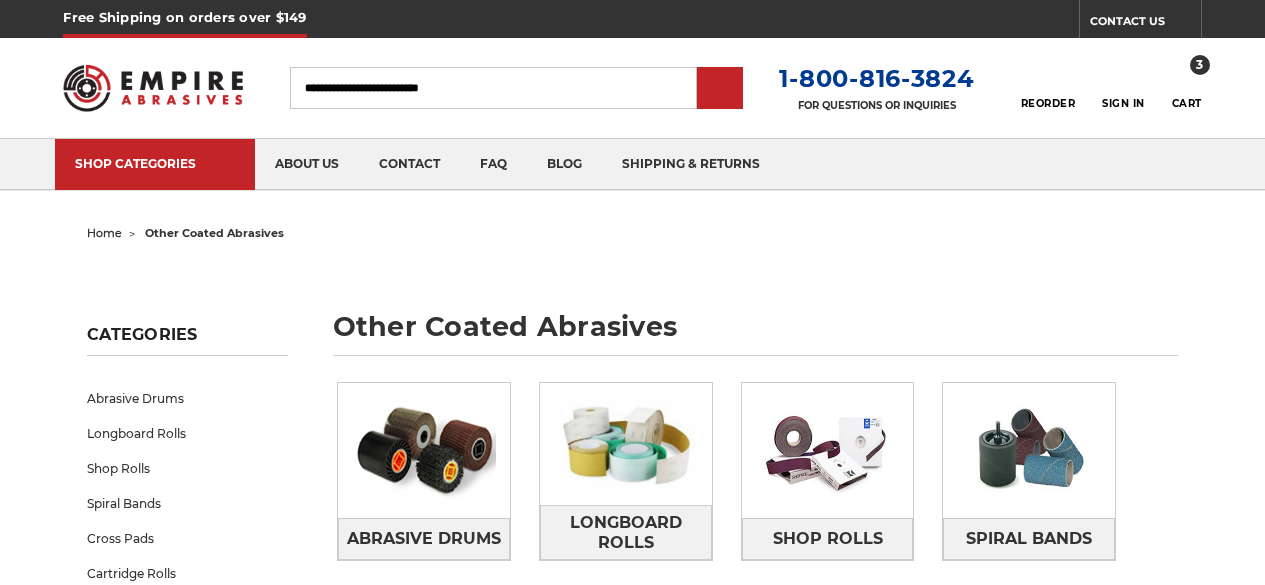 scroll, scrollTop: 0, scrollLeft: 0, axis: both 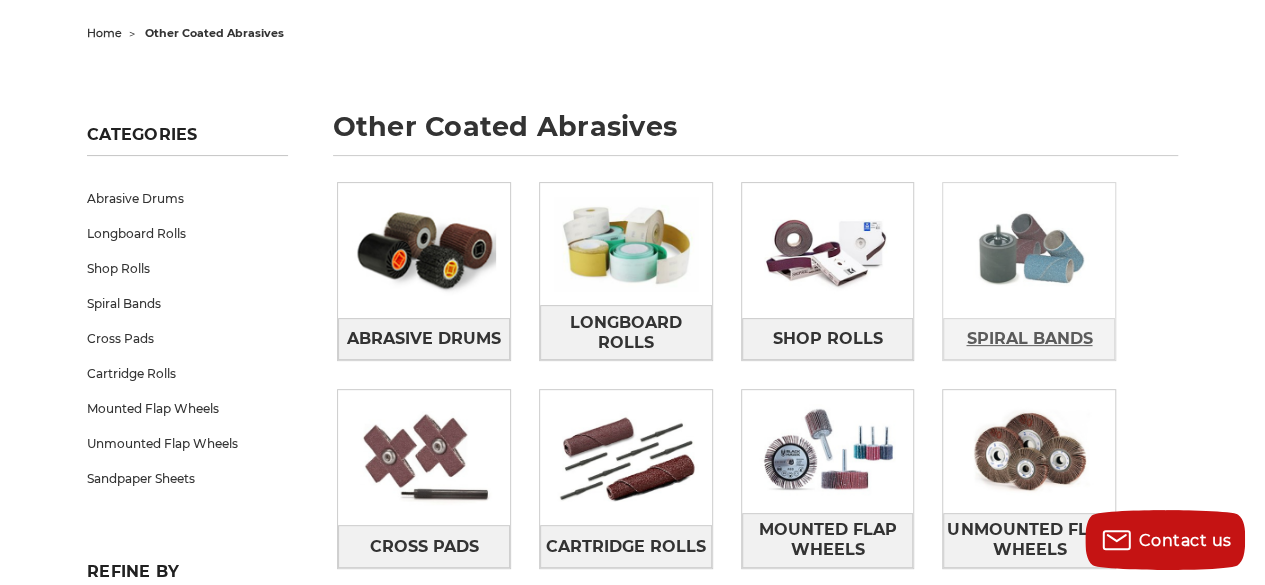 click on "Spiral Bands" at bounding box center (1029, 339) 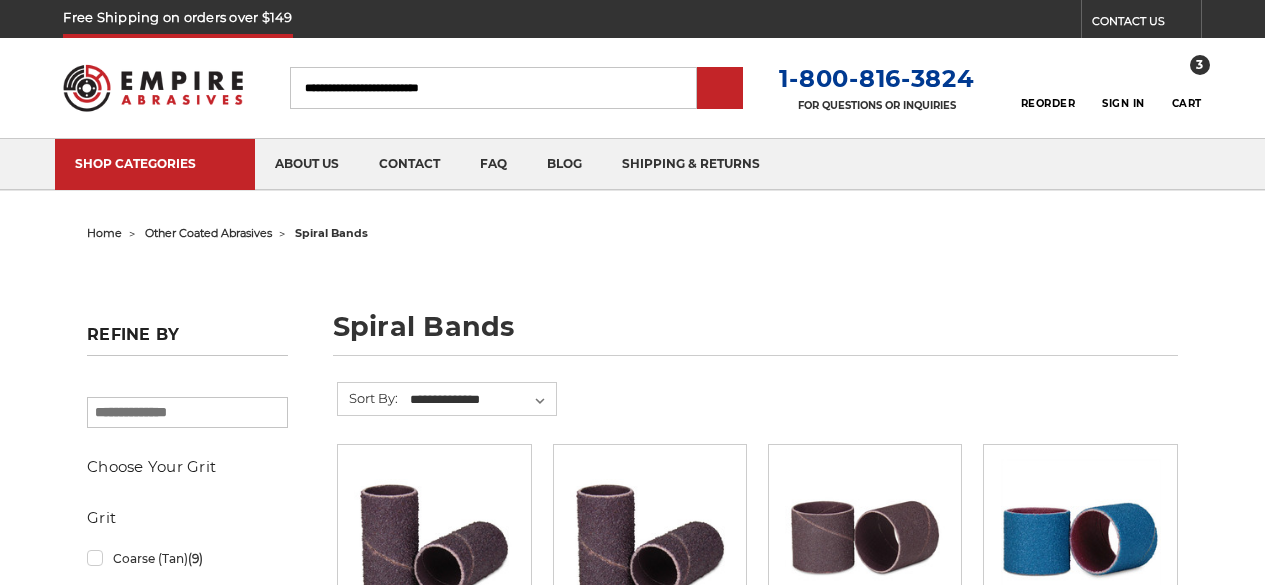 scroll, scrollTop: 0, scrollLeft: 0, axis: both 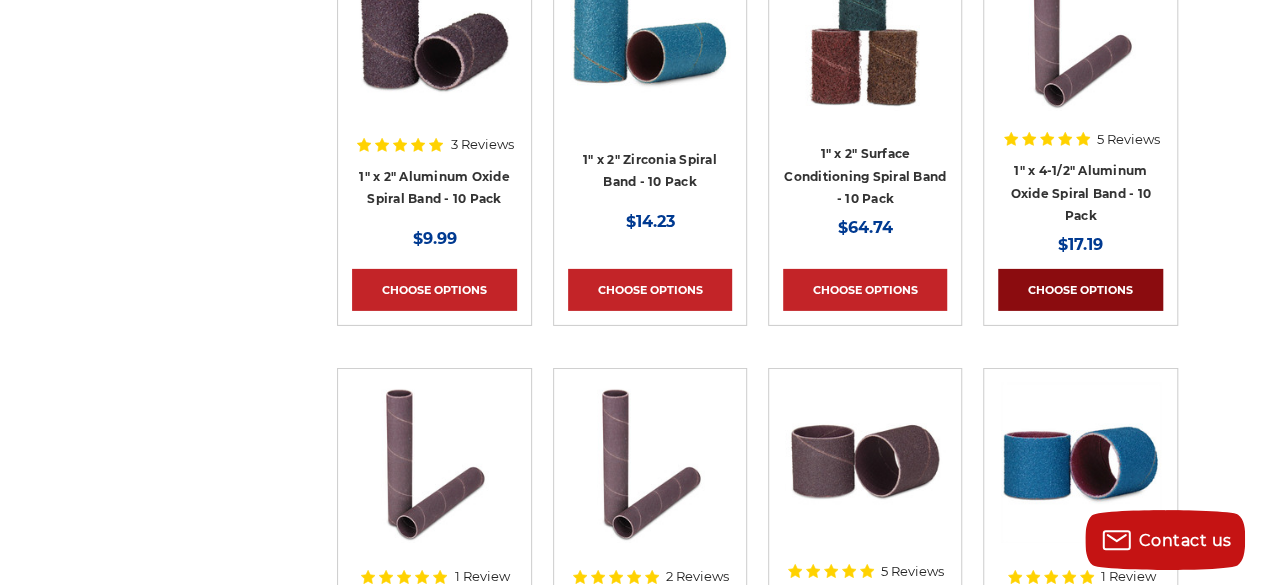 click on "Choose Options" at bounding box center [1080, 290] 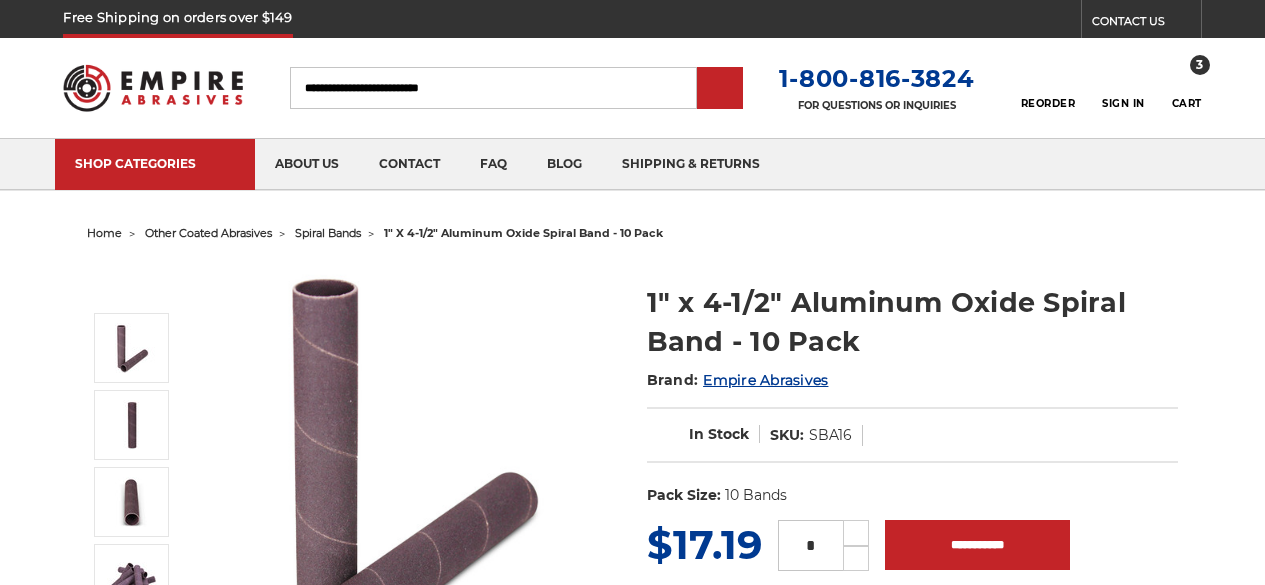 scroll, scrollTop: 0, scrollLeft: 0, axis: both 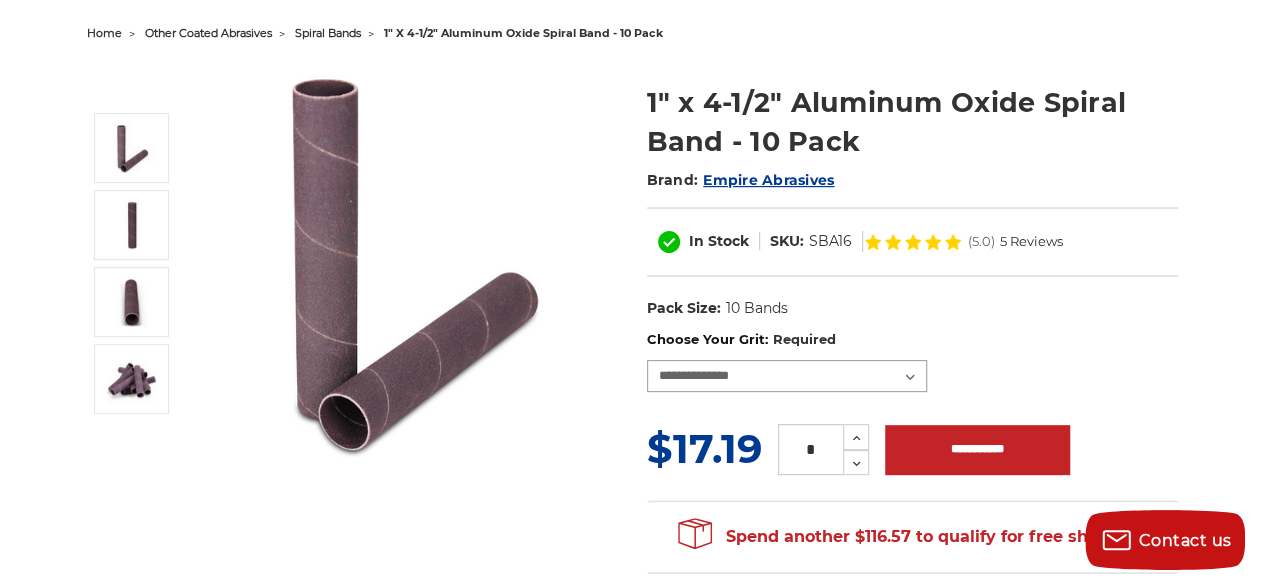 click on "**********" at bounding box center [787, 376] 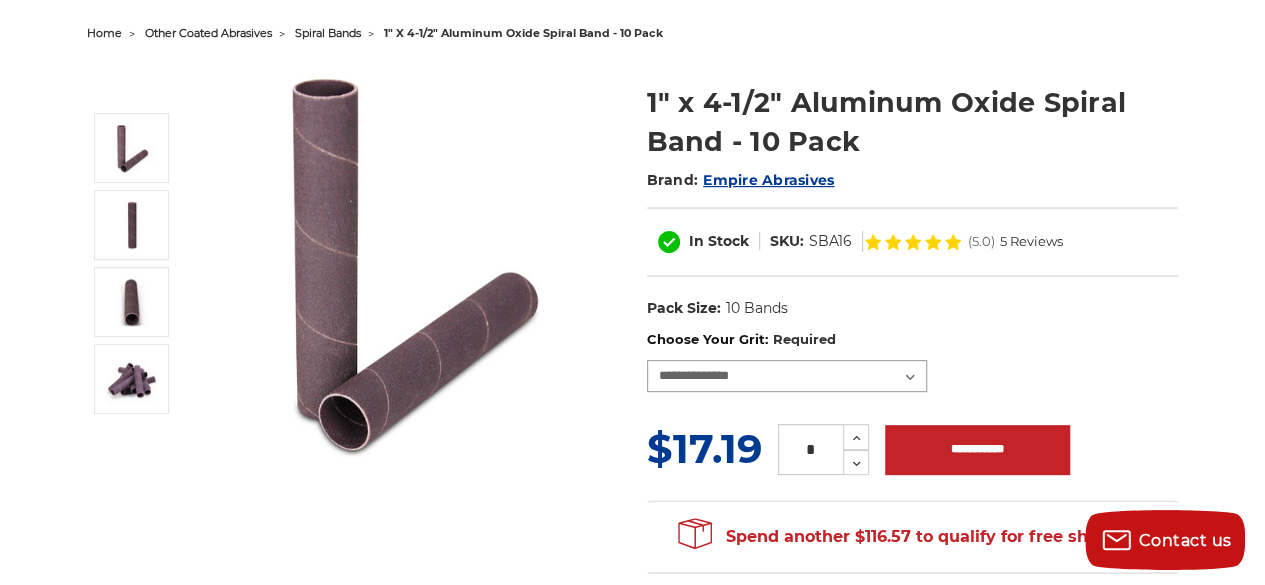 select on "****" 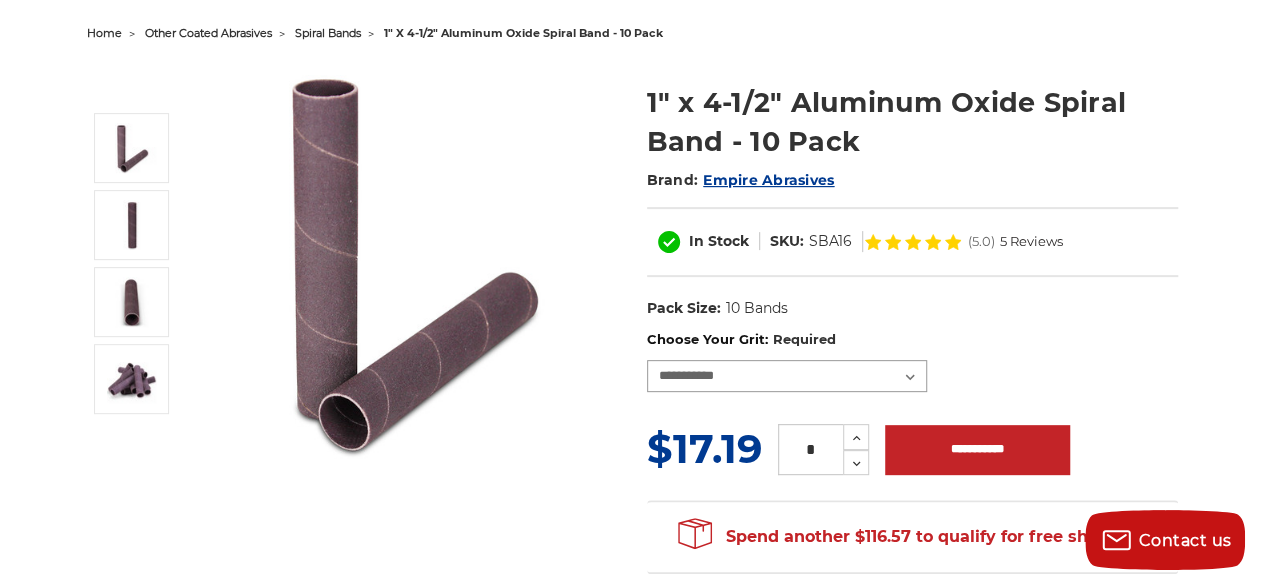 click on "**********" at bounding box center (787, 376) 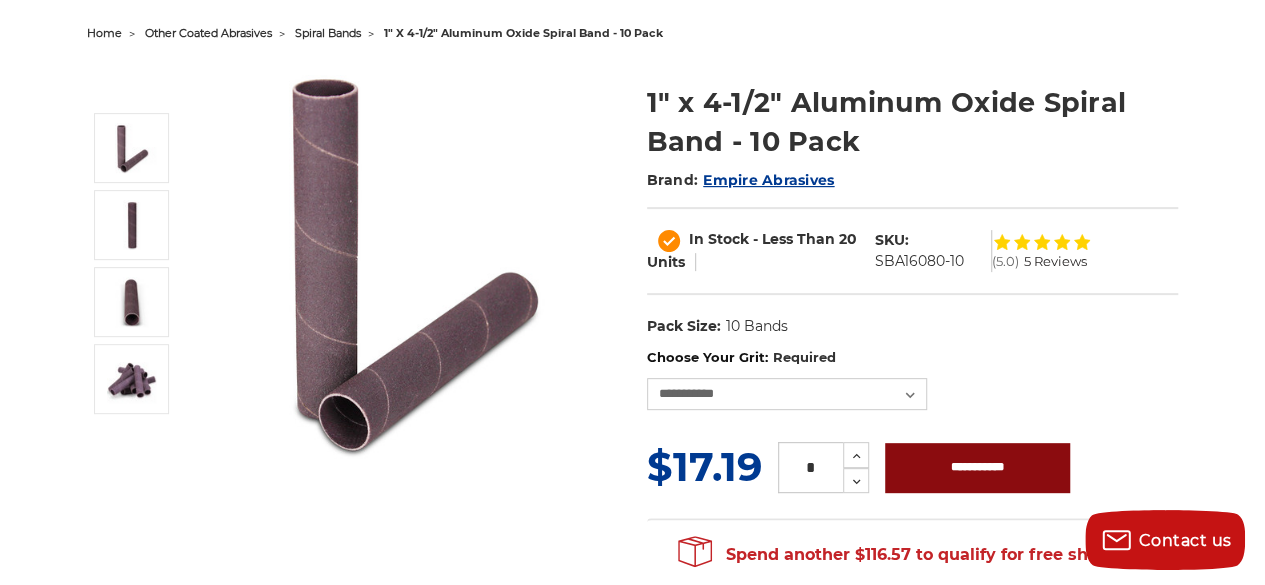 click on "**********" at bounding box center (977, 468) 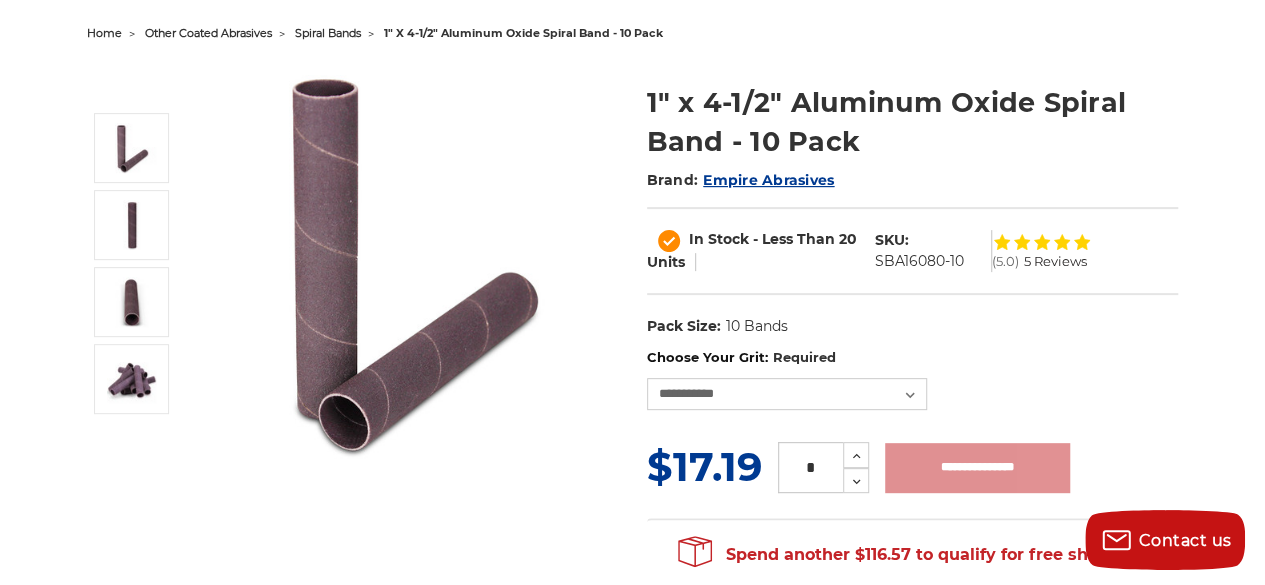 type on "**********" 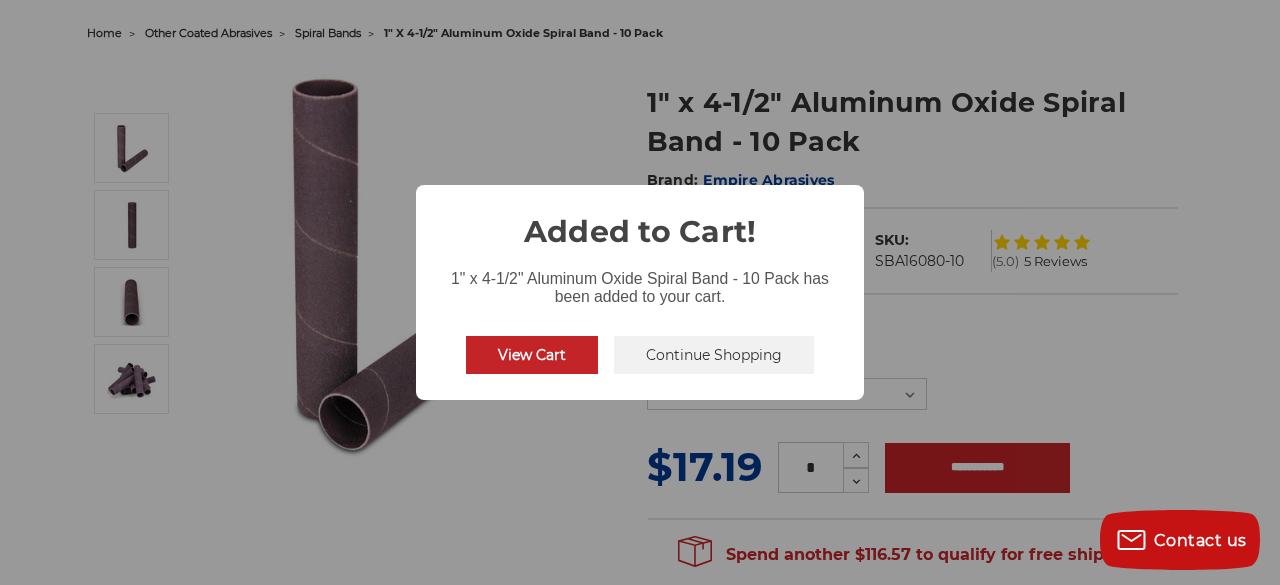 click on "Continue Shopping" at bounding box center [714, 355] 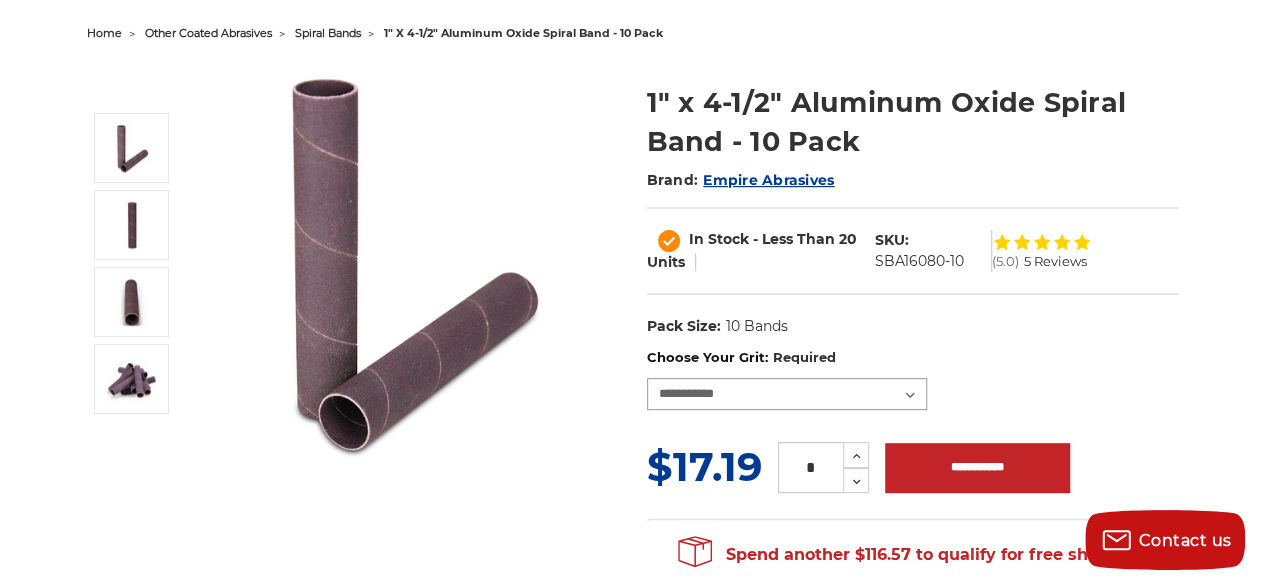 click on "**********" at bounding box center [787, 394] 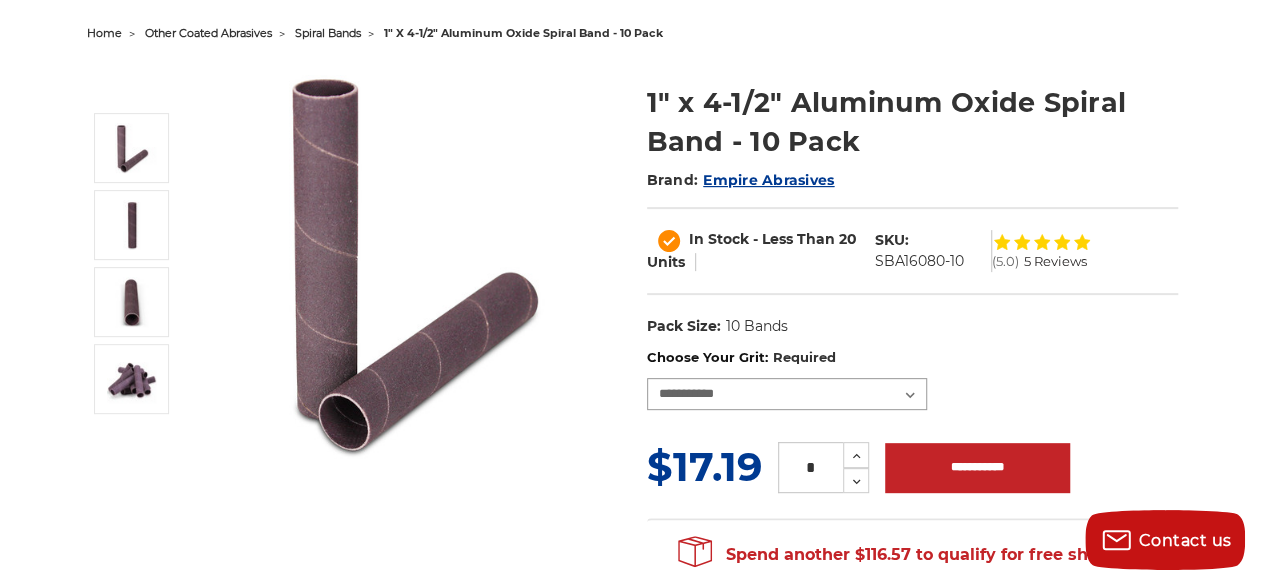 select on "****" 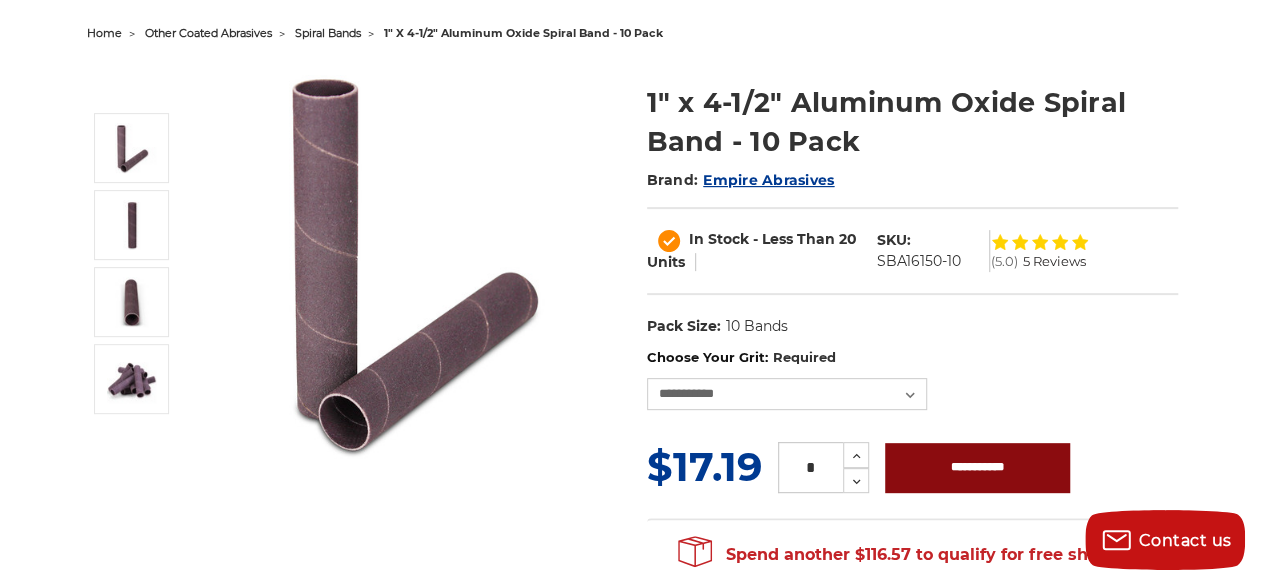 click on "**********" at bounding box center [977, 468] 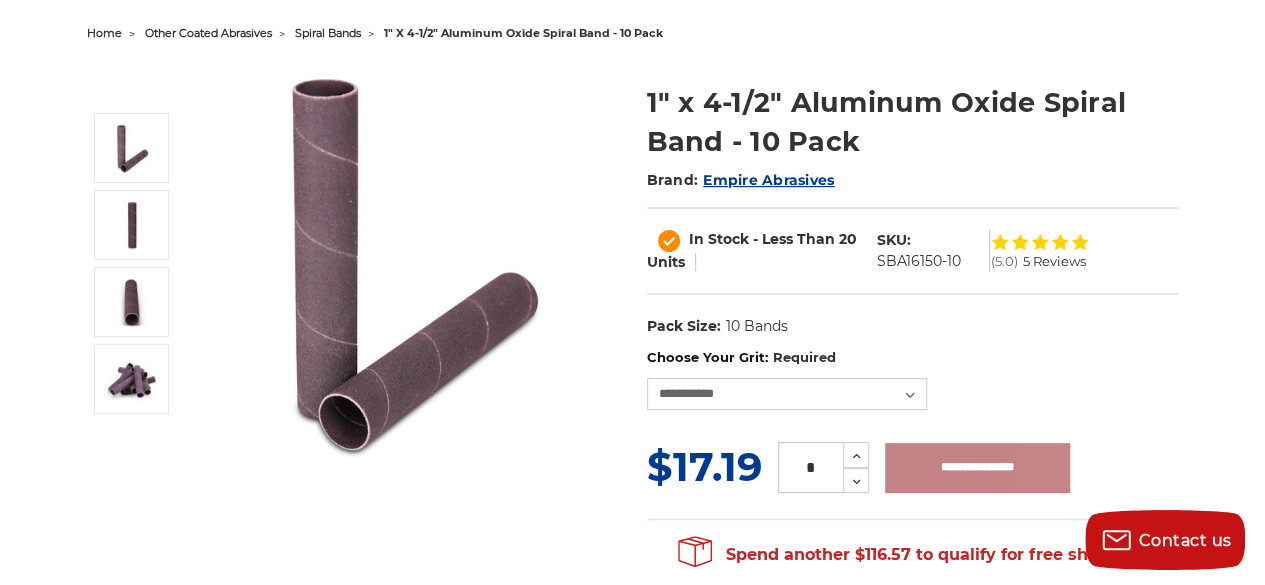type on "**********" 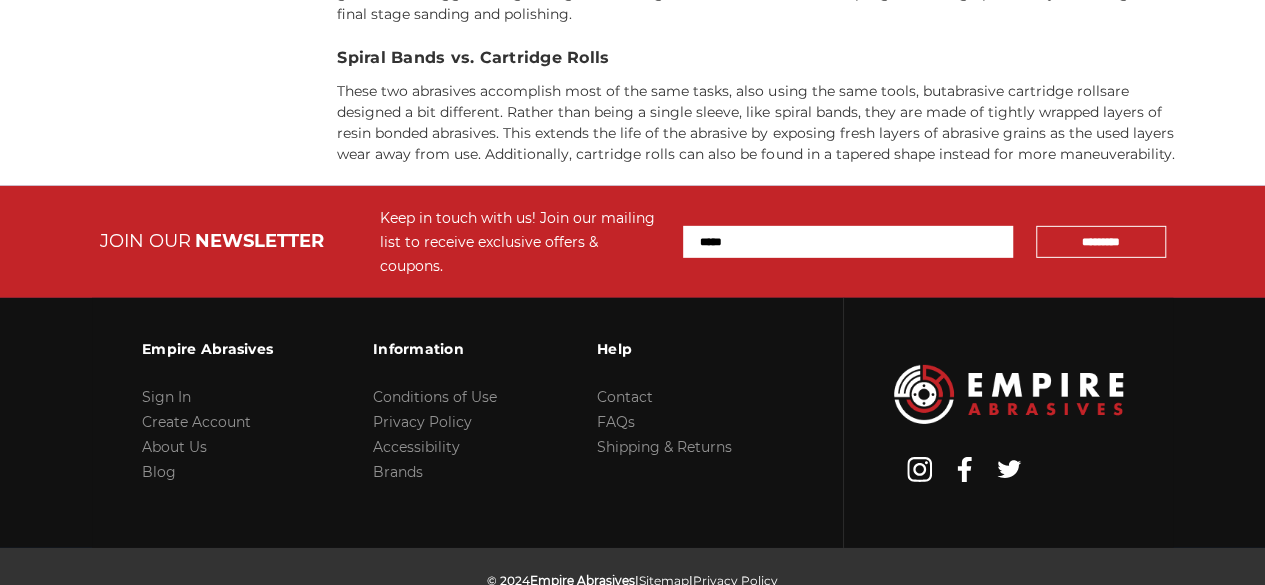 scroll, scrollTop: 2948, scrollLeft: 0, axis: vertical 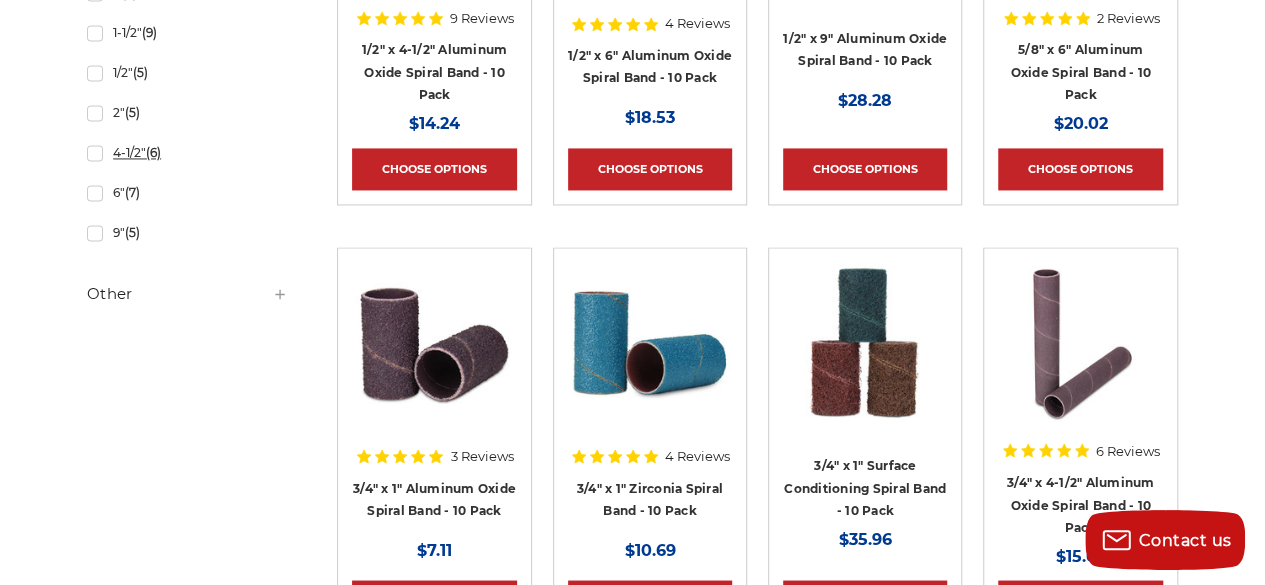 click on "4-1/2"
(6)" at bounding box center (187, 152) 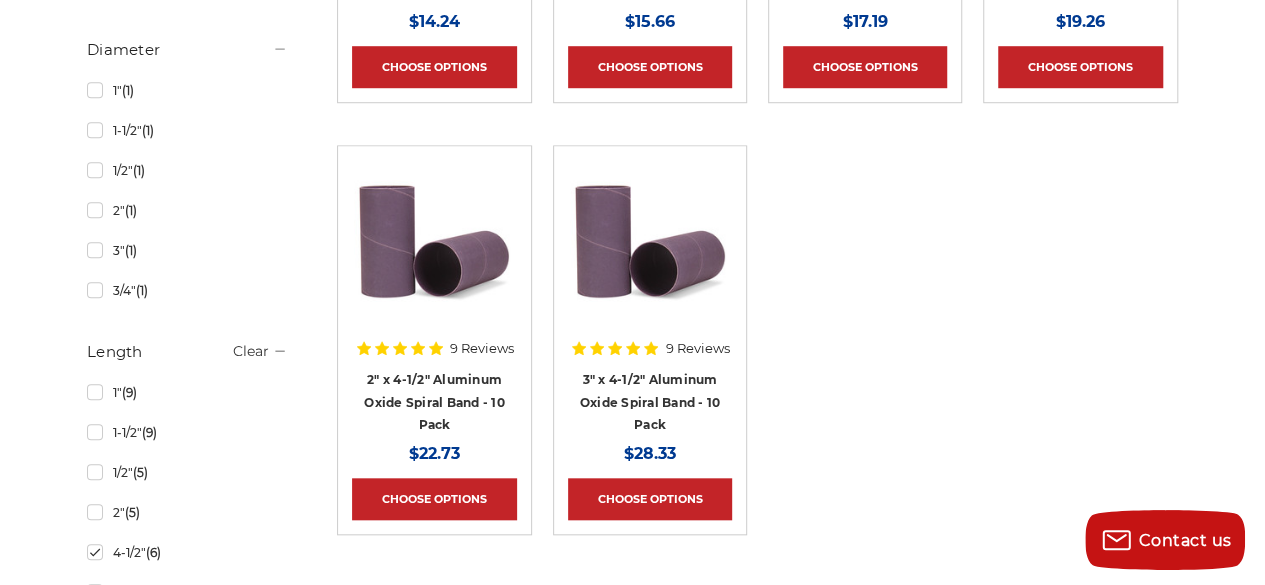 scroll, scrollTop: 700, scrollLeft: 0, axis: vertical 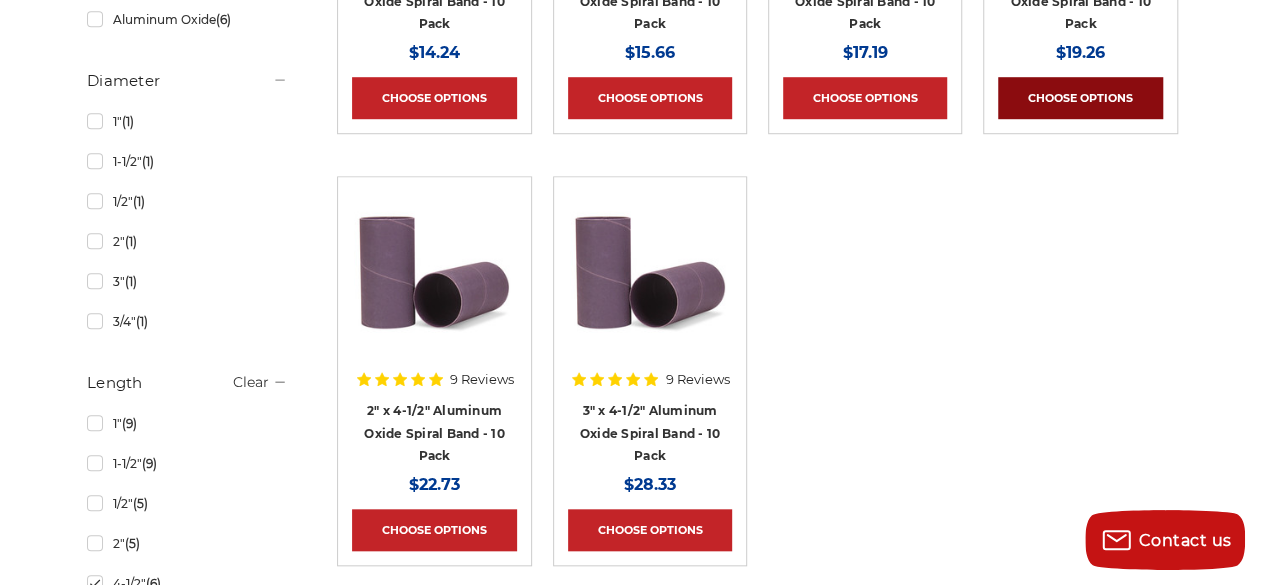 click on "Choose Options" at bounding box center (1080, 98) 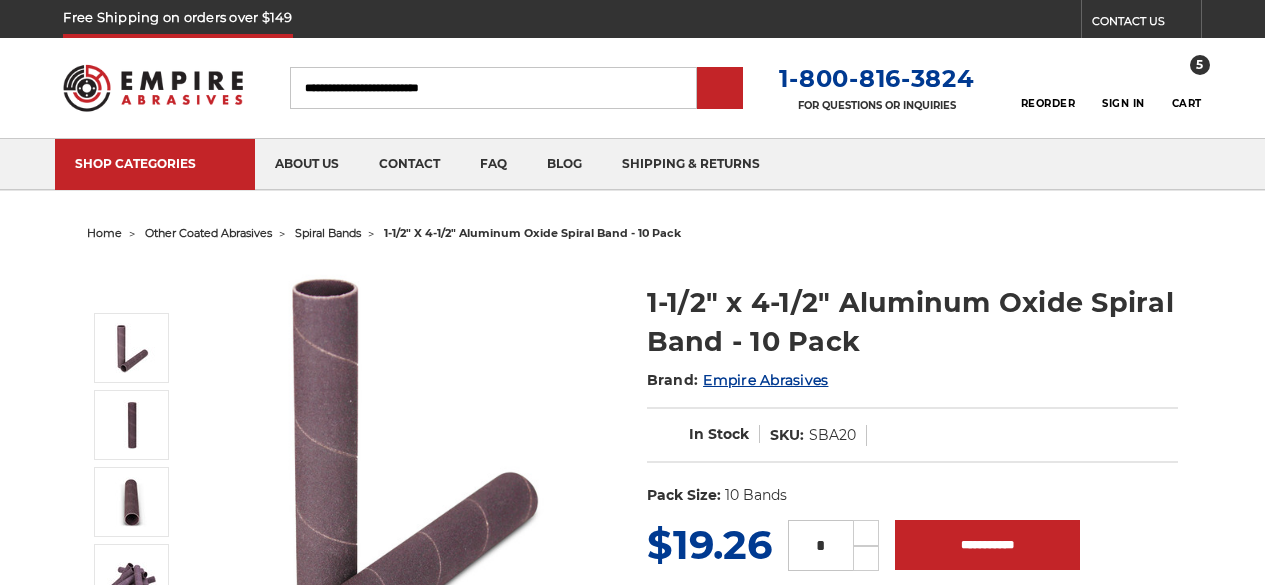 scroll, scrollTop: 0, scrollLeft: 0, axis: both 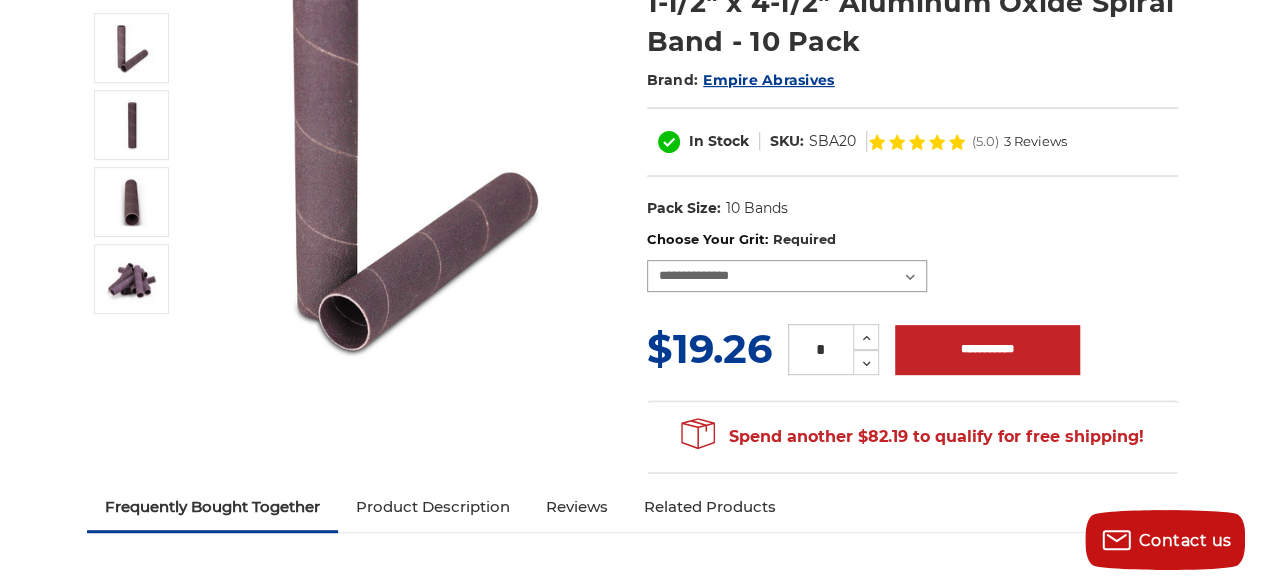 click on "**********" at bounding box center (787, 276) 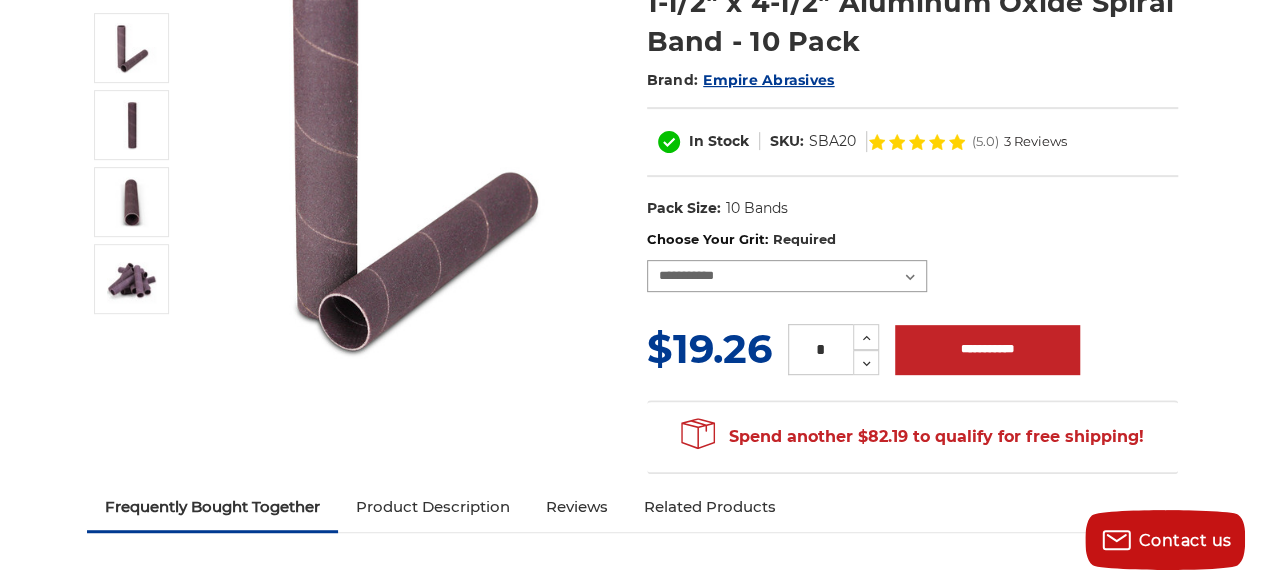 click on "**********" at bounding box center [787, 276] 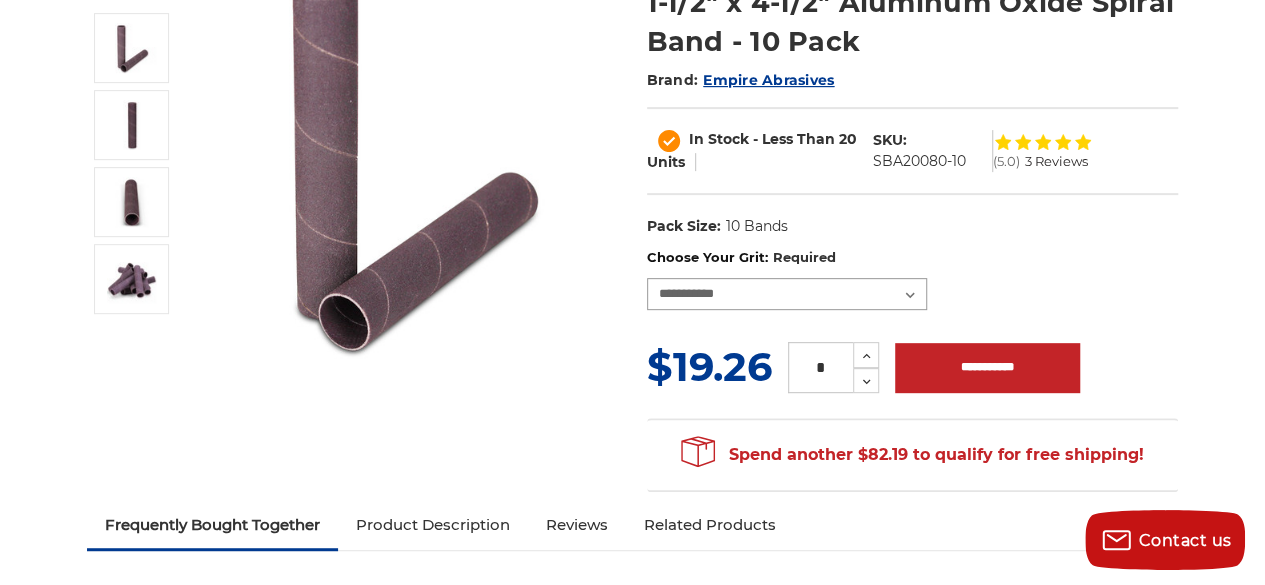 click on "**********" at bounding box center (787, 294) 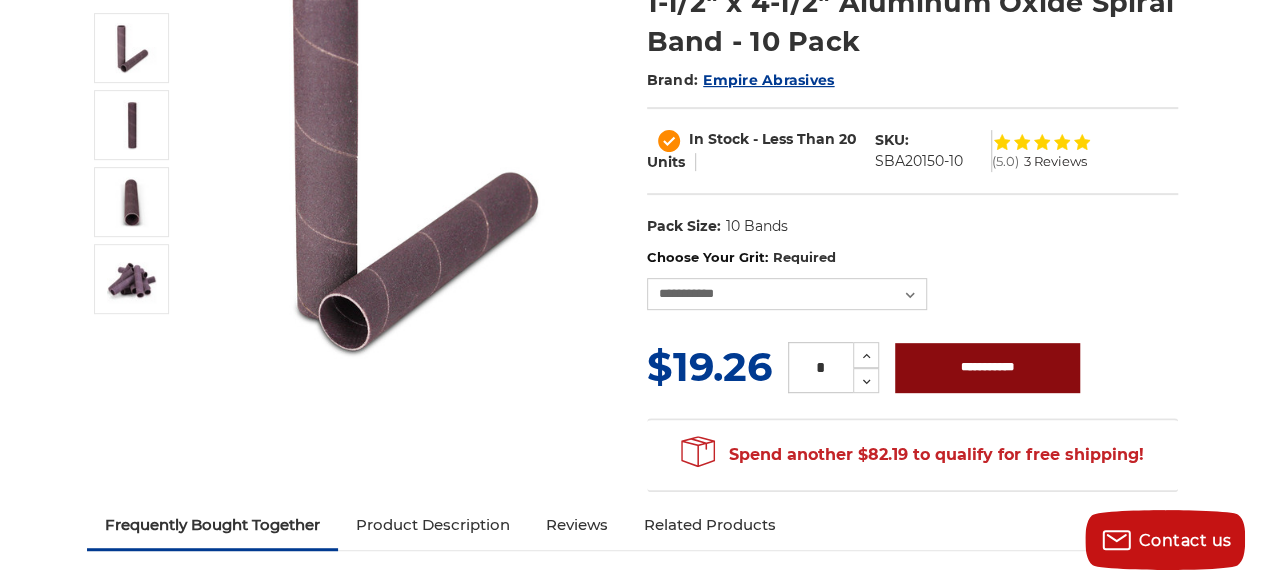 click on "**********" at bounding box center [987, 368] 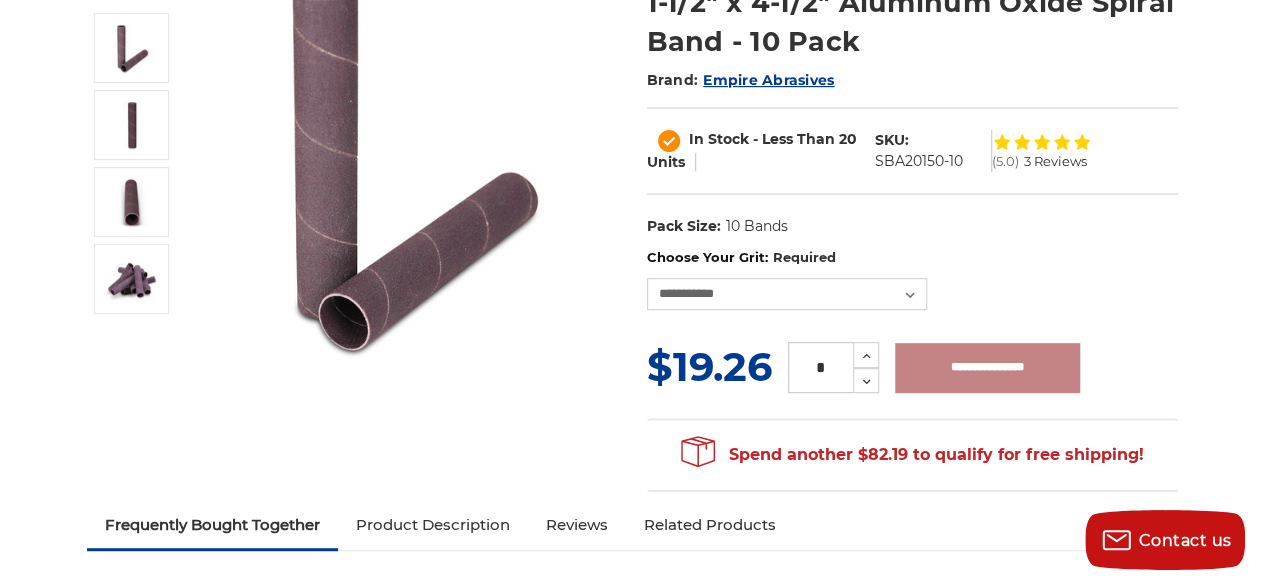 type on "**********" 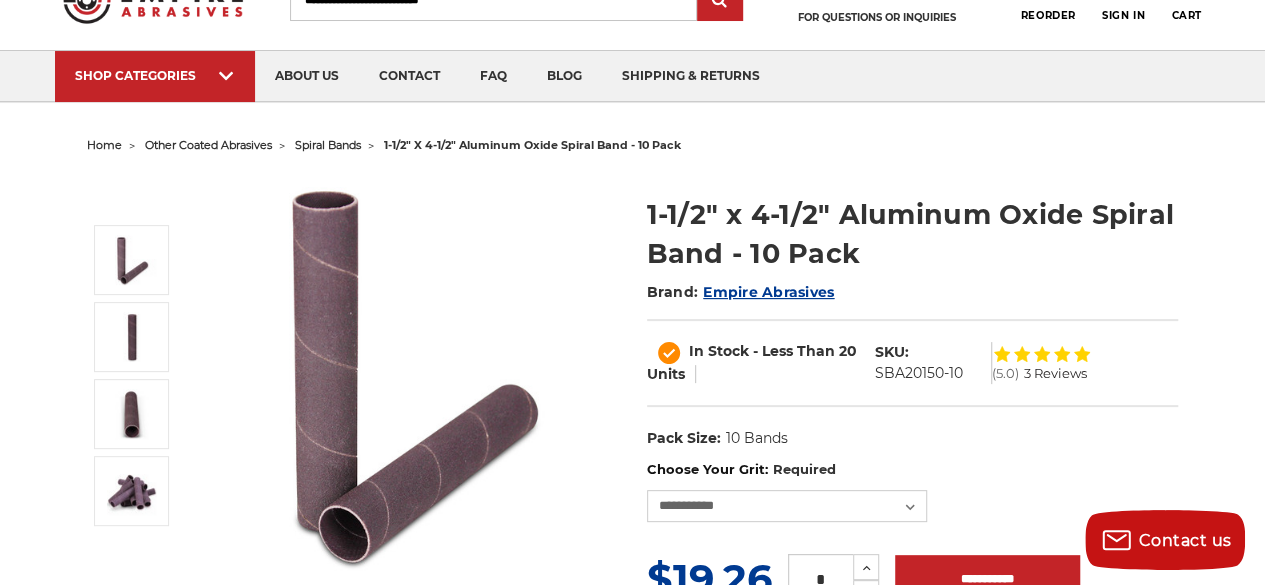 scroll, scrollTop: 0, scrollLeft: 0, axis: both 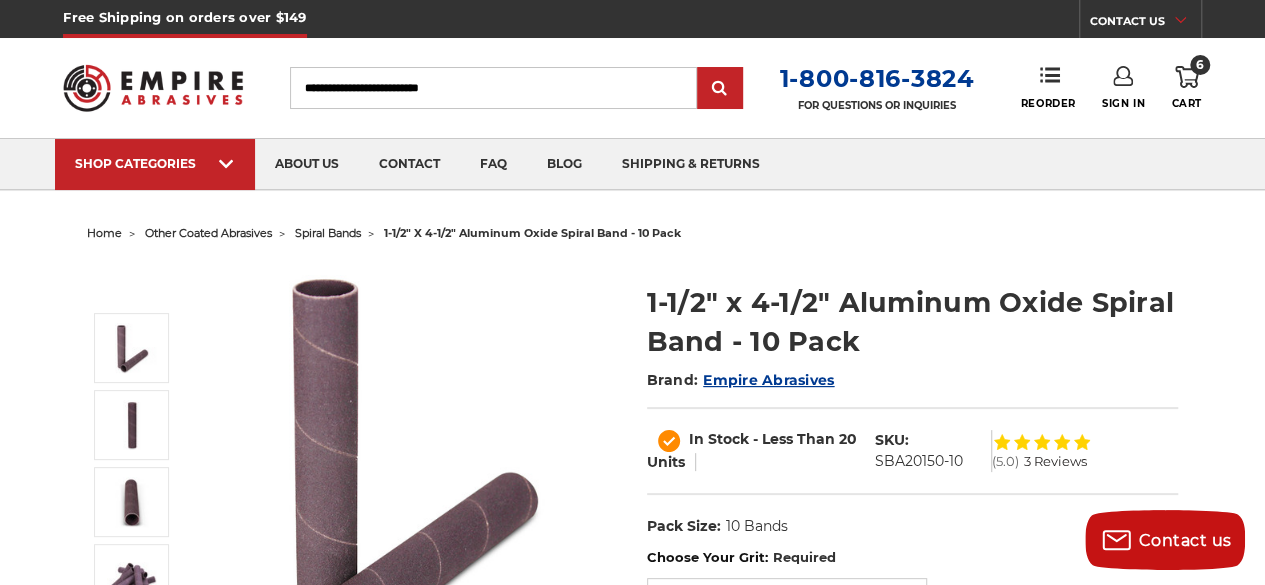 click on "6" at bounding box center (1200, 65) 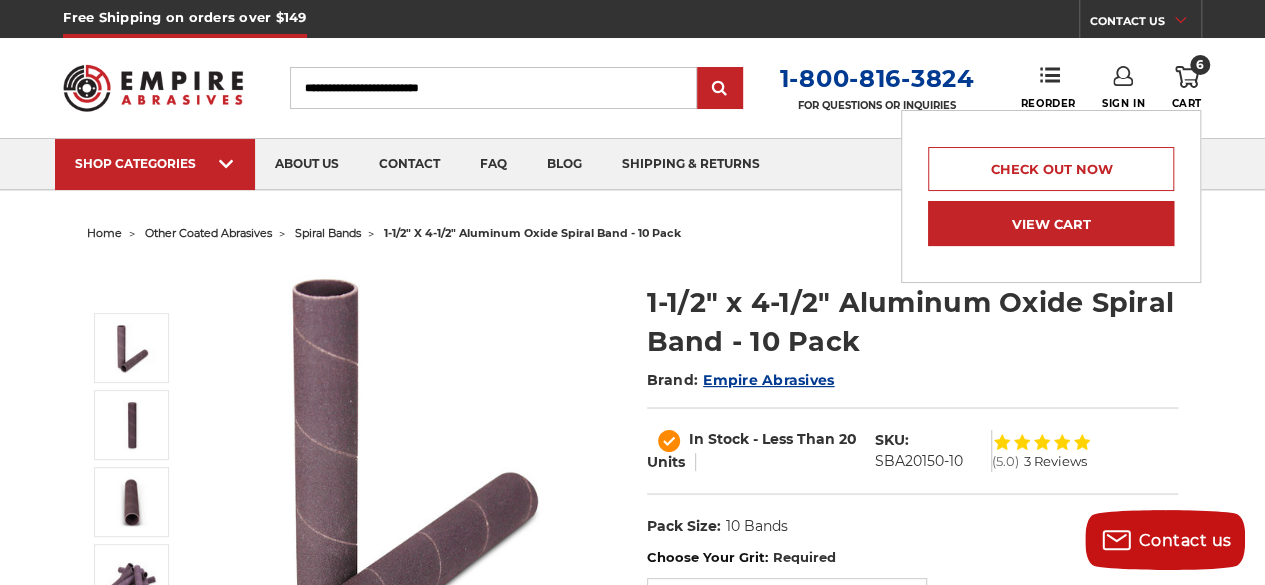 click on "View Cart" at bounding box center (1051, 223) 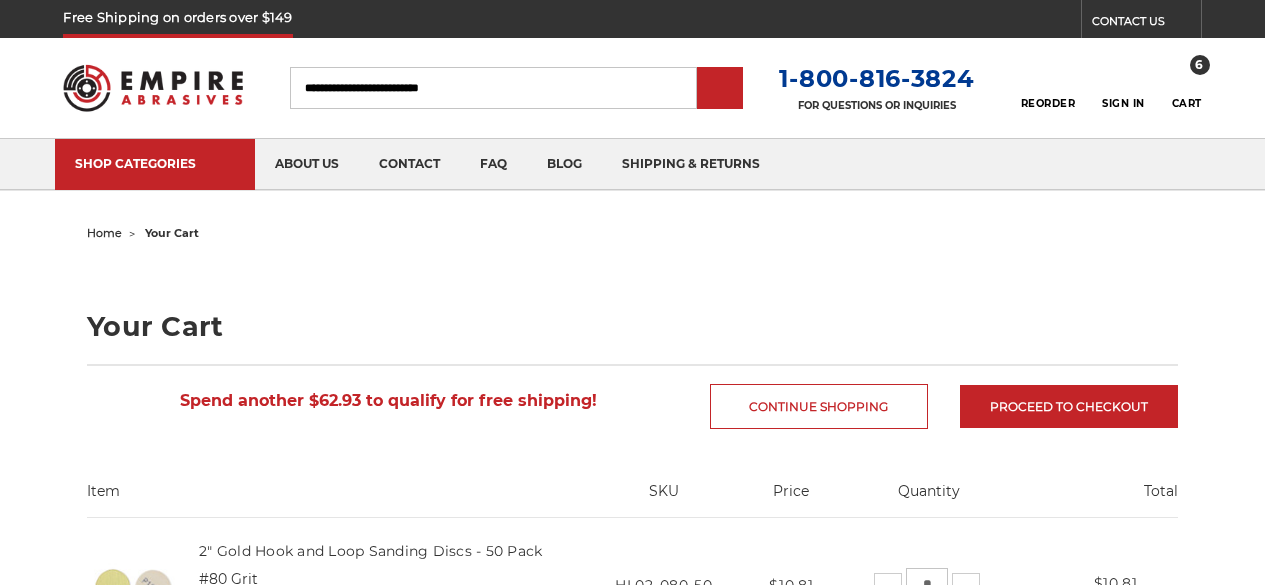 scroll, scrollTop: 0, scrollLeft: 0, axis: both 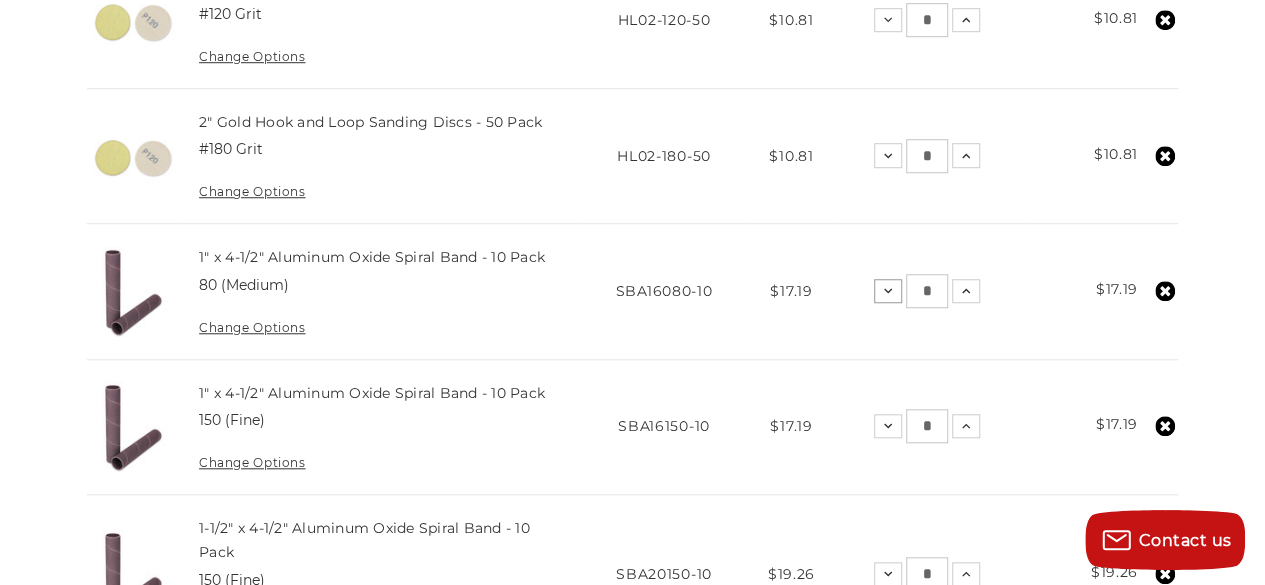 click 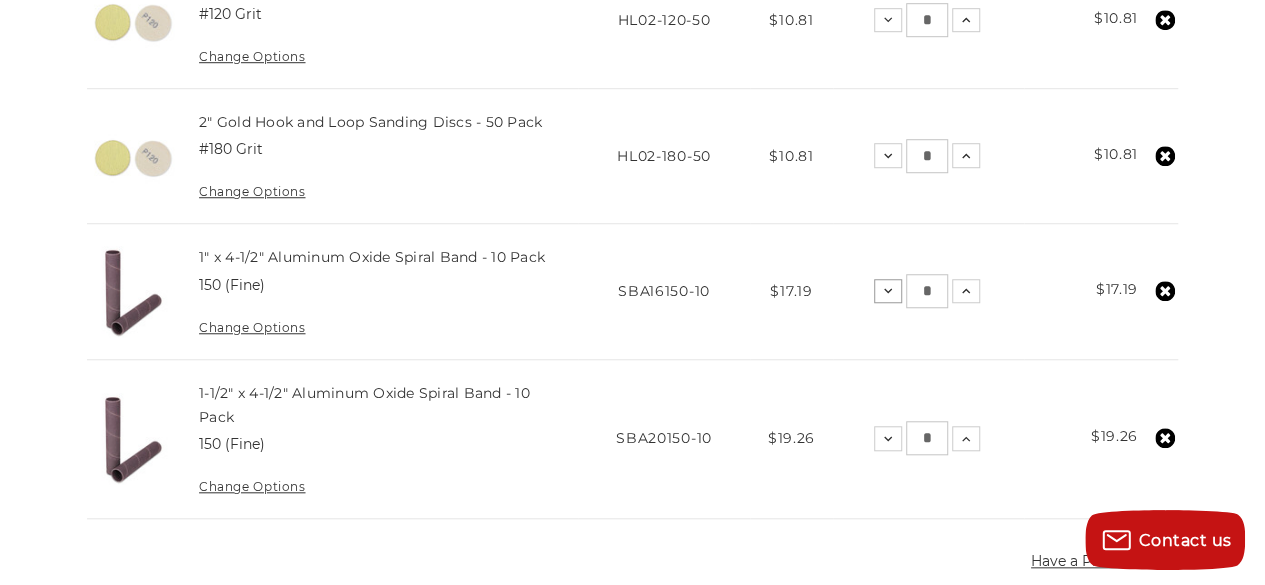 click 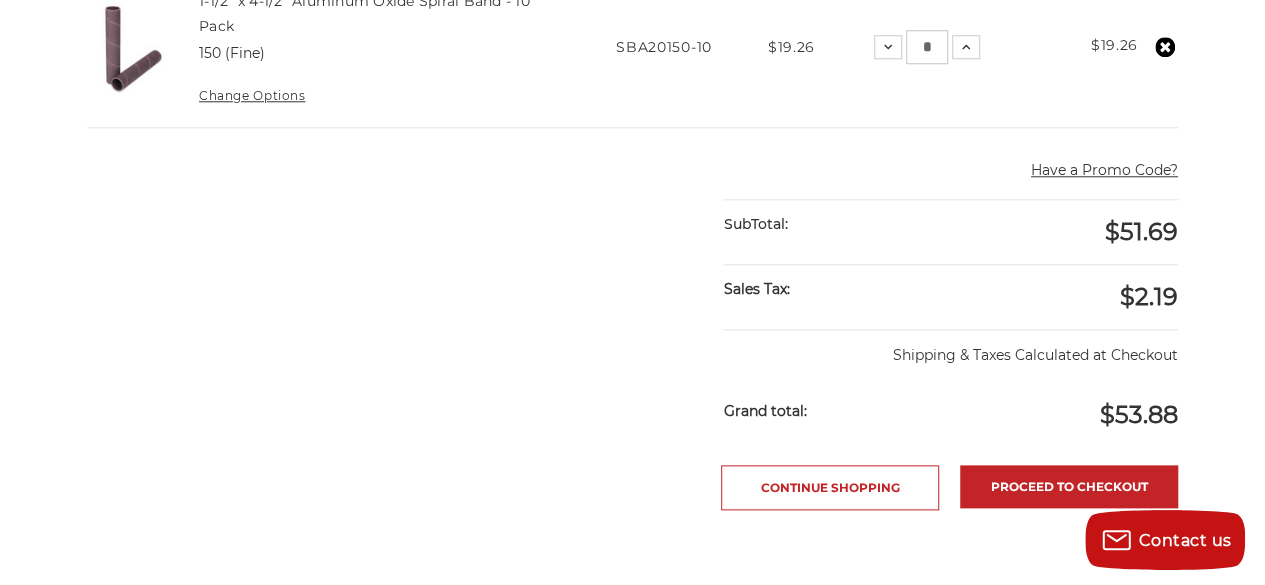 scroll, scrollTop: 1000, scrollLeft: 0, axis: vertical 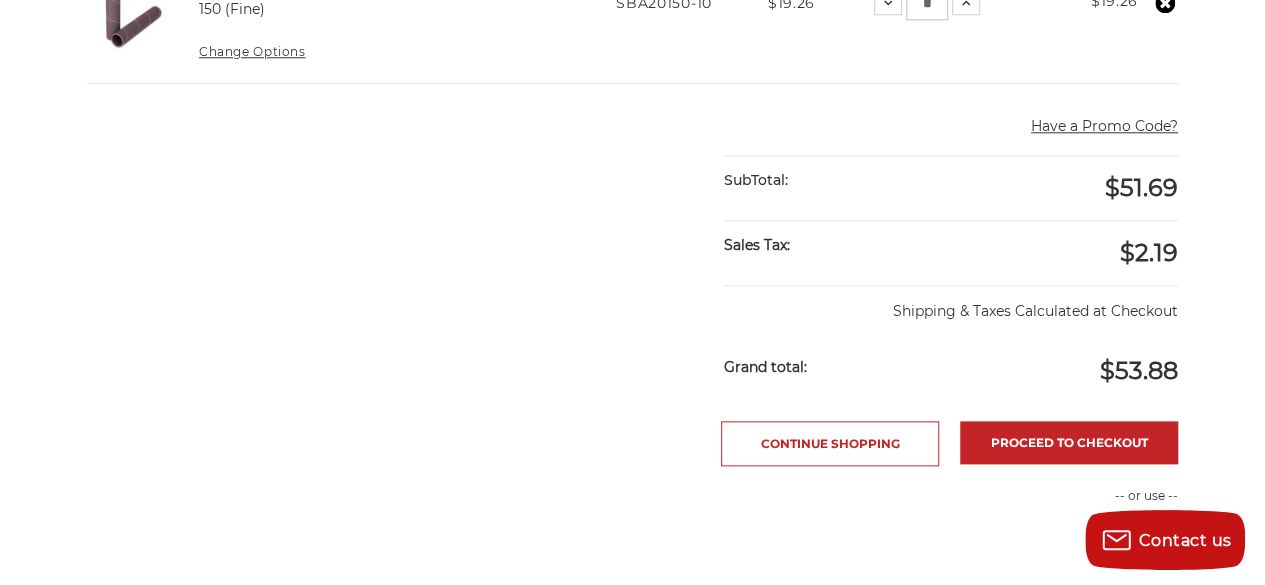 click on "Have a Promo Code?" at bounding box center (1104, 126) 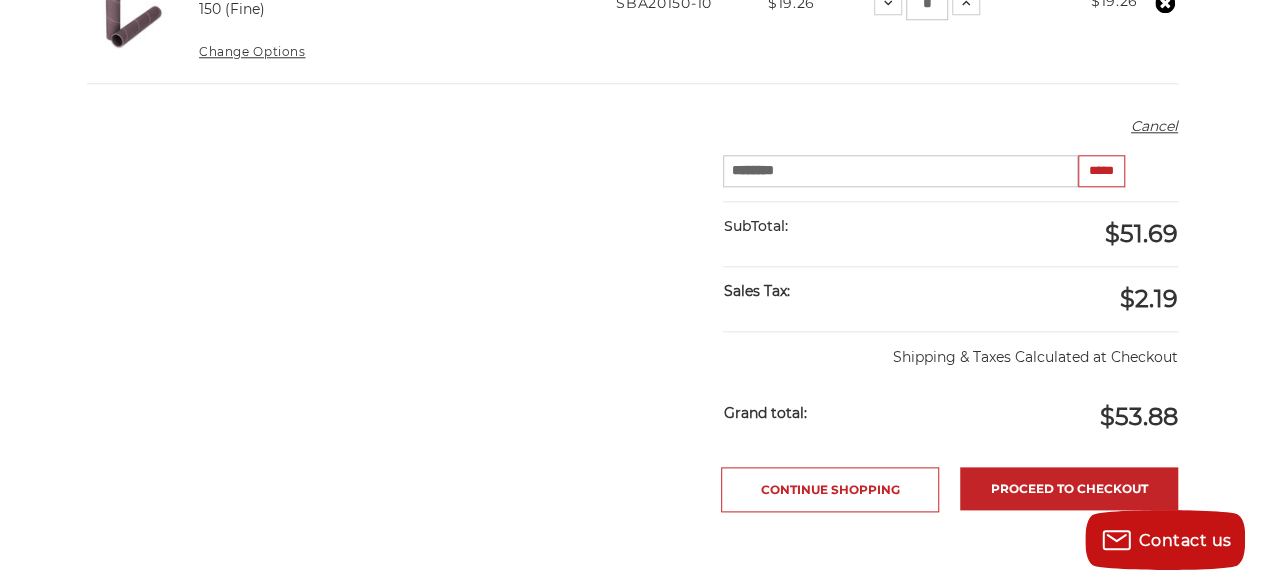 type on "********" 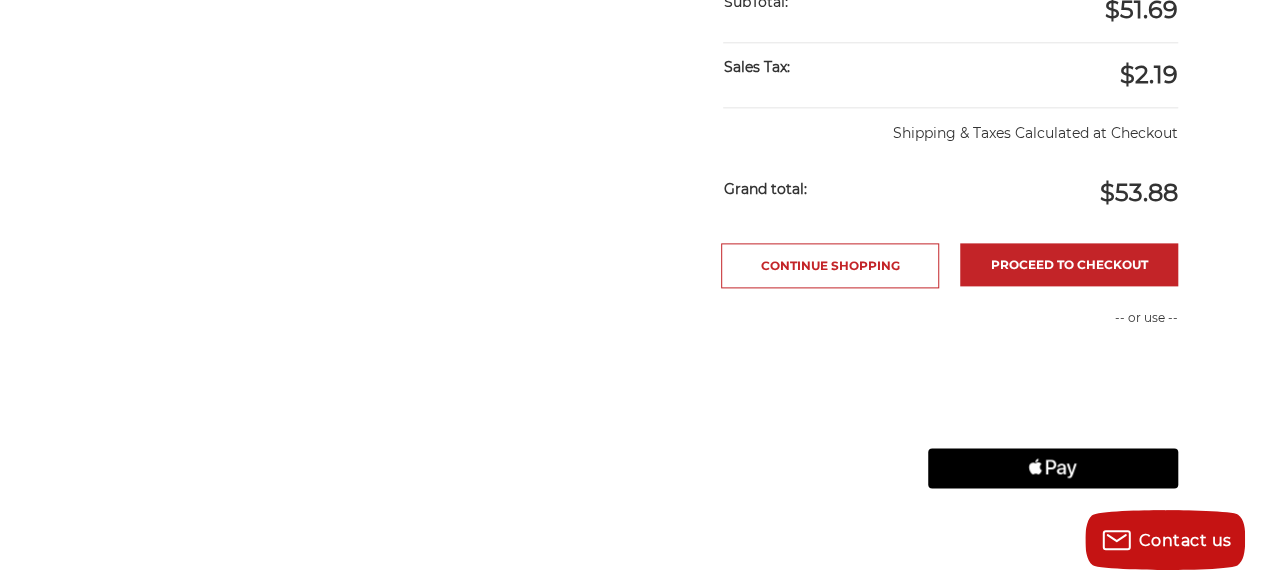 scroll, scrollTop: 1200, scrollLeft: 0, axis: vertical 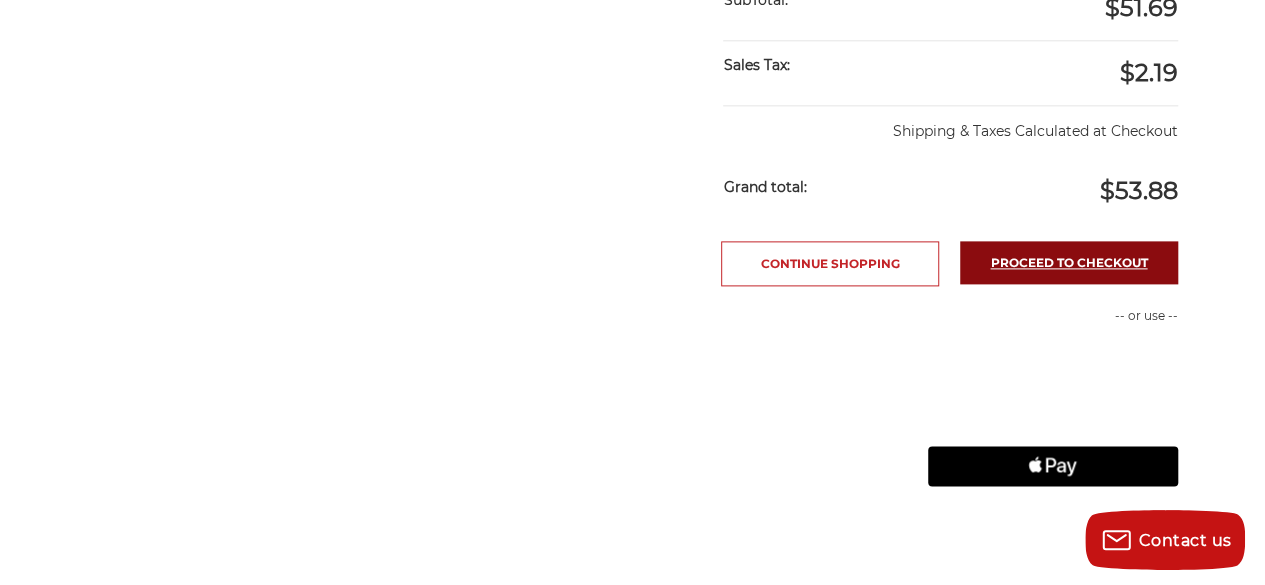 click on "Proceed to checkout" at bounding box center (1069, 262) 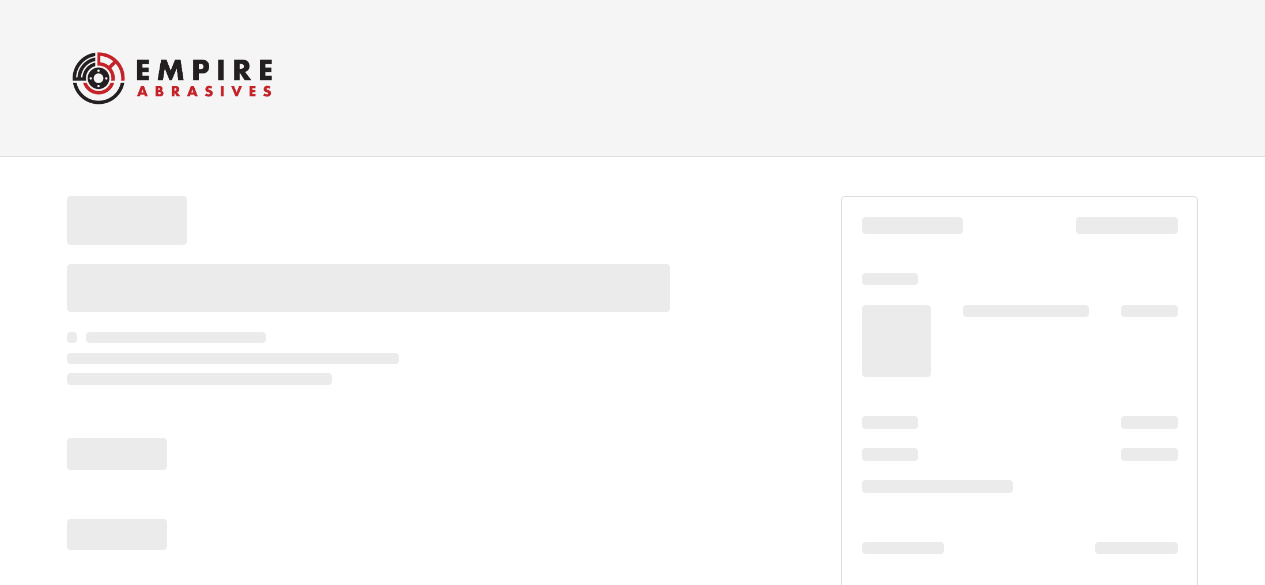 scroll, scrollTop: 0, scrollLeft: 0, axis: both 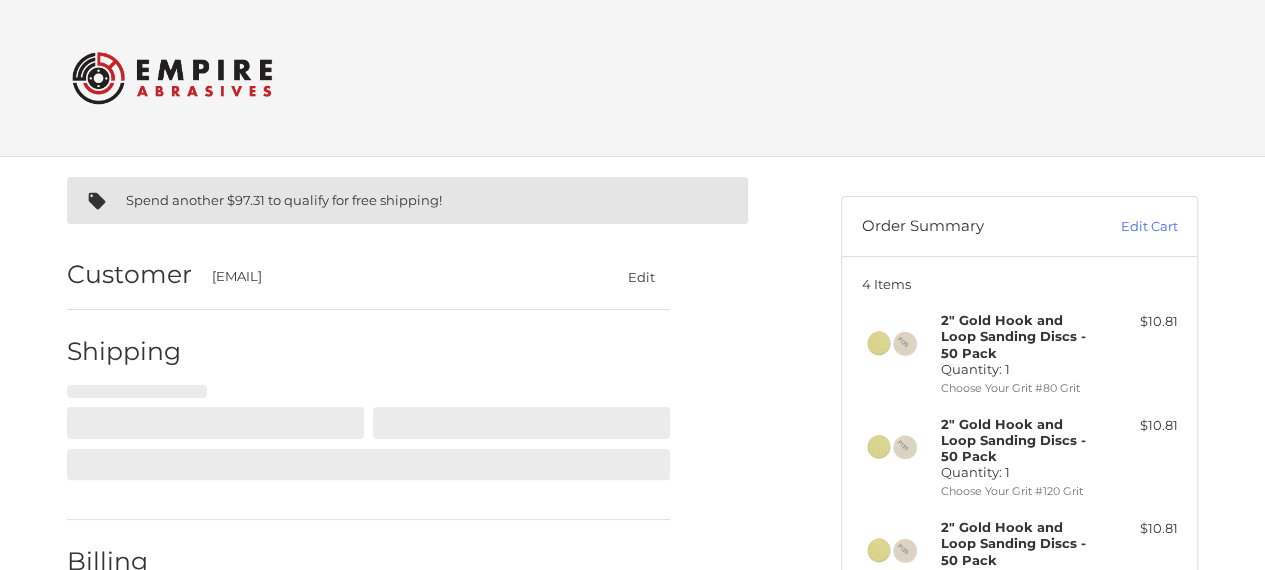 select on "**" 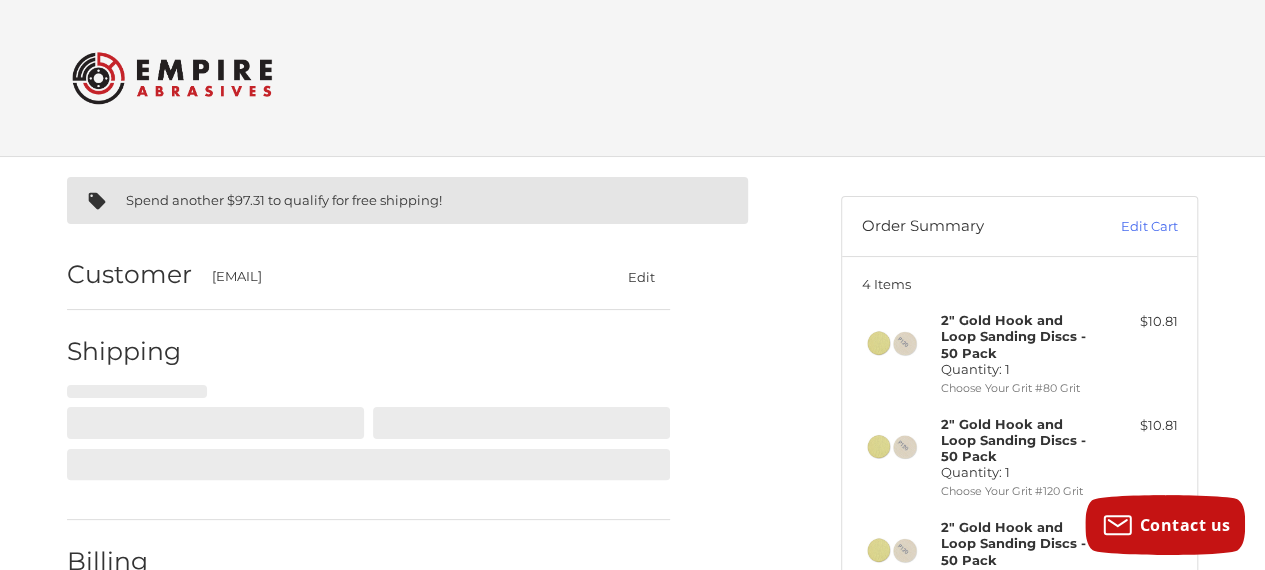 select on "**" 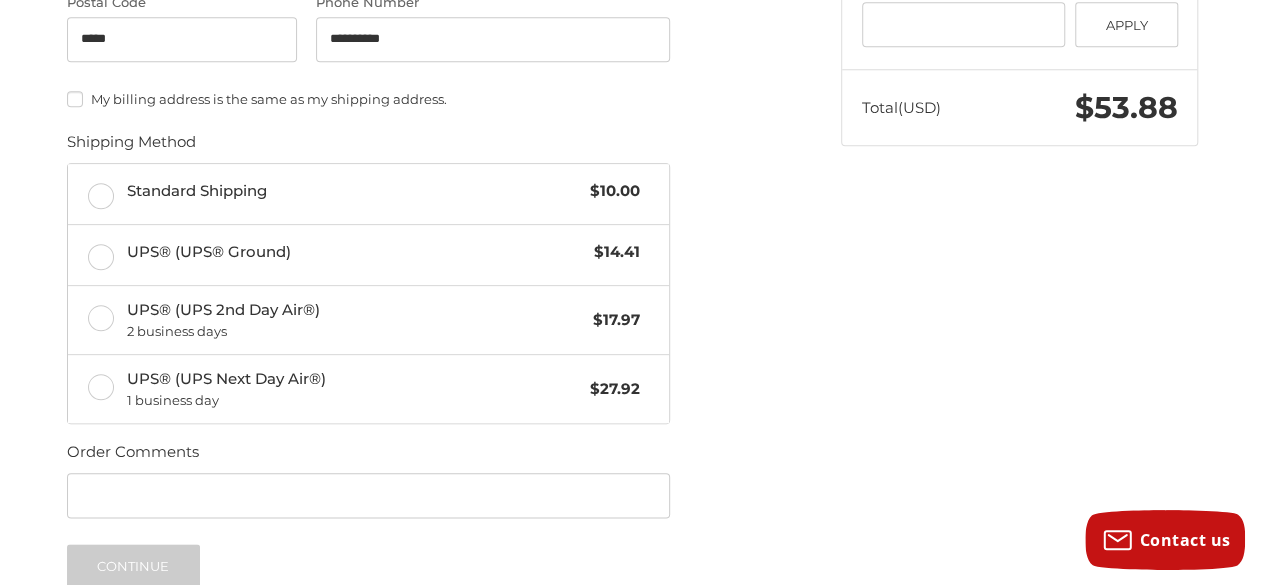 scroll, scrollTop: 1000, scrollLeft: 0, axis: vertical 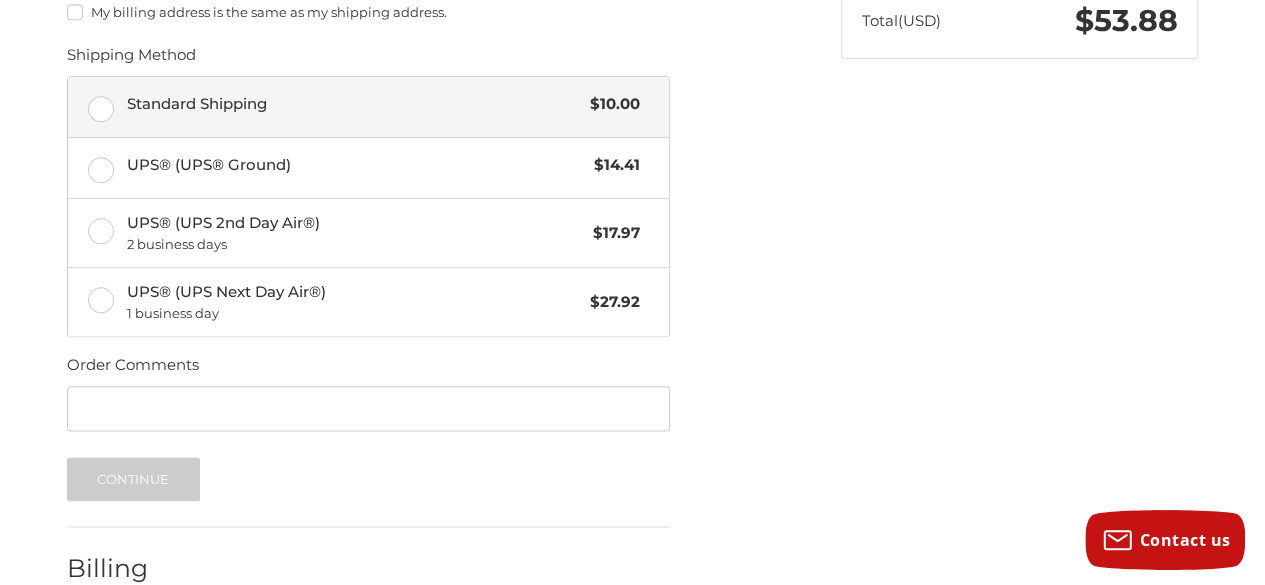 click on "Standard Shipping $10.00" at bounding box center [368, 107] 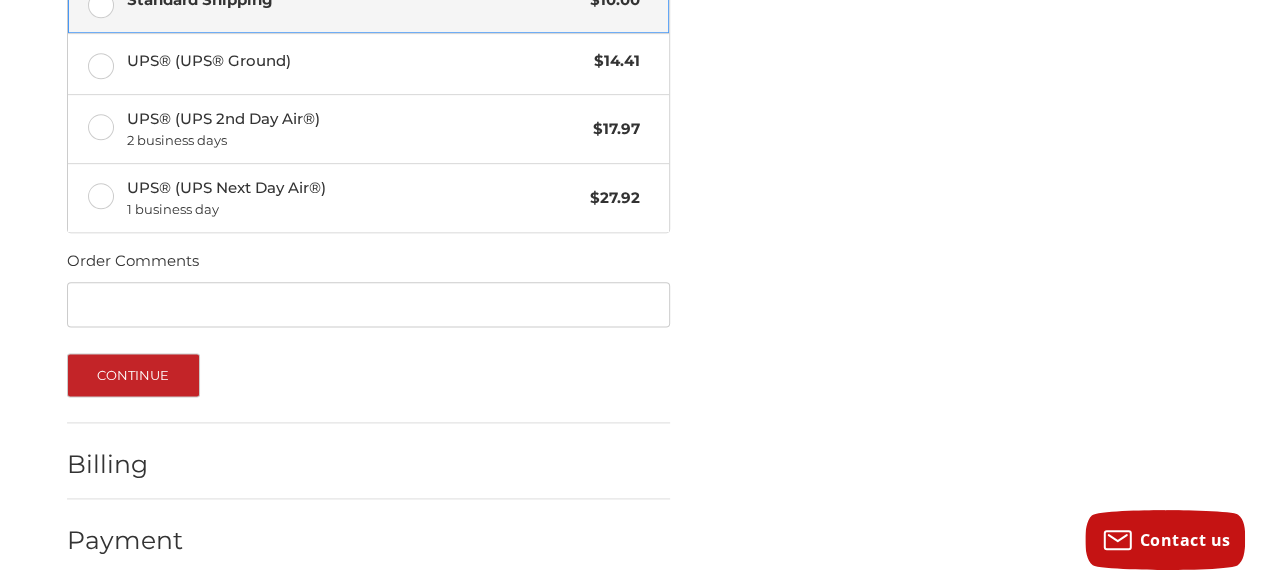 scroll, scrollTop: 1109, scrollLeft: 0, axis: vertical 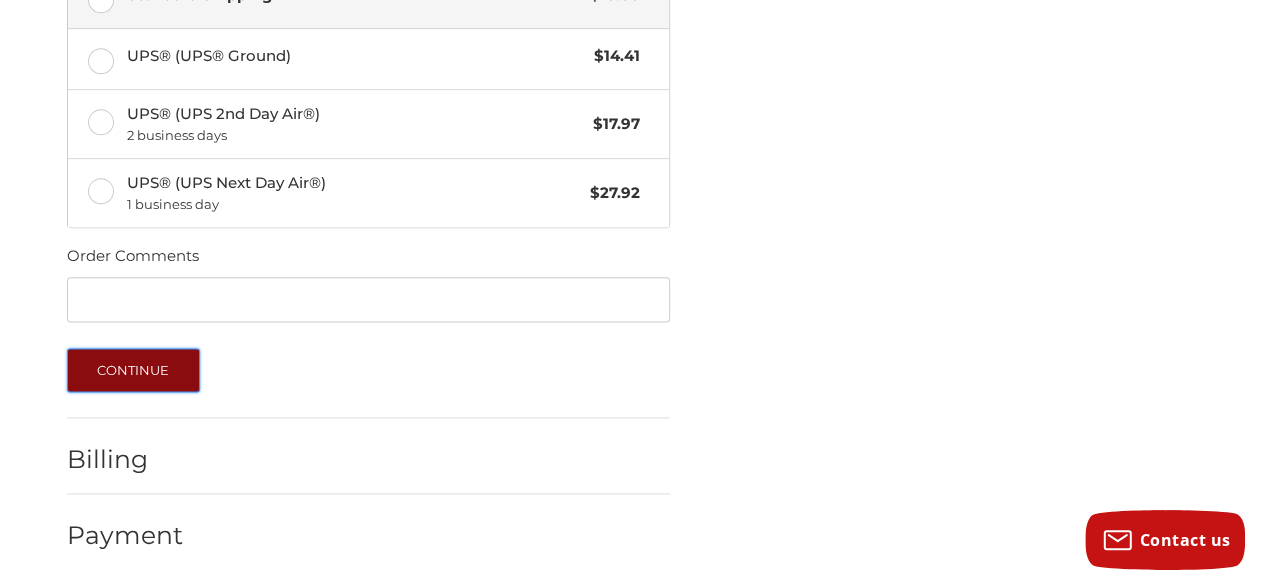 click on "Continue" at bounding box center [133, 370] 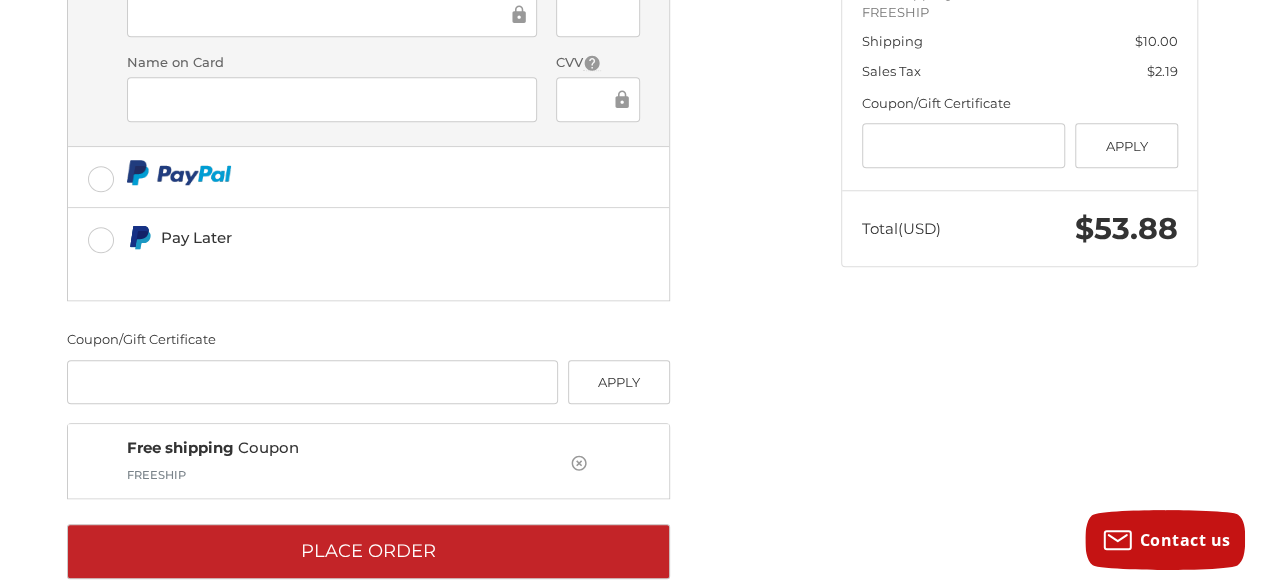 scroll, scrollTop: 824, scrollLeft: 0, axis: vertical 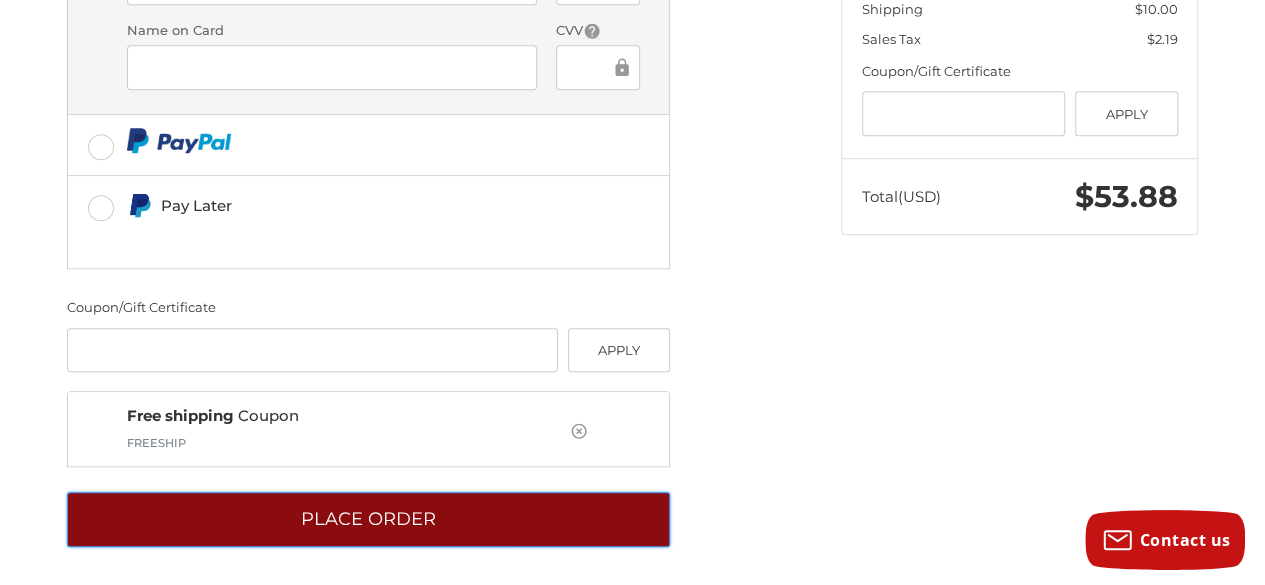 click on "Place Order" at bounding box center [368, 519] 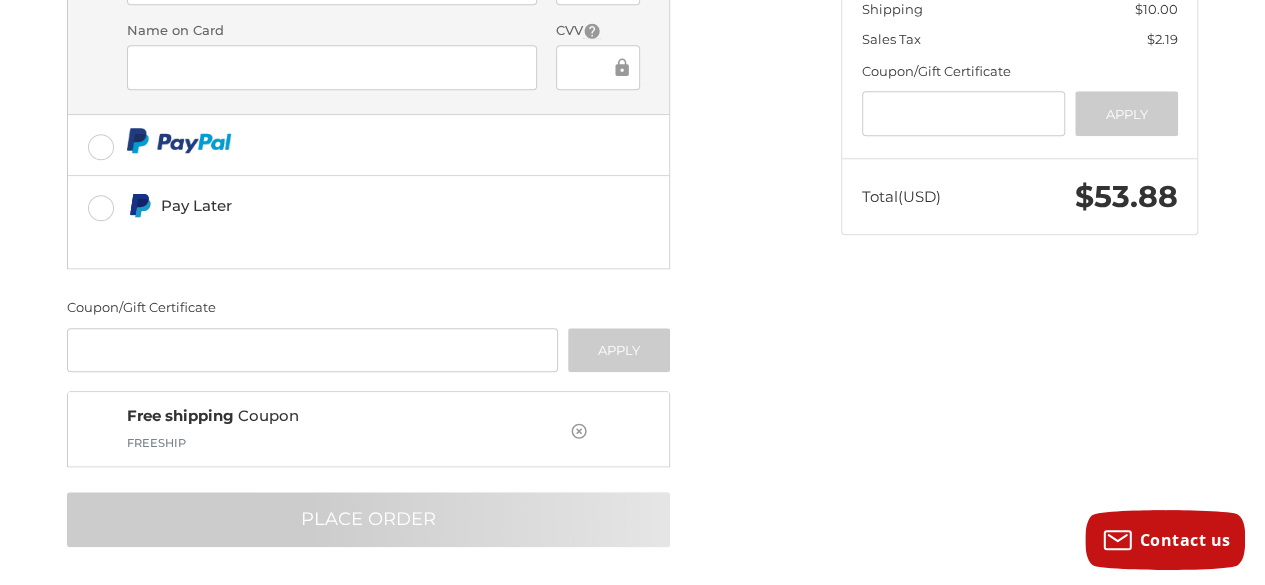 scroll, scrollTop: 128, scrollLeft: 0, axis: vertical 